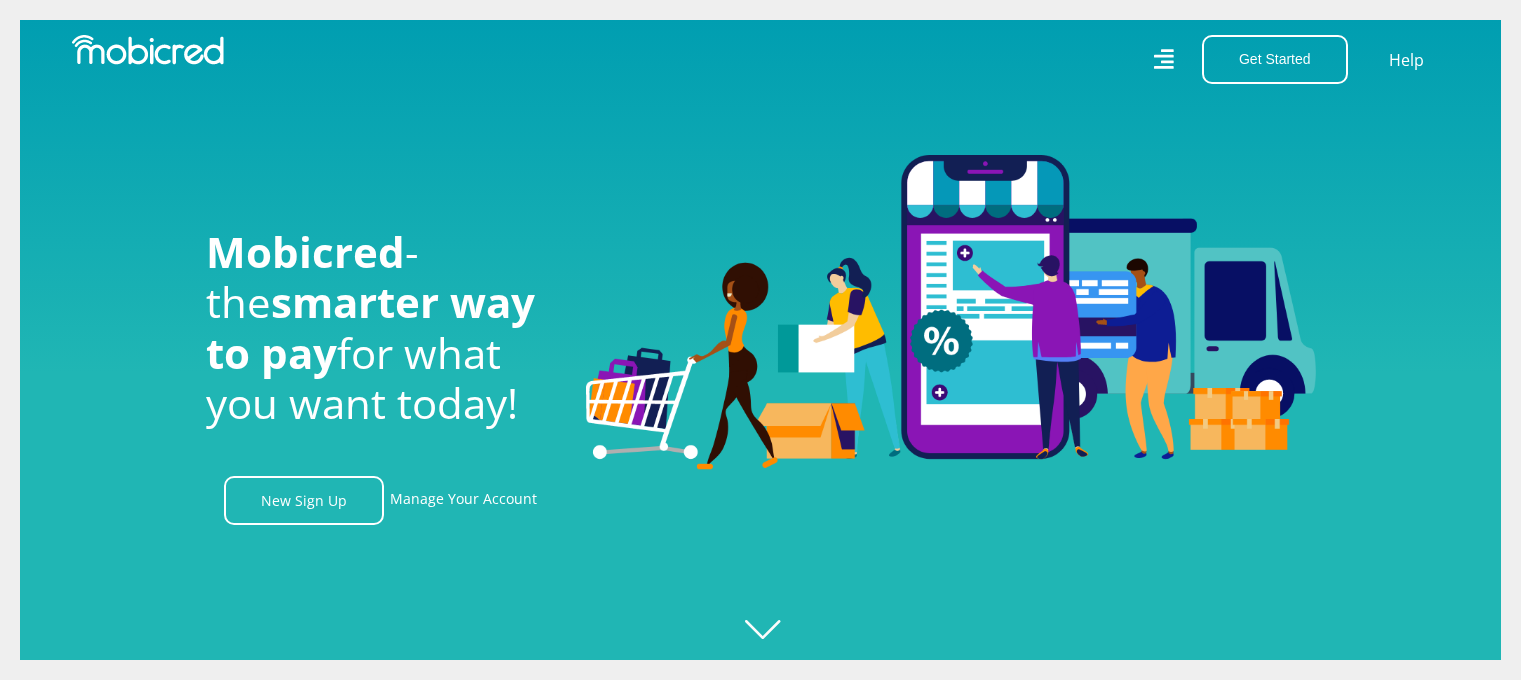 scroll, scrollTop: 0, scrollLeft: 0, axis: both 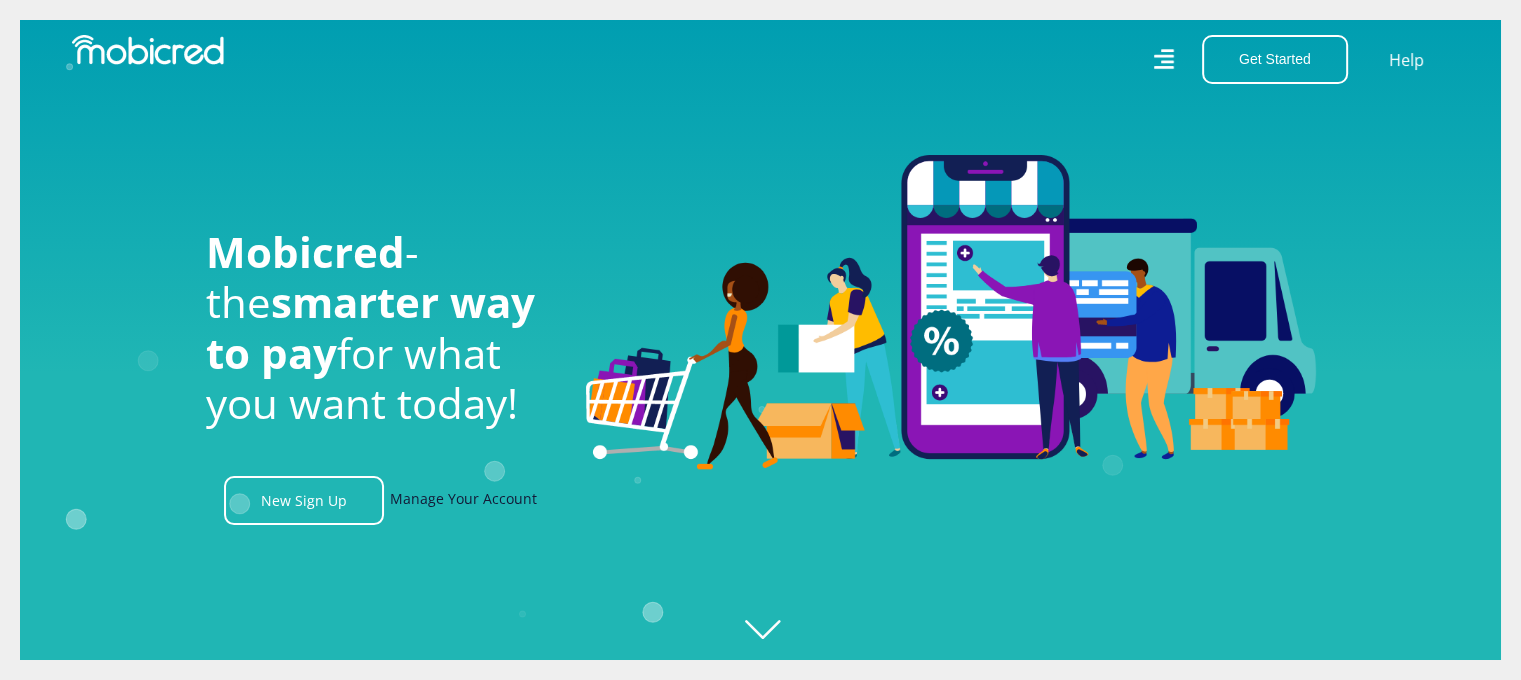 click on "Manage Your Account" at bounding box center (463, 500) 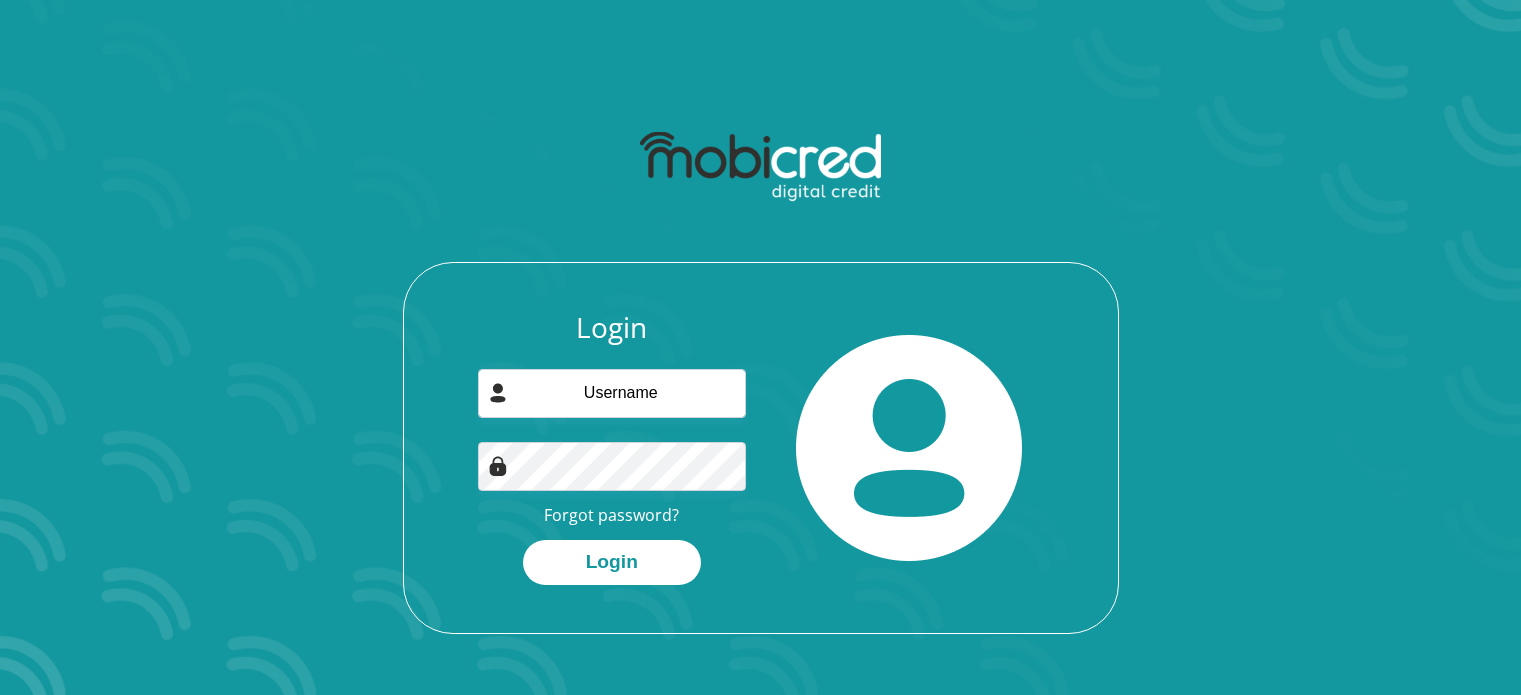 scroll, scrollTop: 0, scrollLeft: 0, axis: both 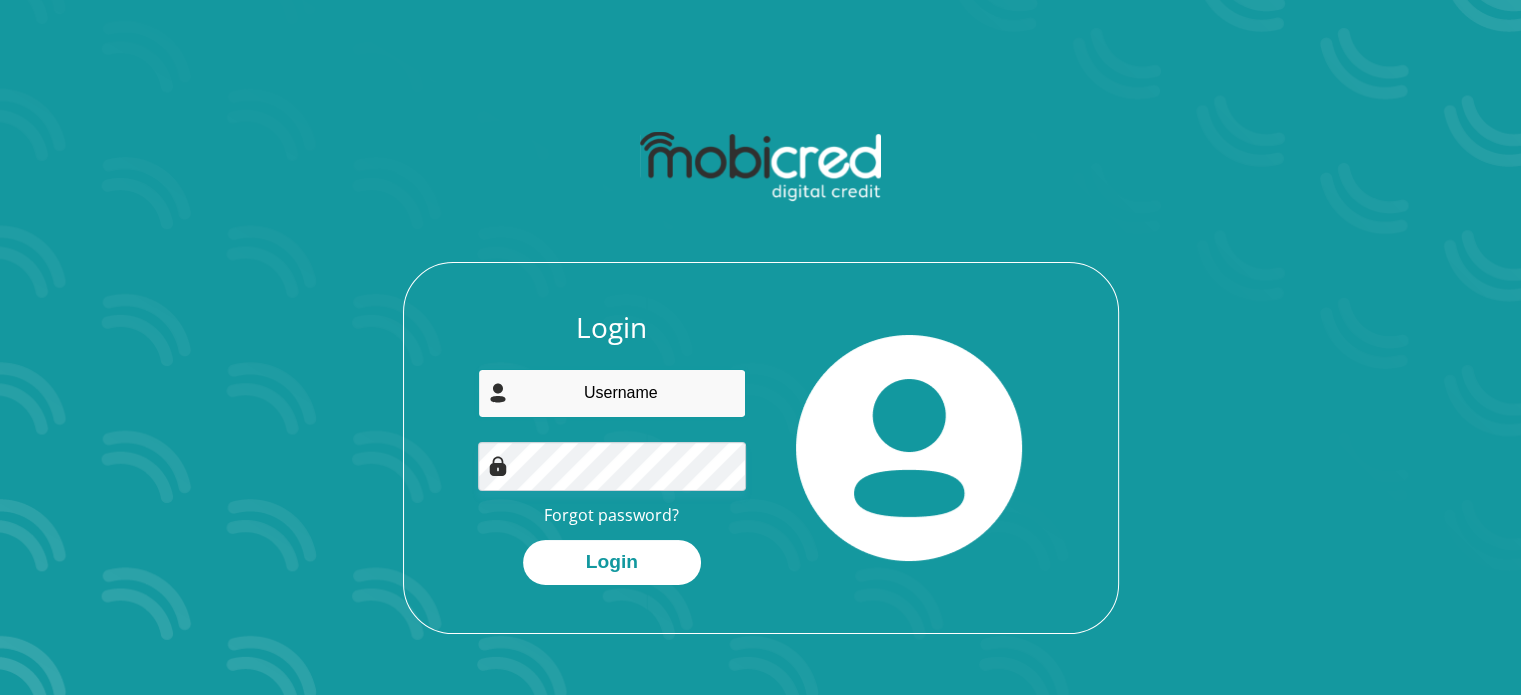 type on "siyashange0@gmail.com" 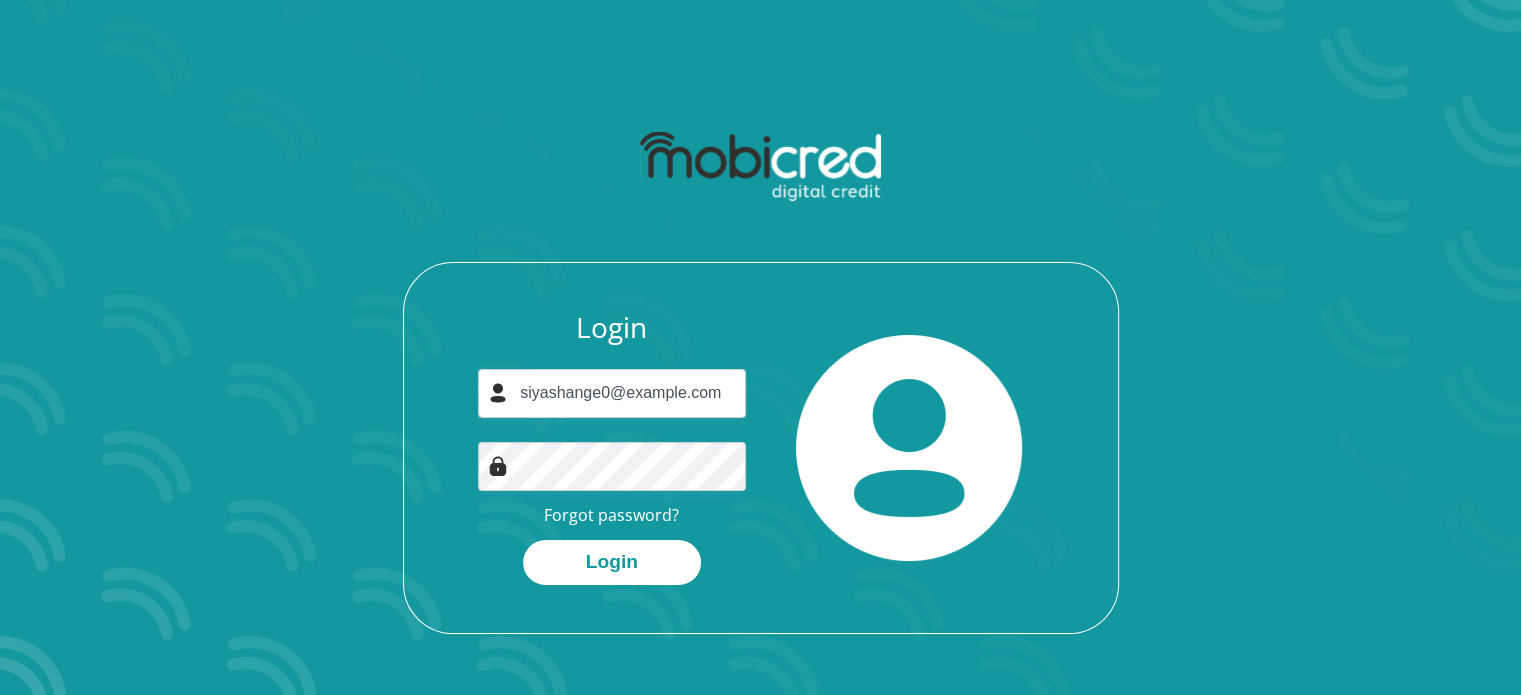 click on "Login" at bounding box center (612, 562) 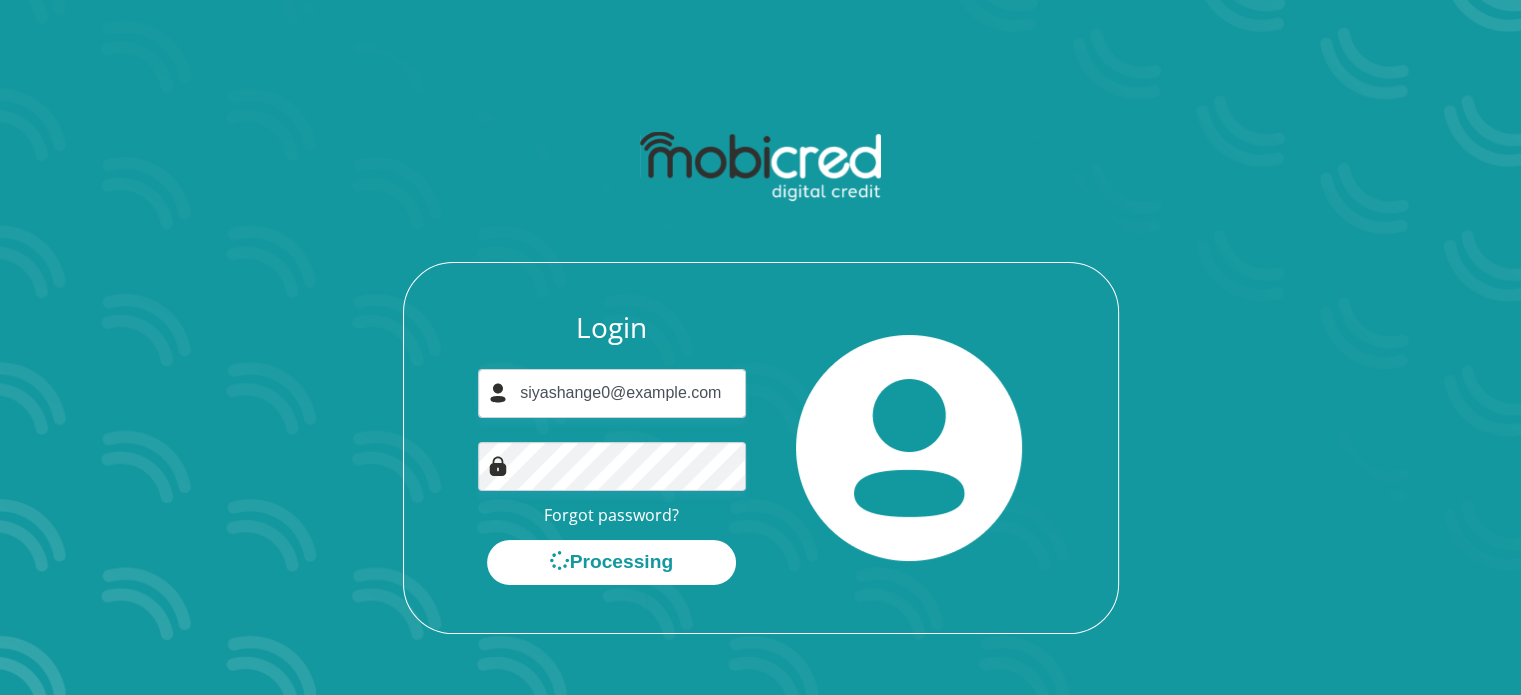 scroll, scrollTop: 0, scrollLeft: 0, axis: both 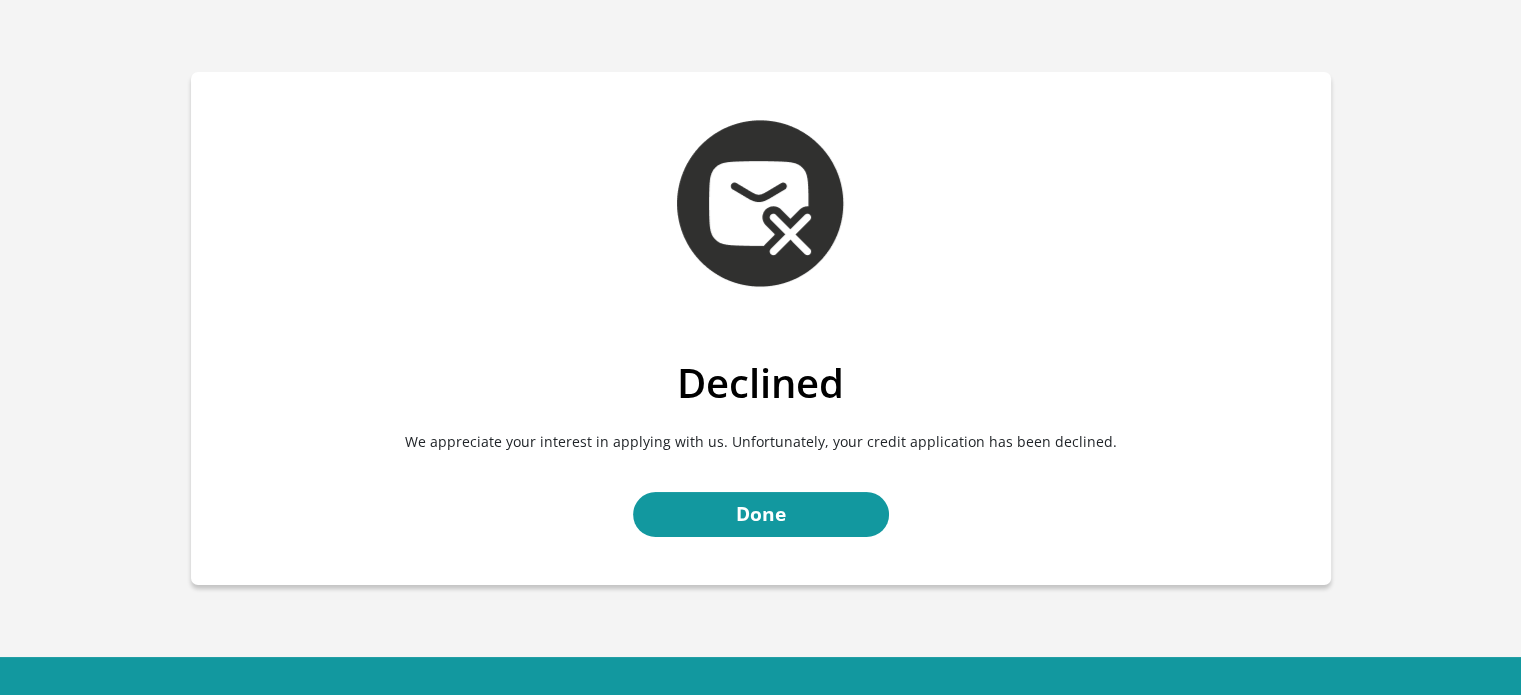 click on "Declined
We appreciate your interest in applying with us. Unfortunately, your credit application has been declined.
Done" at bounding box center [761, 472] 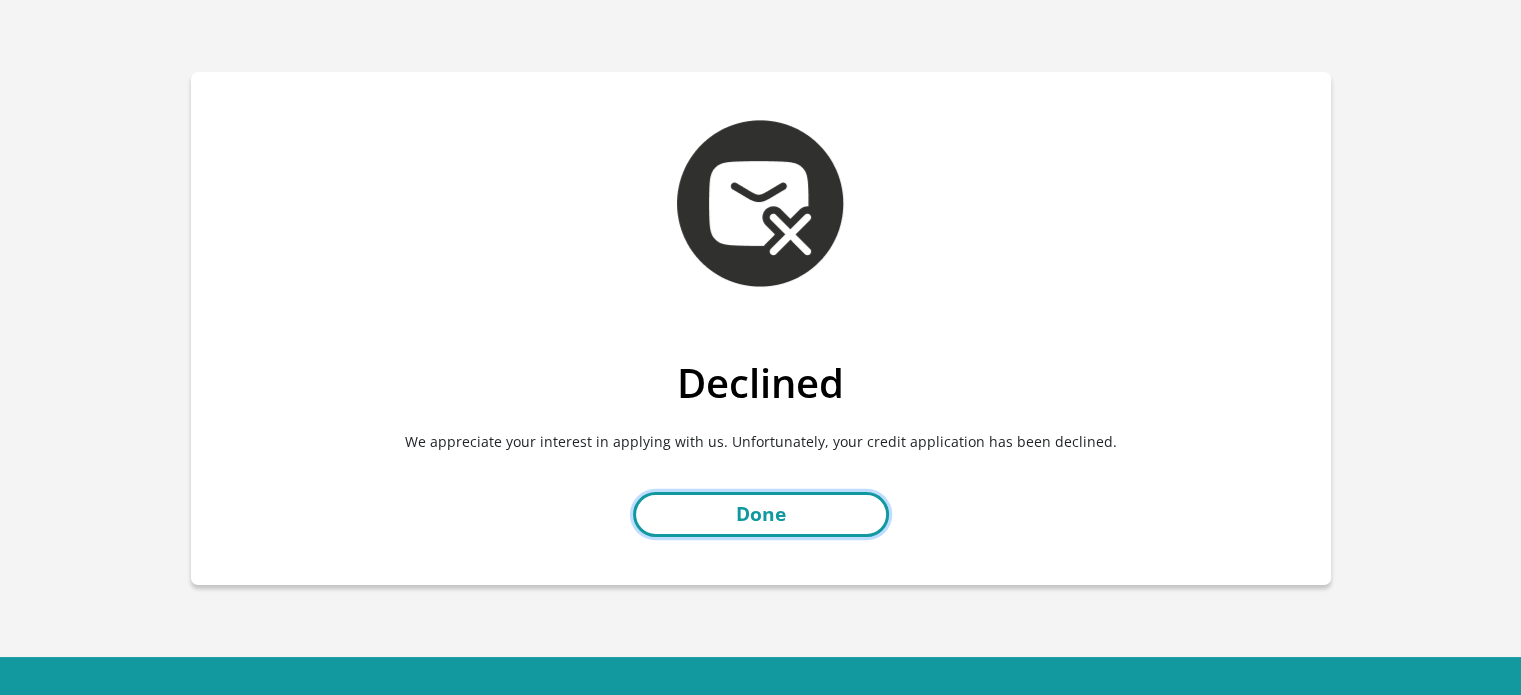 click on "Done" at bounding box center (761, 514) 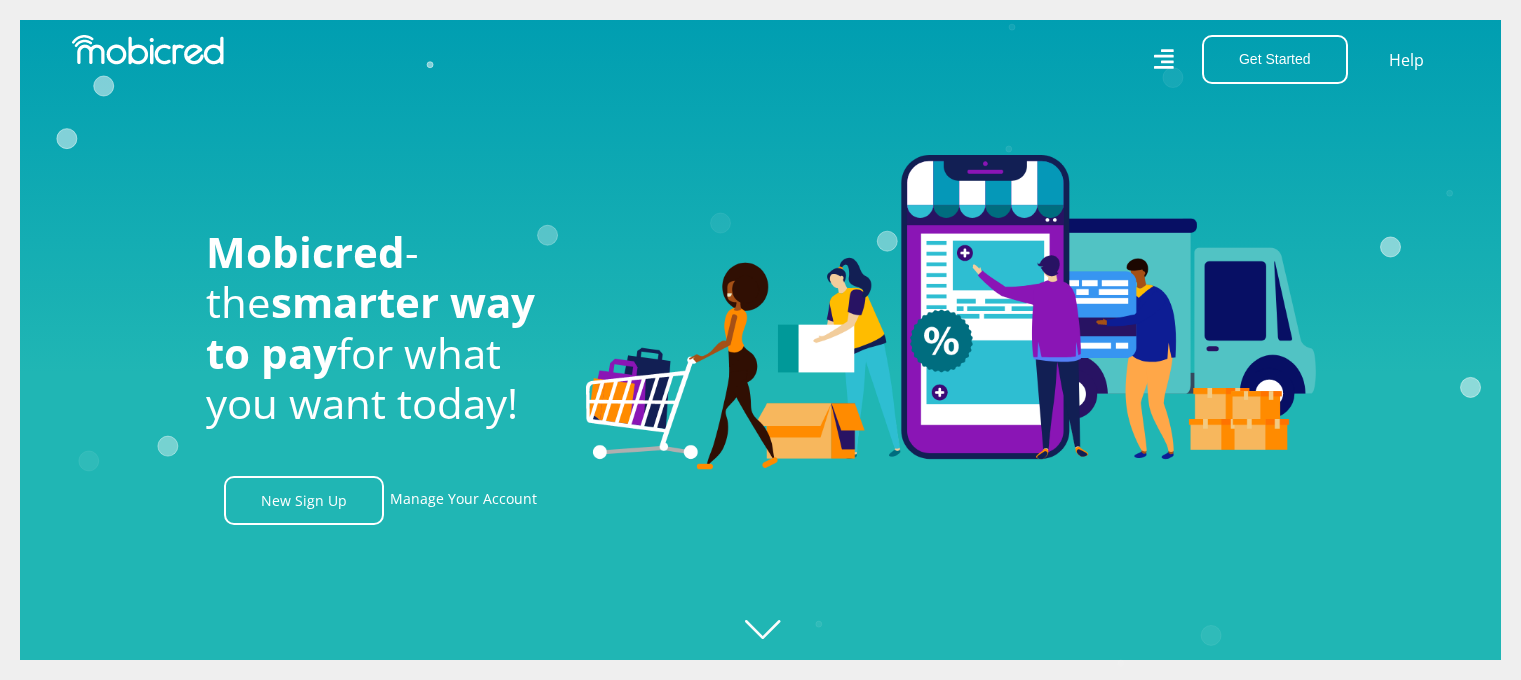 scroll, scrollTop: 0, scrollLeft: 0, axis: both 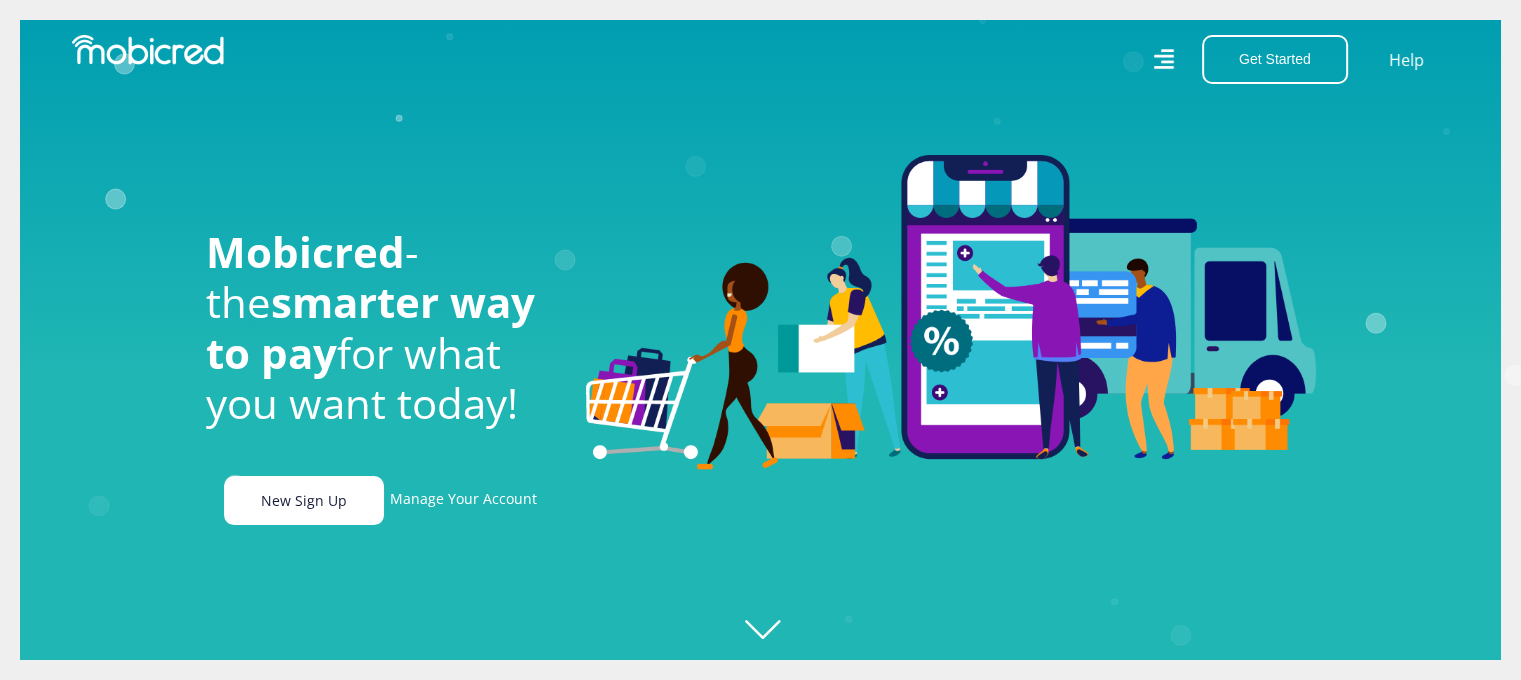 click on "New Sign Up" at bounding box center (304, 500) 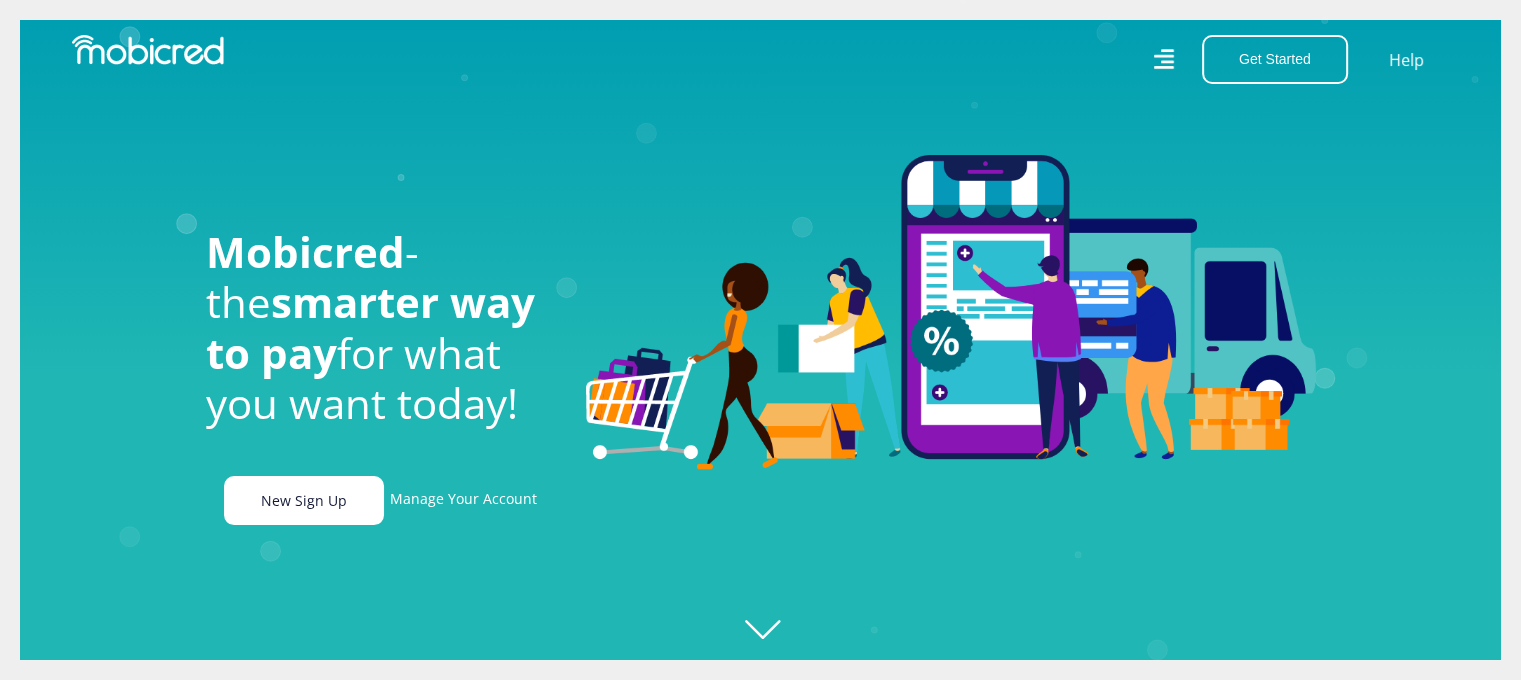 scroll, scrollTop: 0, scrollLeft: 1424, axis: horizontal 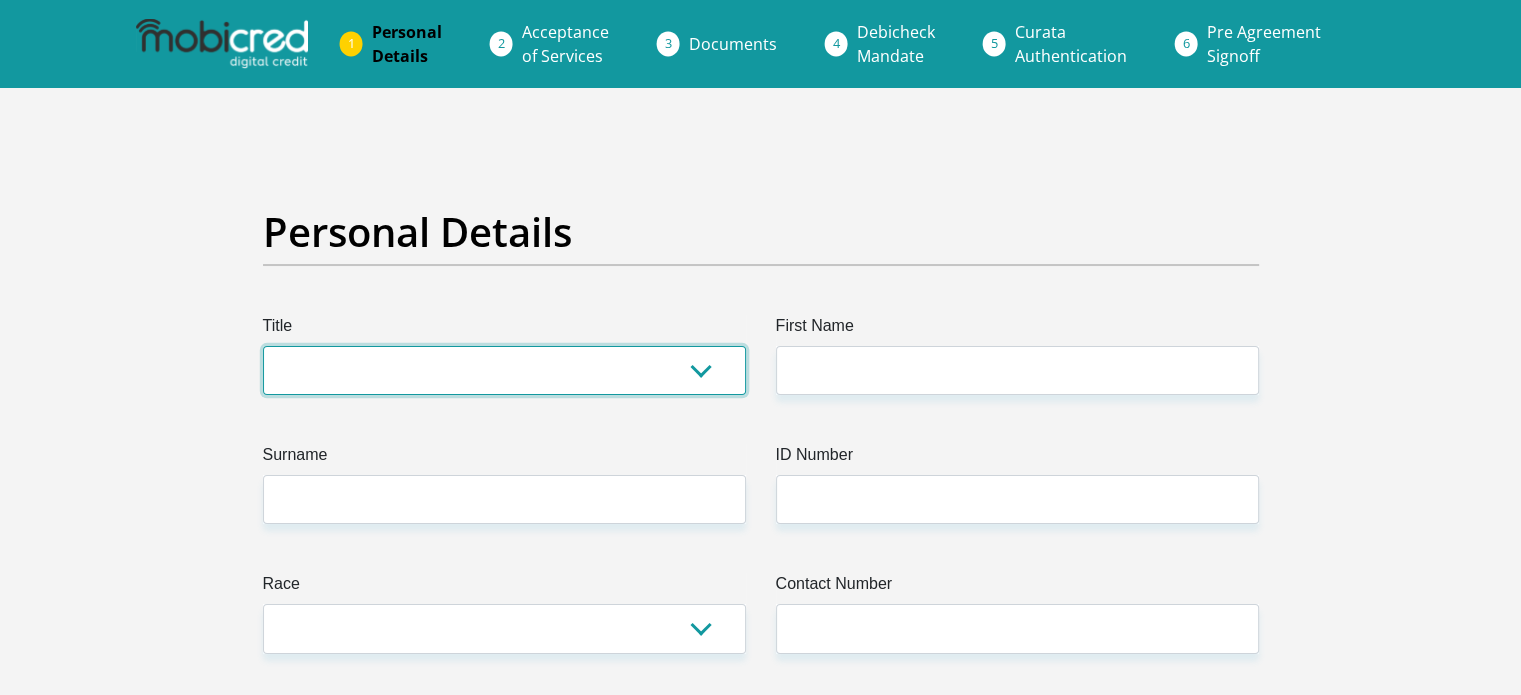 click on "Mr
Ms
Mrs
Dr
Other" at bounding box center [504, 370] 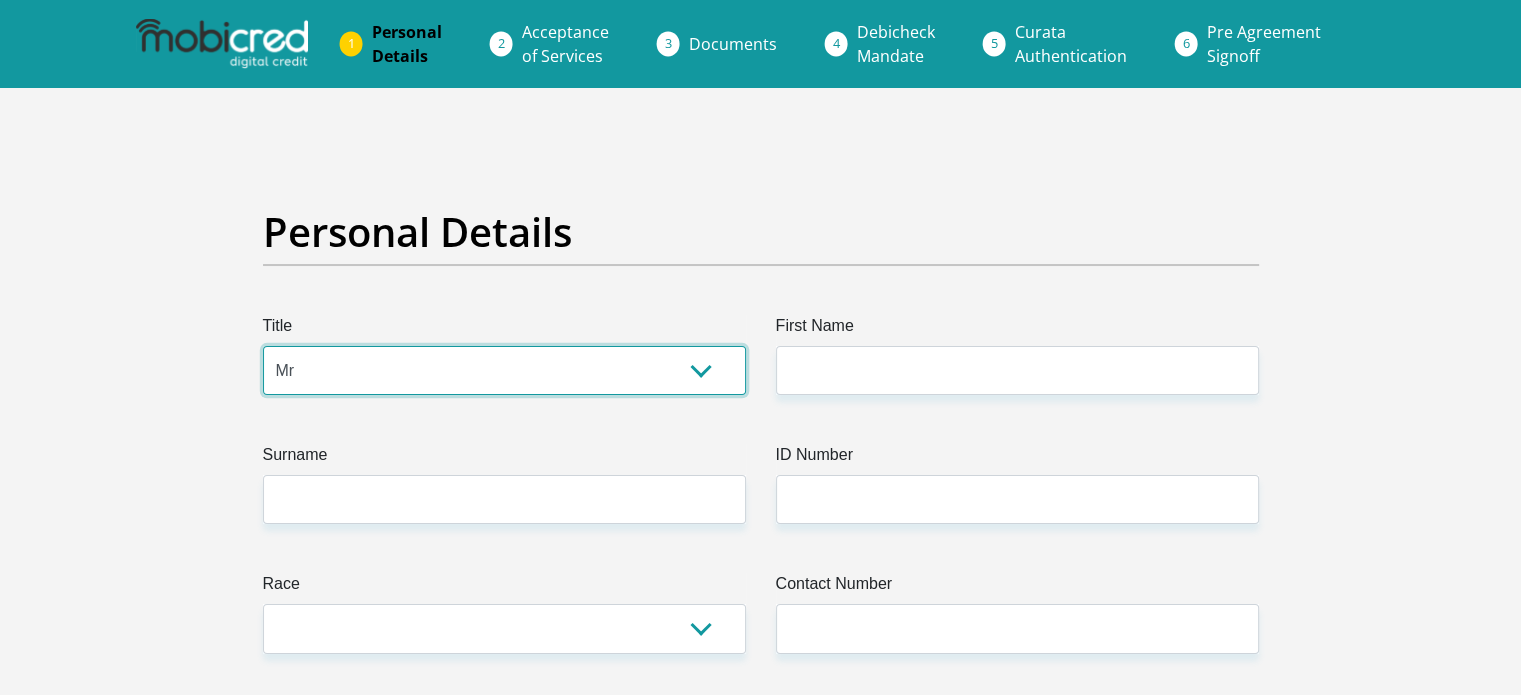 click on "Mr
Ms
Mrs
Dr
Other" at bounding box center (504, 370) 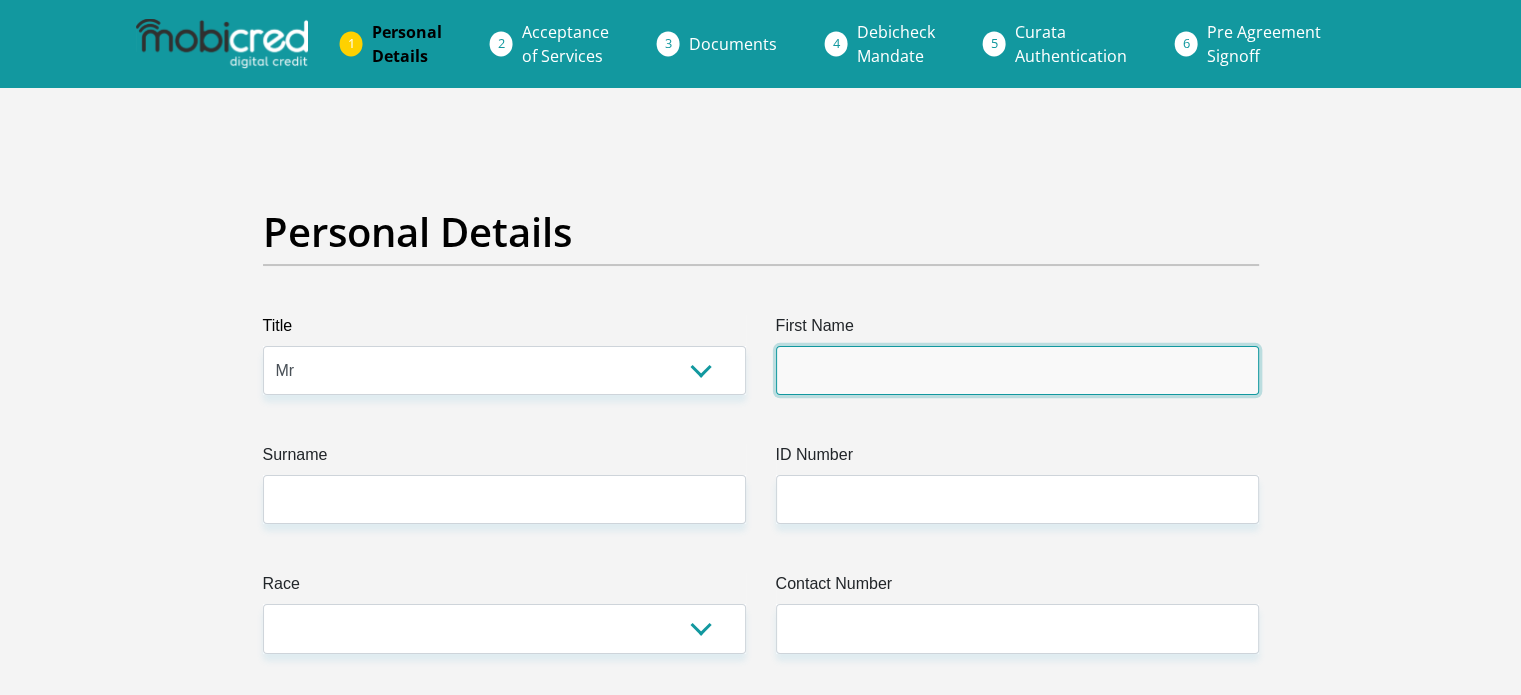 click on "First Name" at bounding box center [1017, 370] 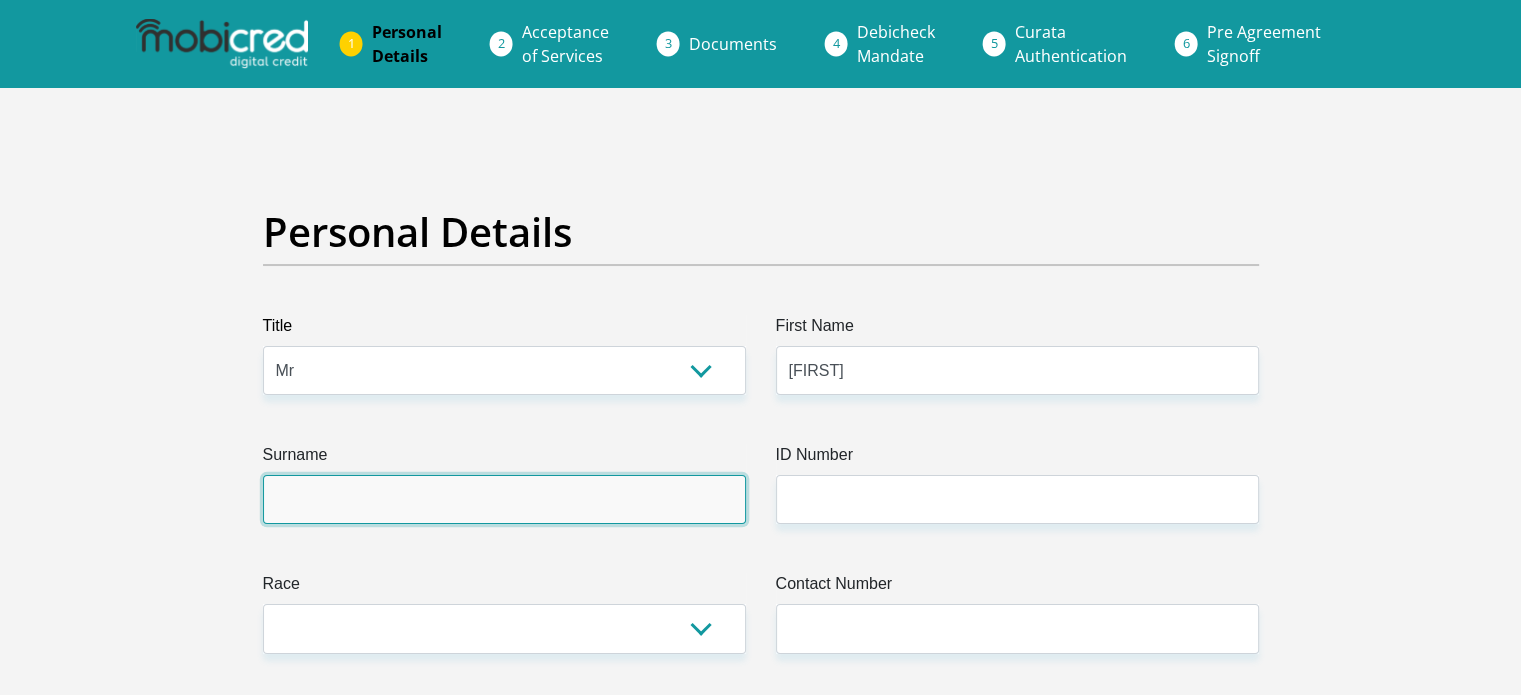 type on "[LAST]" 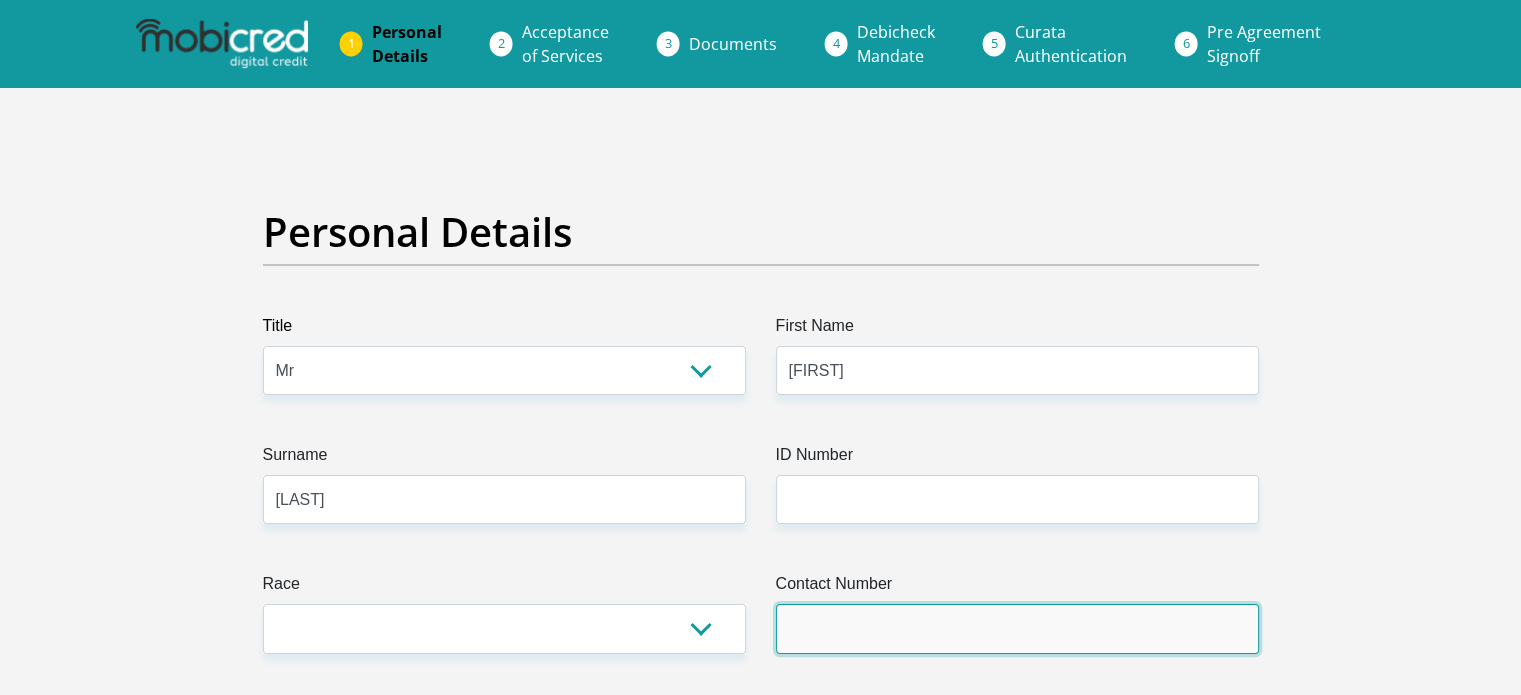 type on "[PHONE]" 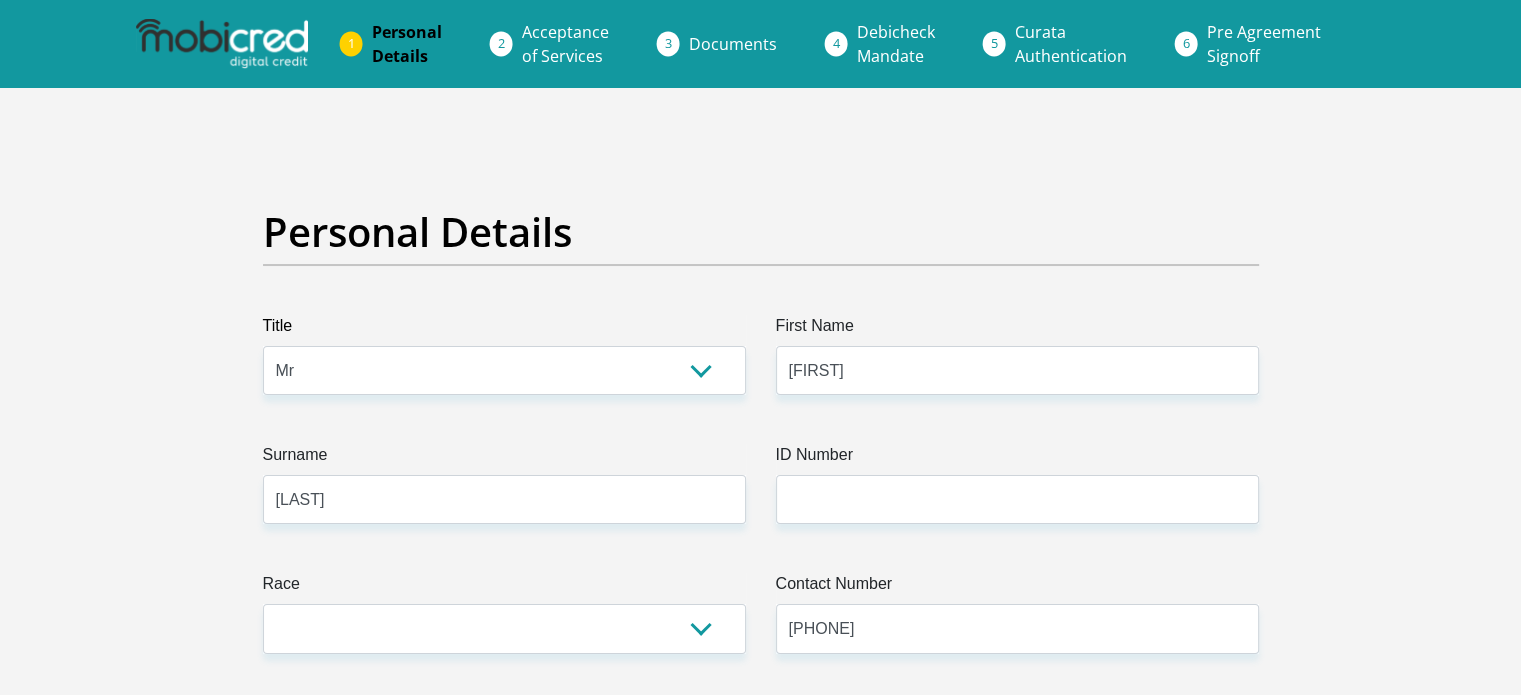 select on "ZAF" 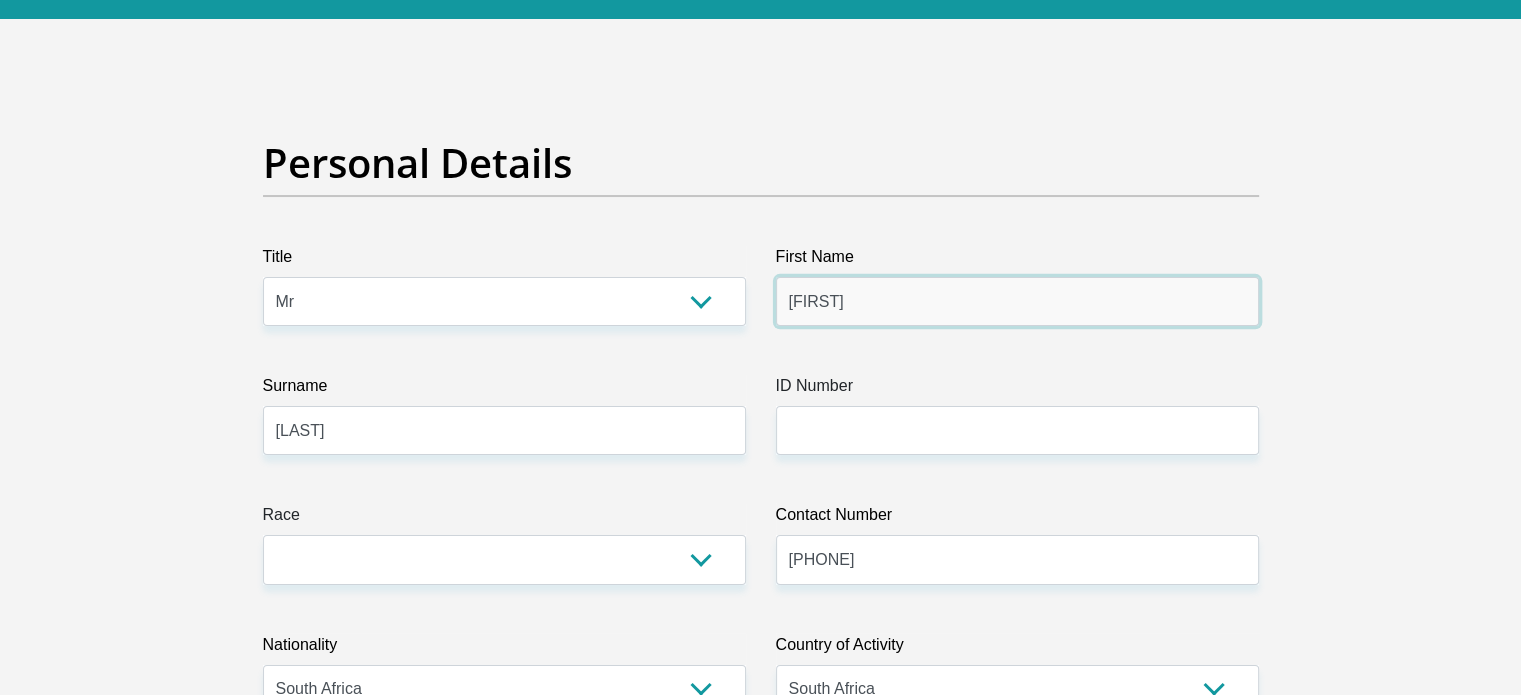 scroll, scrollTop: 100, scrollLeft: 0, axis: vertical 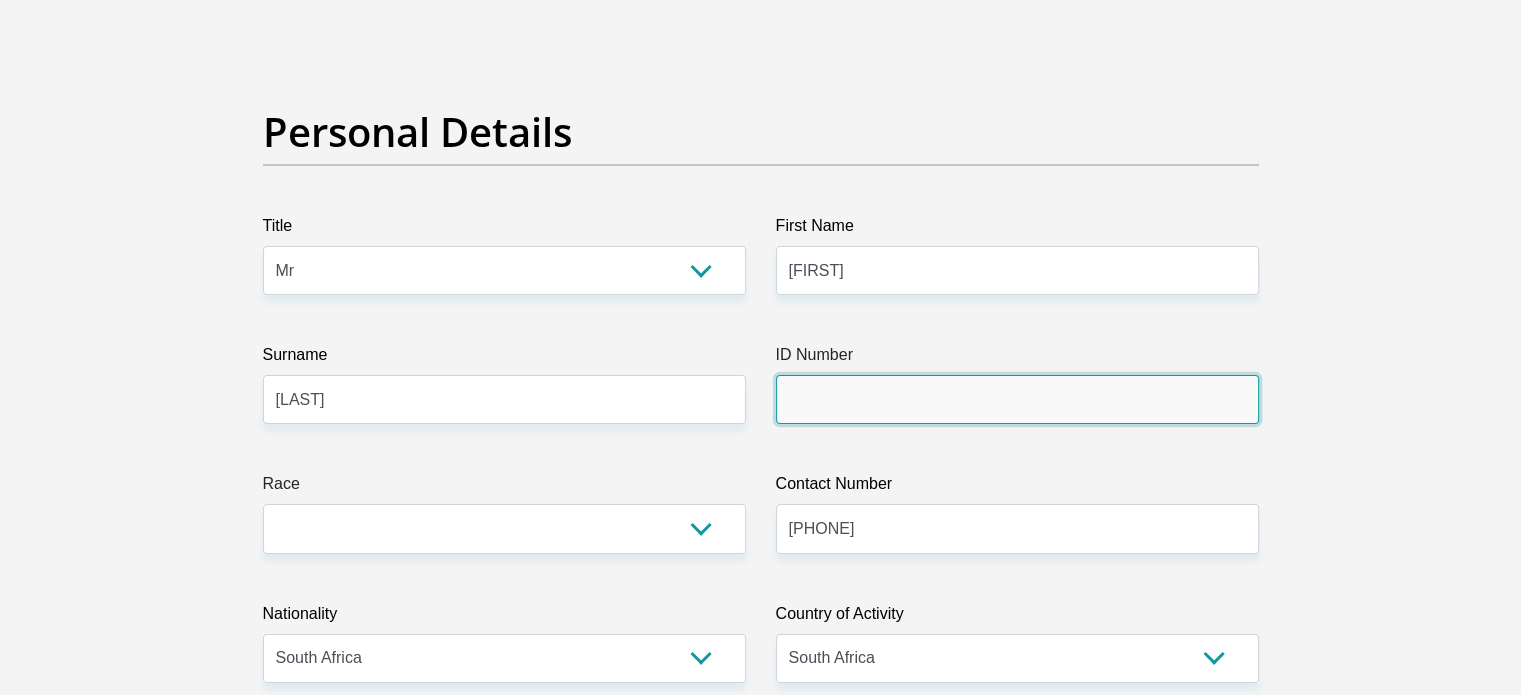 click on "ID Number" at bounding box center [1017, 399] 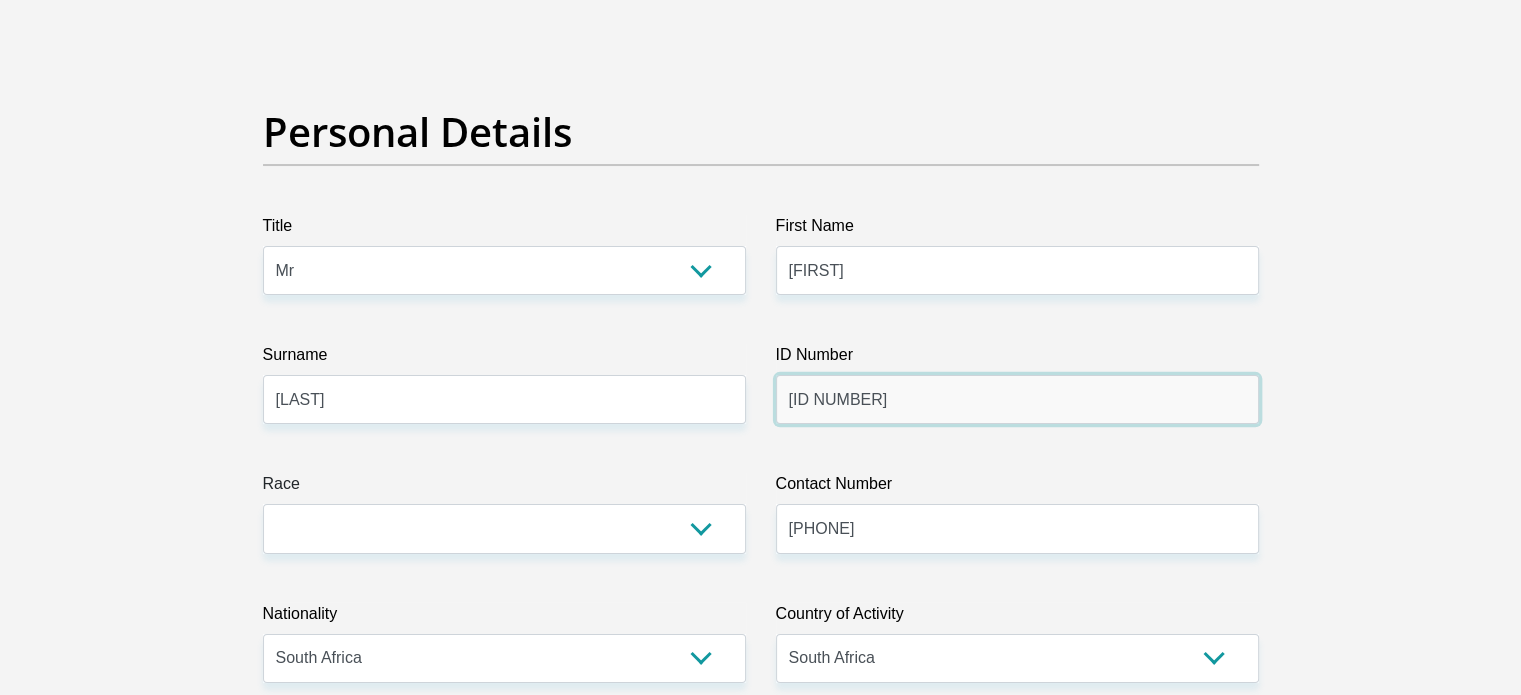 type on "[ID NUMBER]" 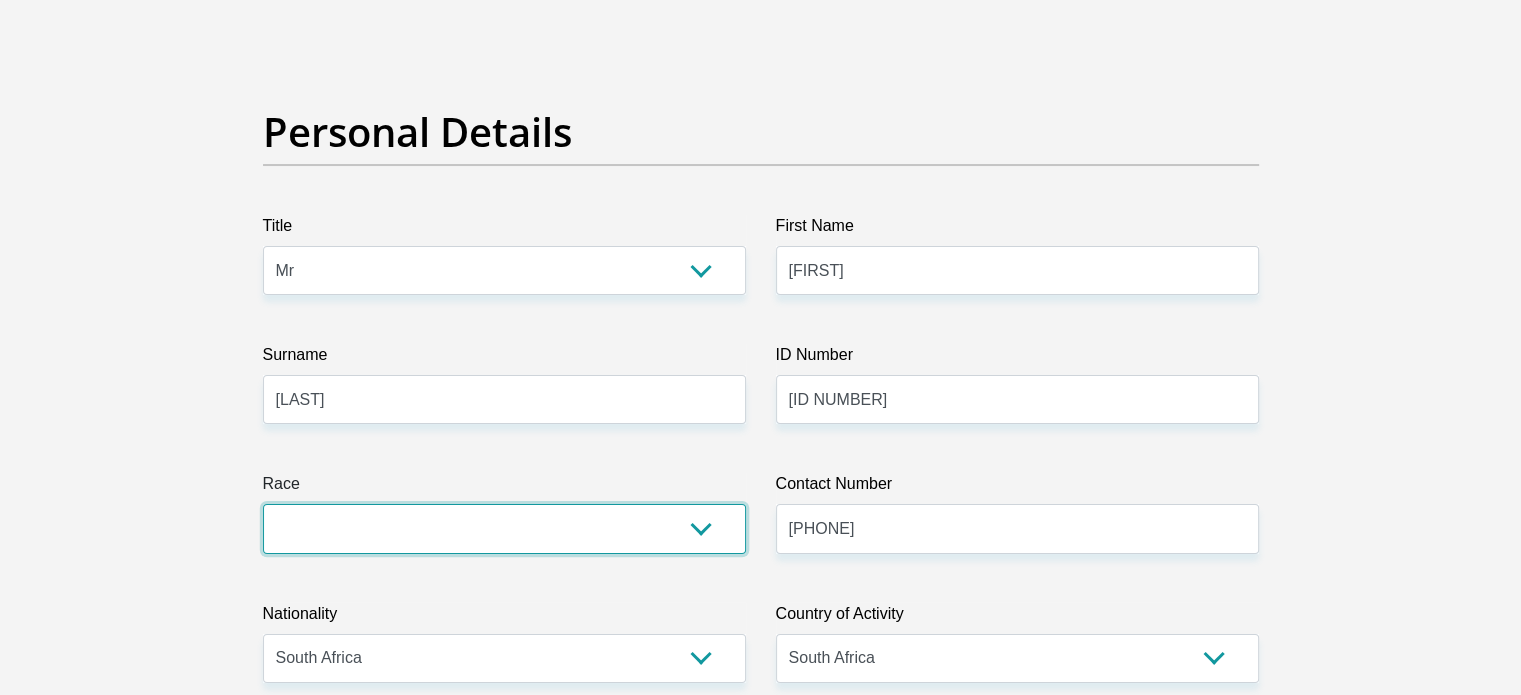 click on "Black
Coloured
Indian
White
Other" at bounding box center [504, 528] 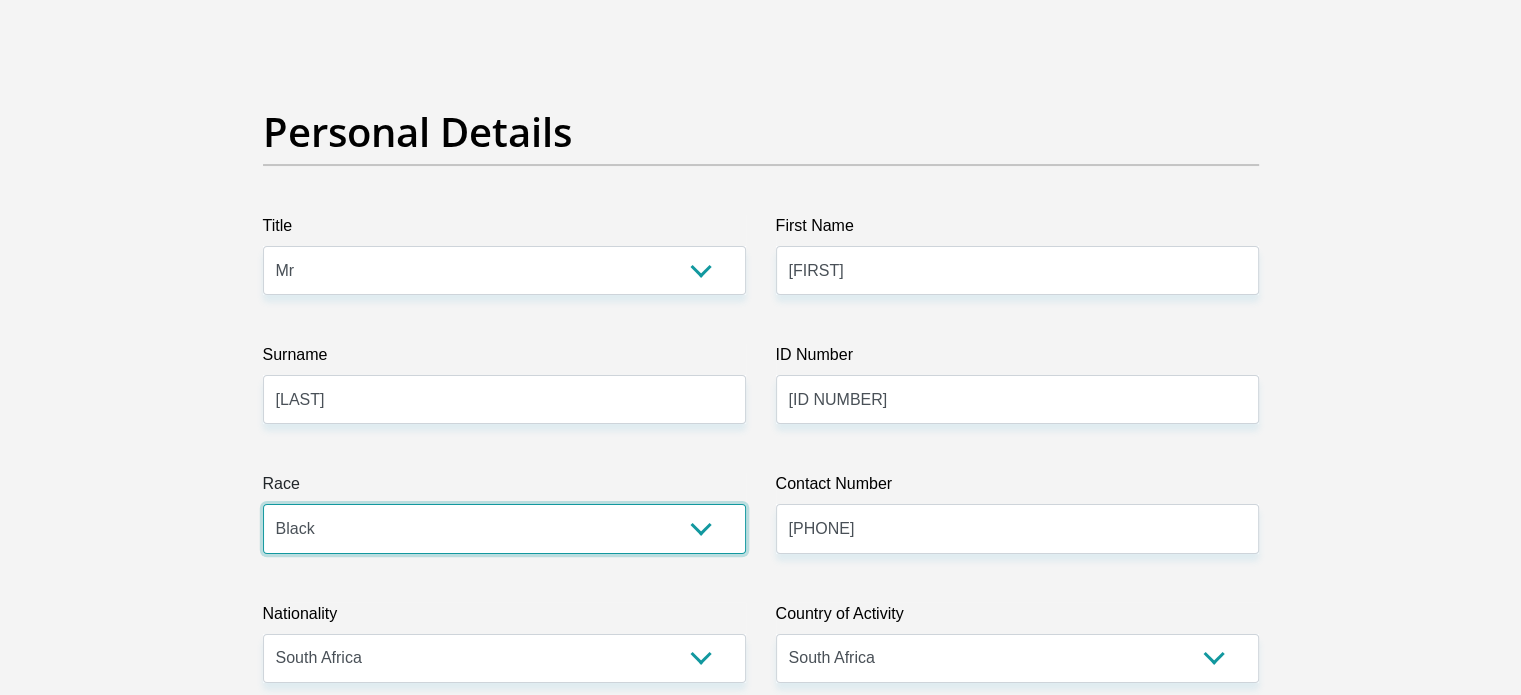 click on "Black
Coloured
Indian
White
Other" at bounding box center [504, 528] 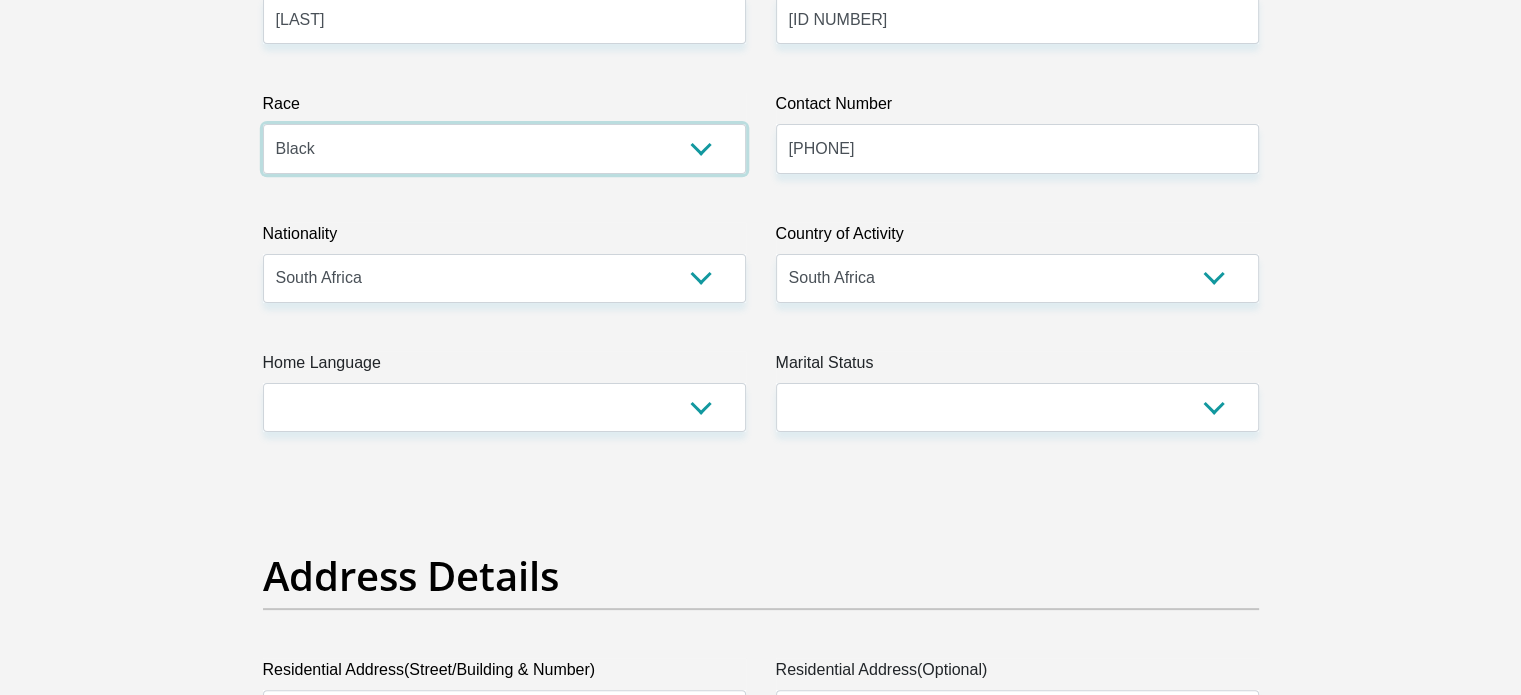 scroll, scrollTop: 500, scrollLeft: 0, axis: vertical 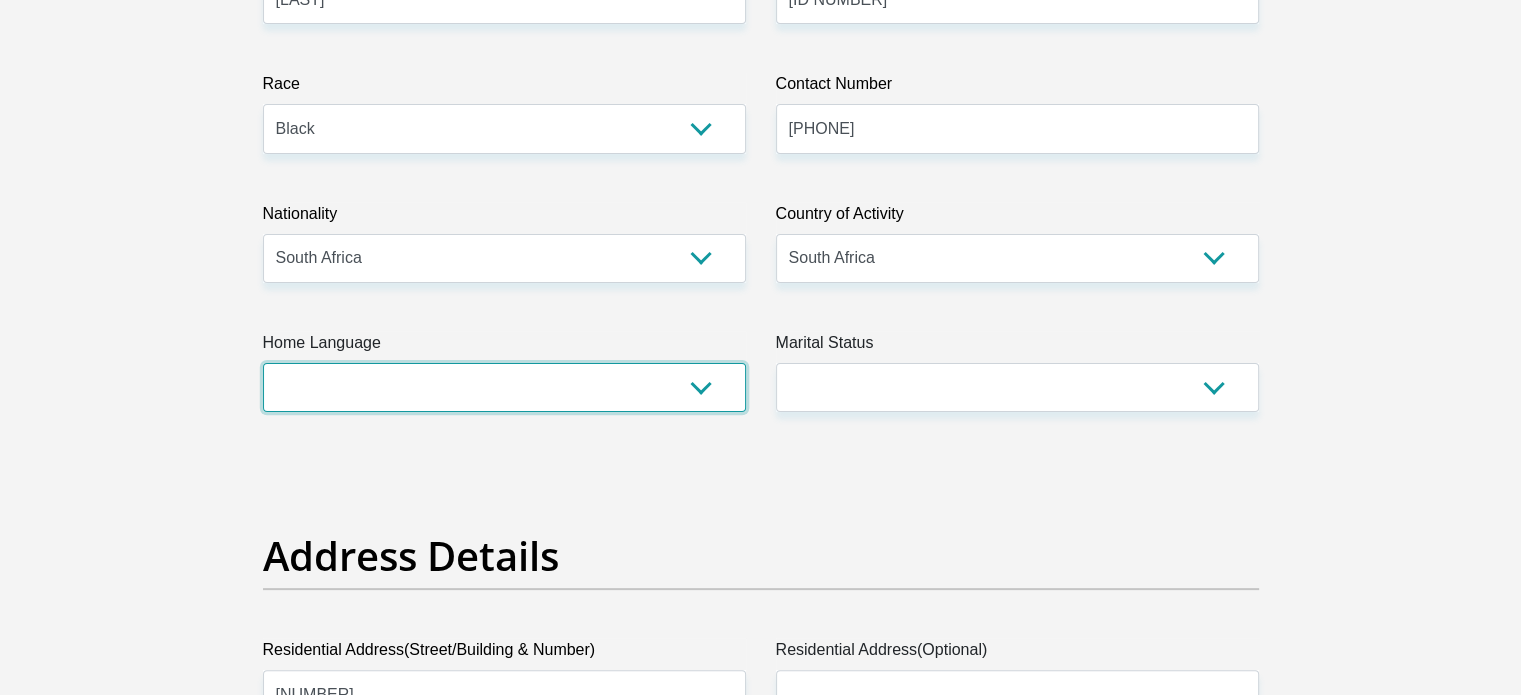 drag, startPoint x: 672, startPoint y: 371, endPoint x: 657, endPoint y: 379, distance: 17 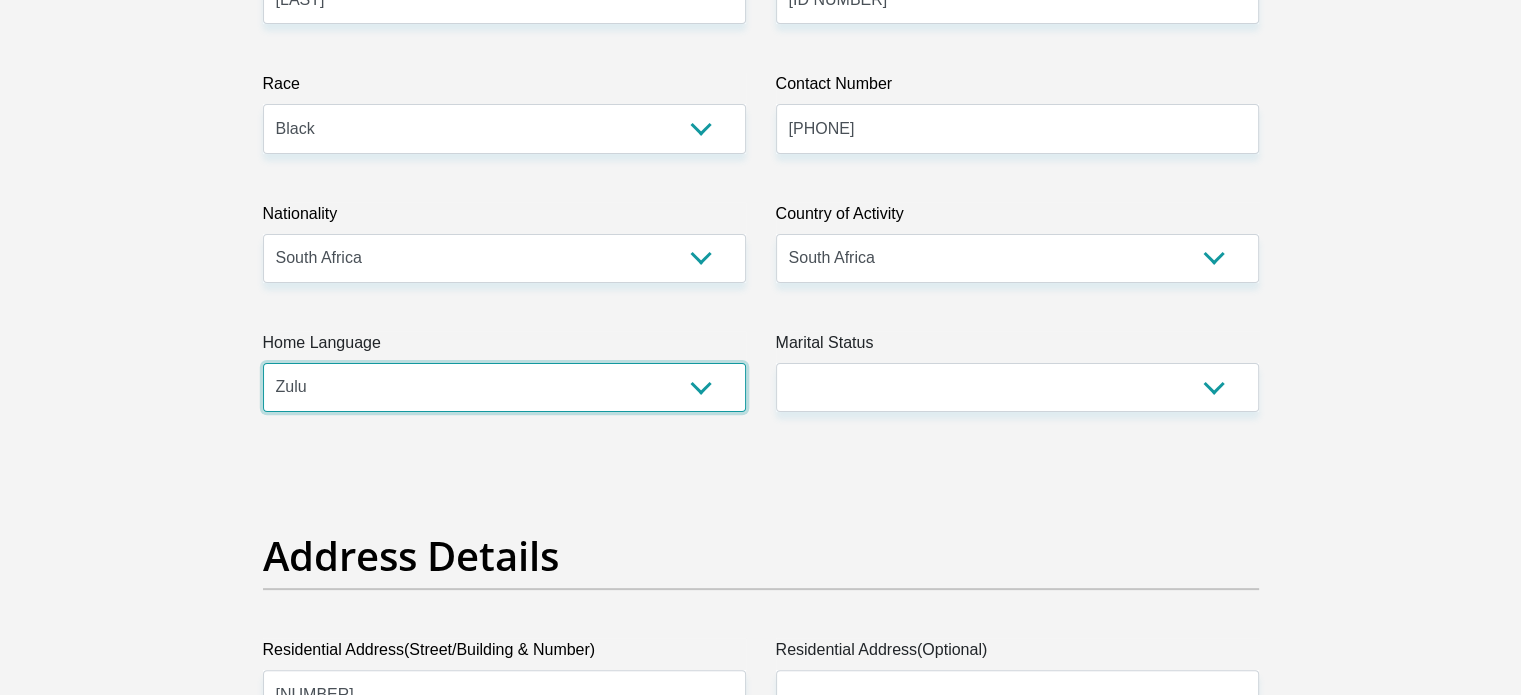 click on "Afrikaans
English
Sepedi
South Ndebele
Southern Sotho
Swati
Tsonga
Tswana
Venda
Xhosa
Zulu
Other" at bounding box center [504, 387] 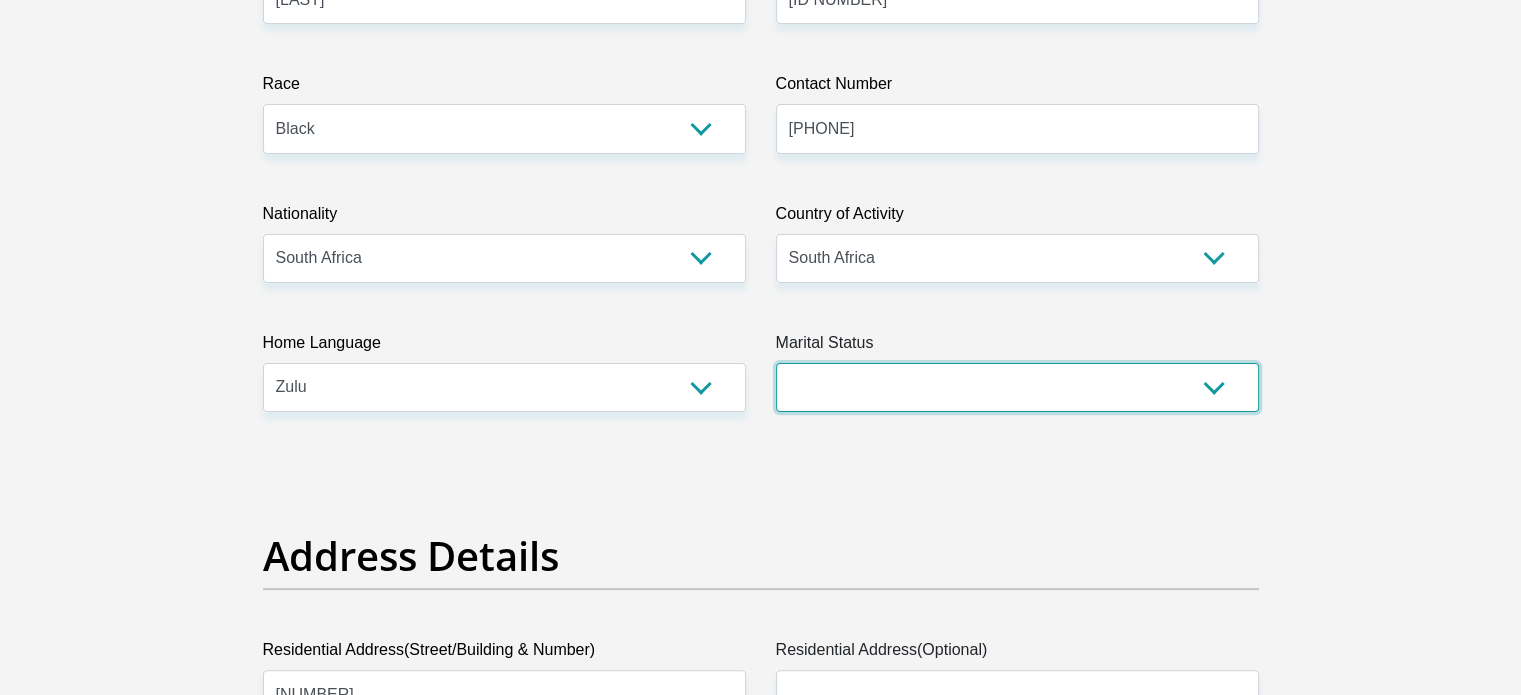 click on "Married ANC
Single
Divorced
Widowed
Married COP or Customary Law" at bounding box center (1017, 387) 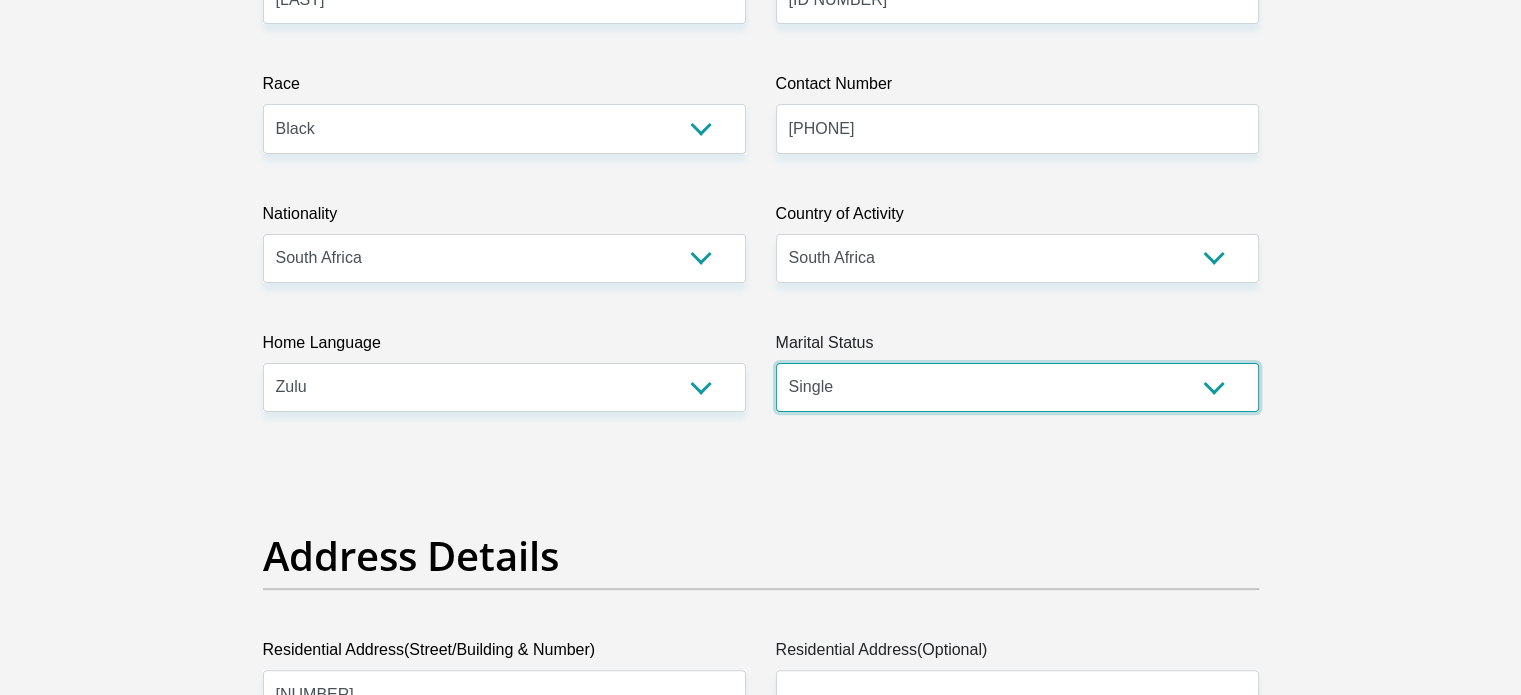 click on "Married ANC
Single
Divorced
Widowed
Married COP or Customary Law" at bounding box center [1017, 387] 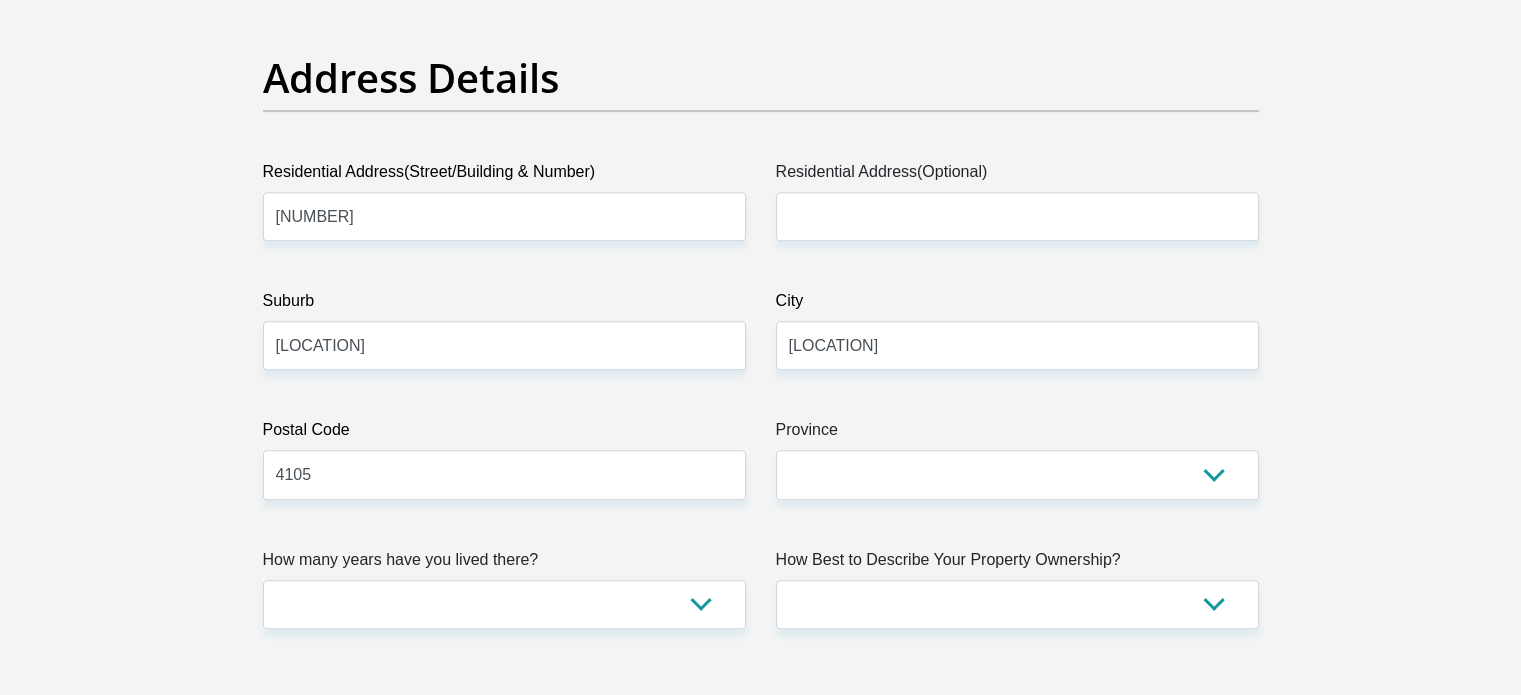 scroll, scrollTop: 1000, scrollLeft: 0, axis: vertical 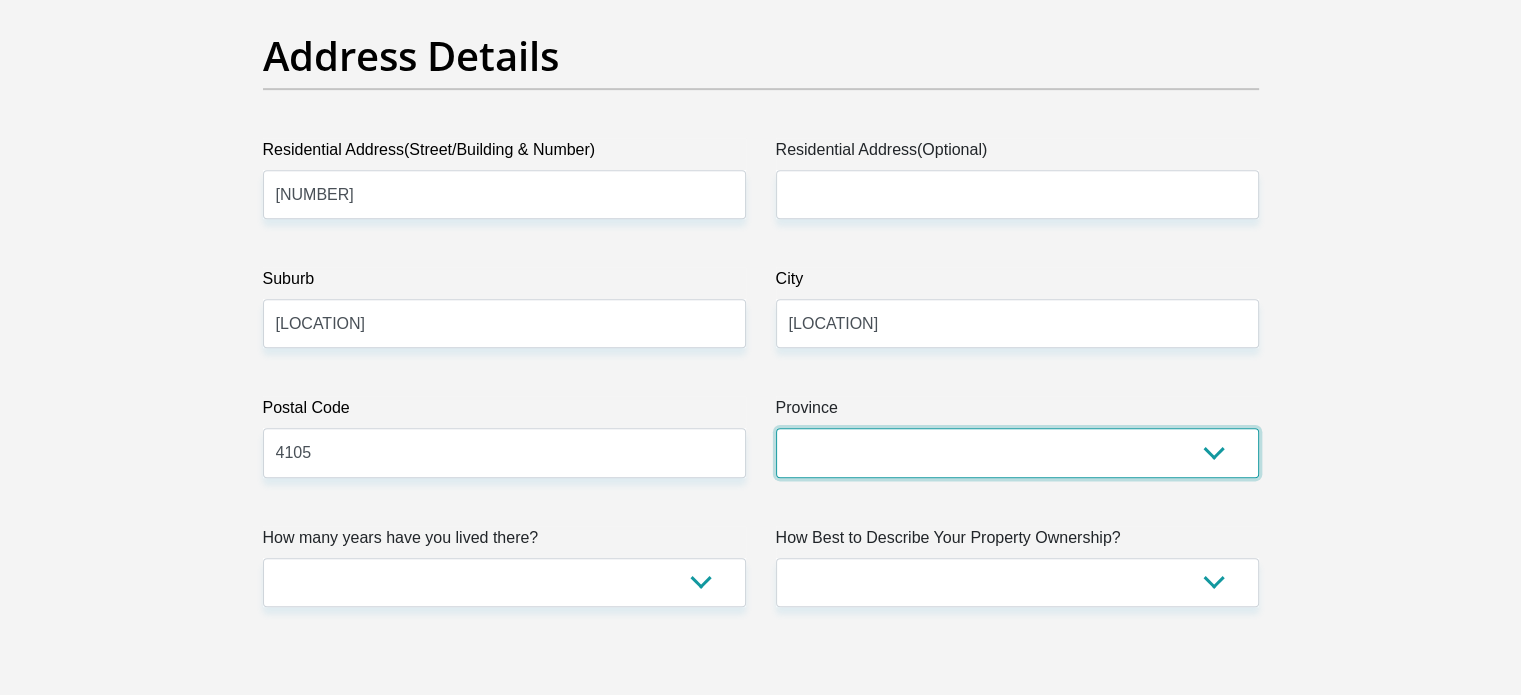 click on "Eastern Cape
Free State
Gauteng
KwaZulu-Natal
Limpopo
Mpumalanga
Northern Cape
North West
Western Cape" at bounding box center (1017, 452) 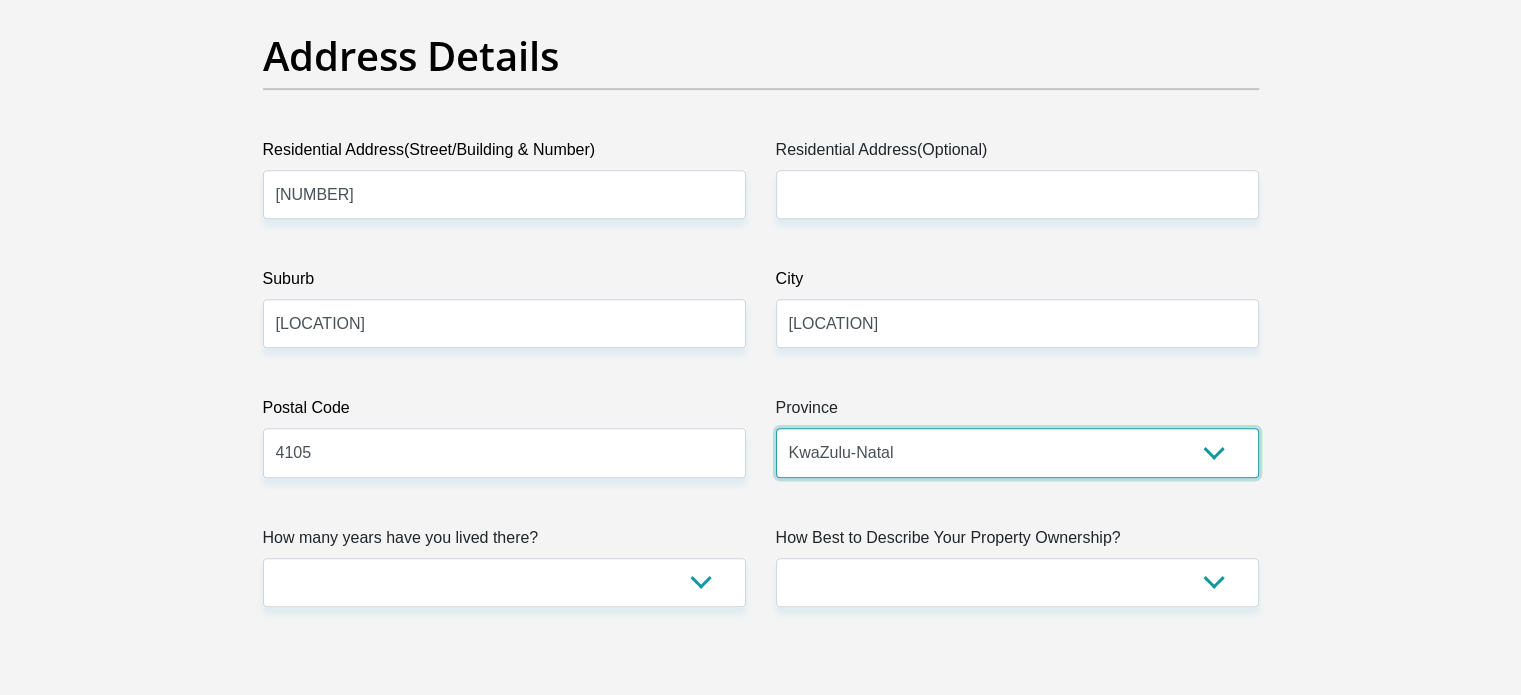 click on "Eastern Cape
Free State
Gauteng
KwaZulu-Natal
Limpopo
Mpumalanga
Northern Cape
North West
Western Cape" at bounding box center [1017, 452] 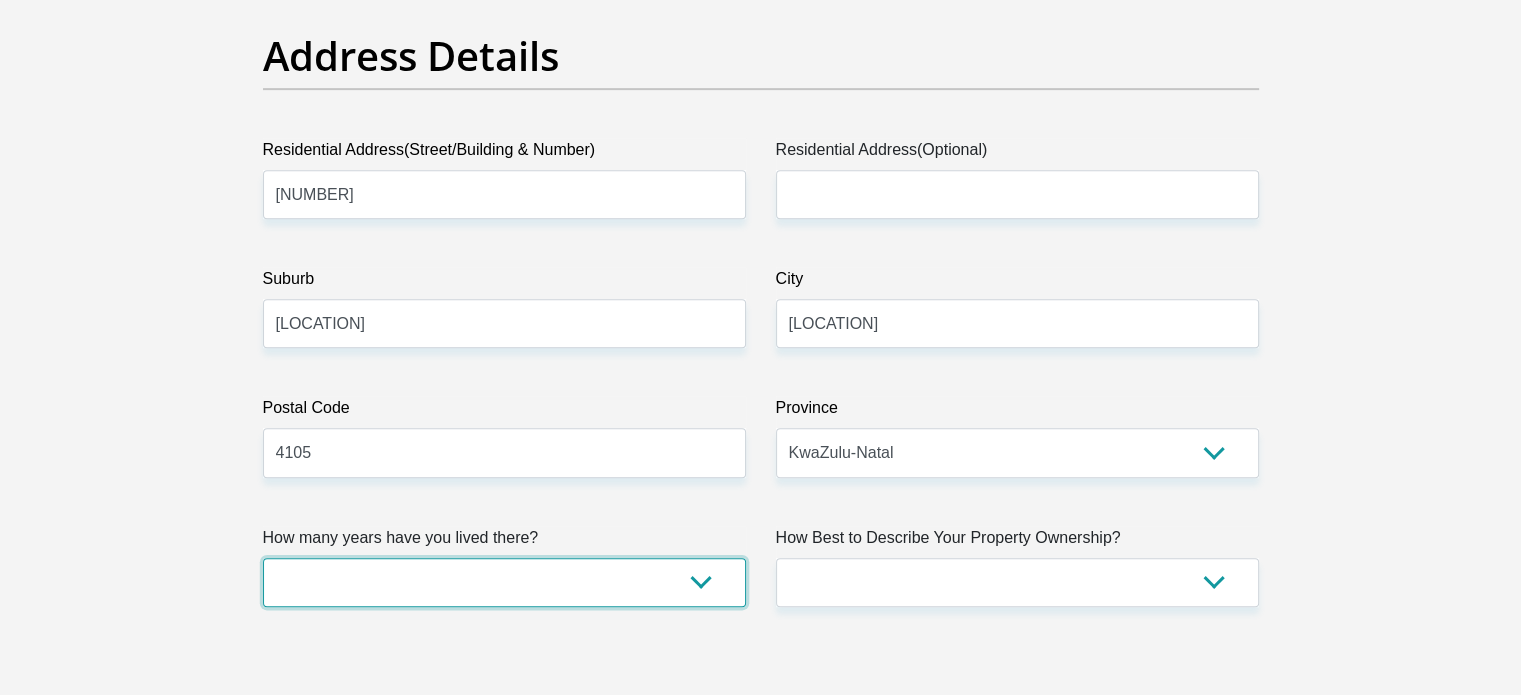 click on "less than 1 year
1-3 years
3-5 years
5+ years" at bounding box center [504, 582] 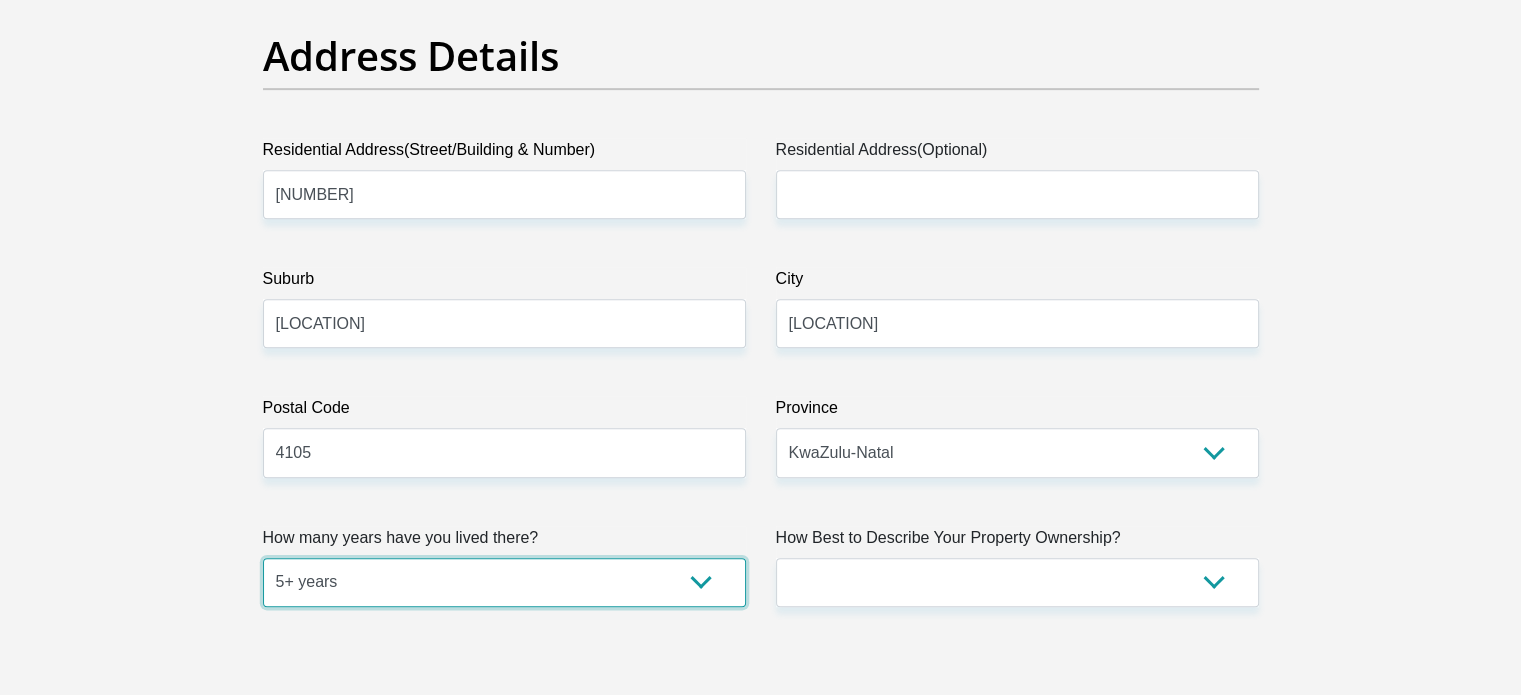 click on "less than 1 year
1-3 years
3-5 years
5+ years" at bounding box center (504, 582) 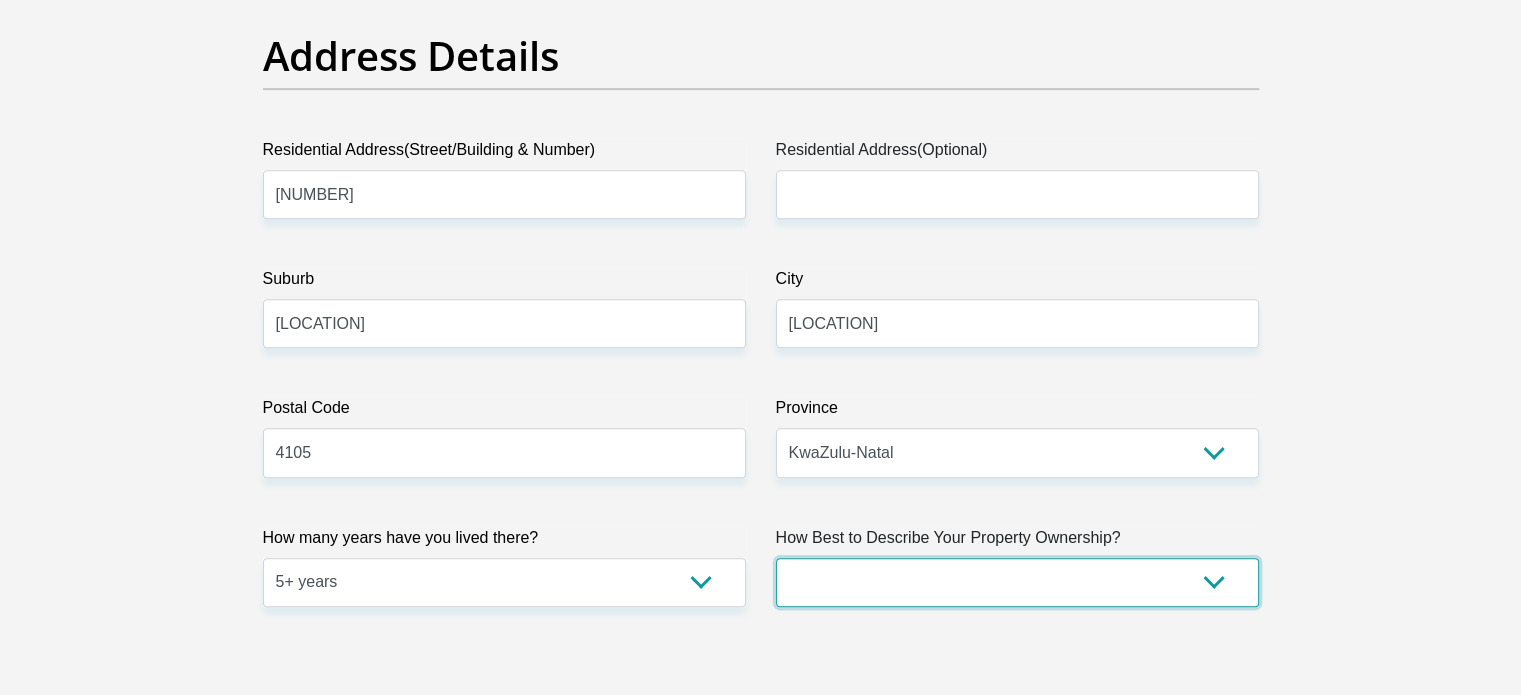 click on "Owned
Rented
Family Owned
Company Dwelling" at bounding box center (1017, 582) 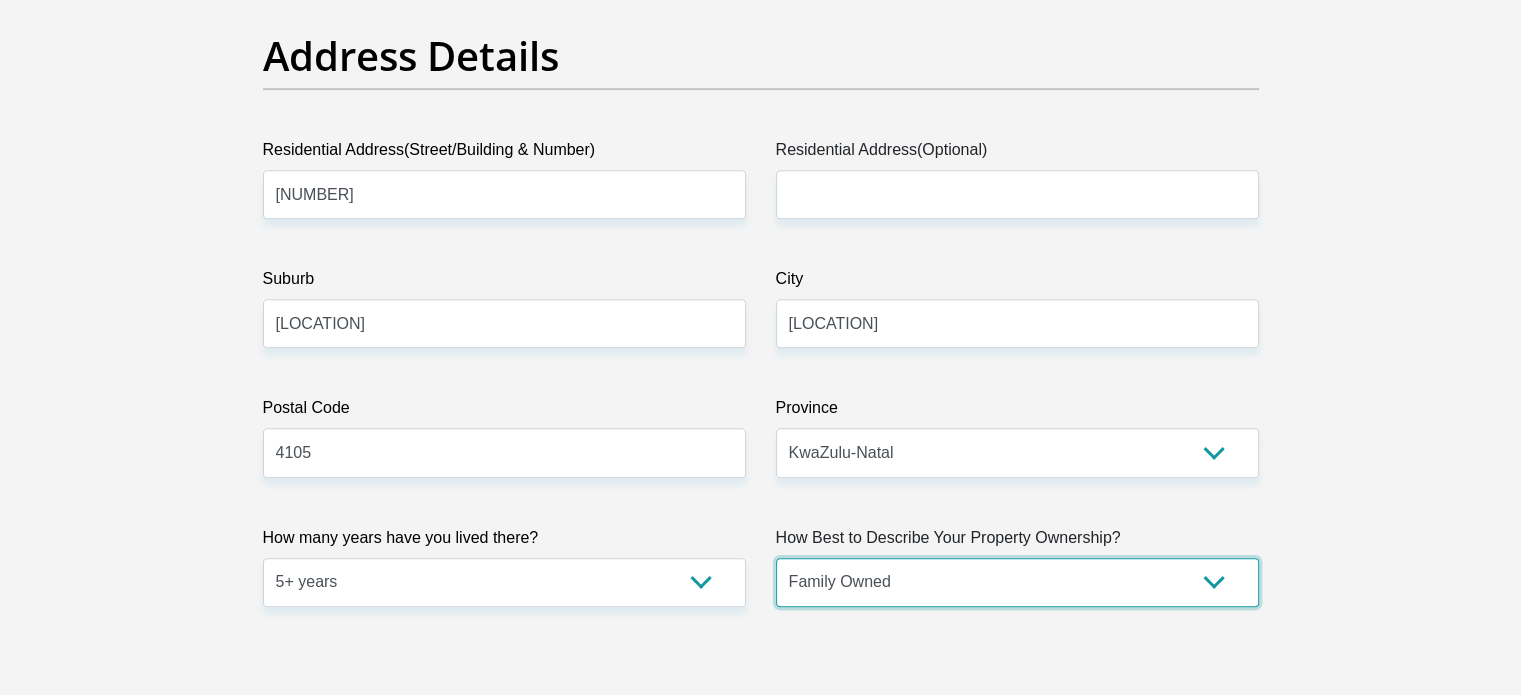 click on "Owned
Rented
Family Owned
Company Dwelling" at bounding box center (1017, 582) 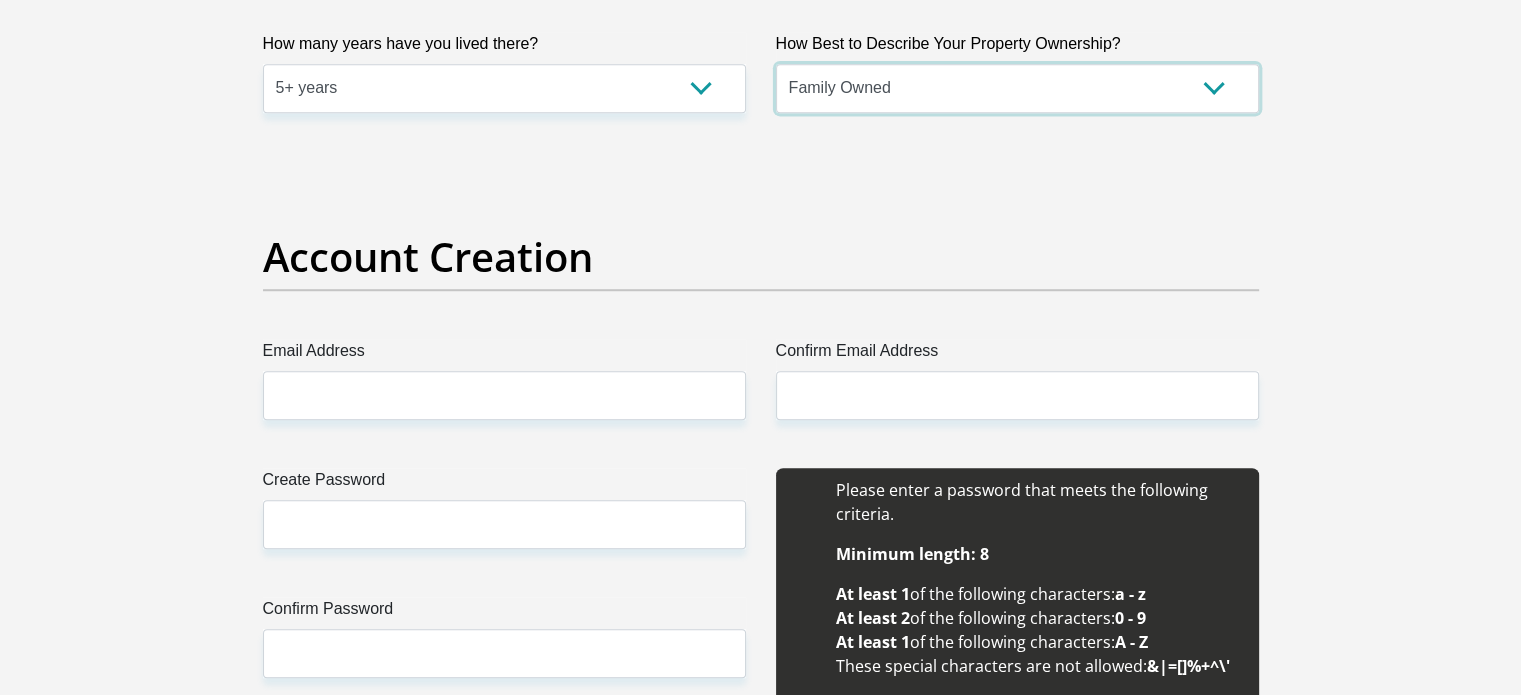 scroll, scrollTop: 1500, scrollLeft: 0, axis: vertical 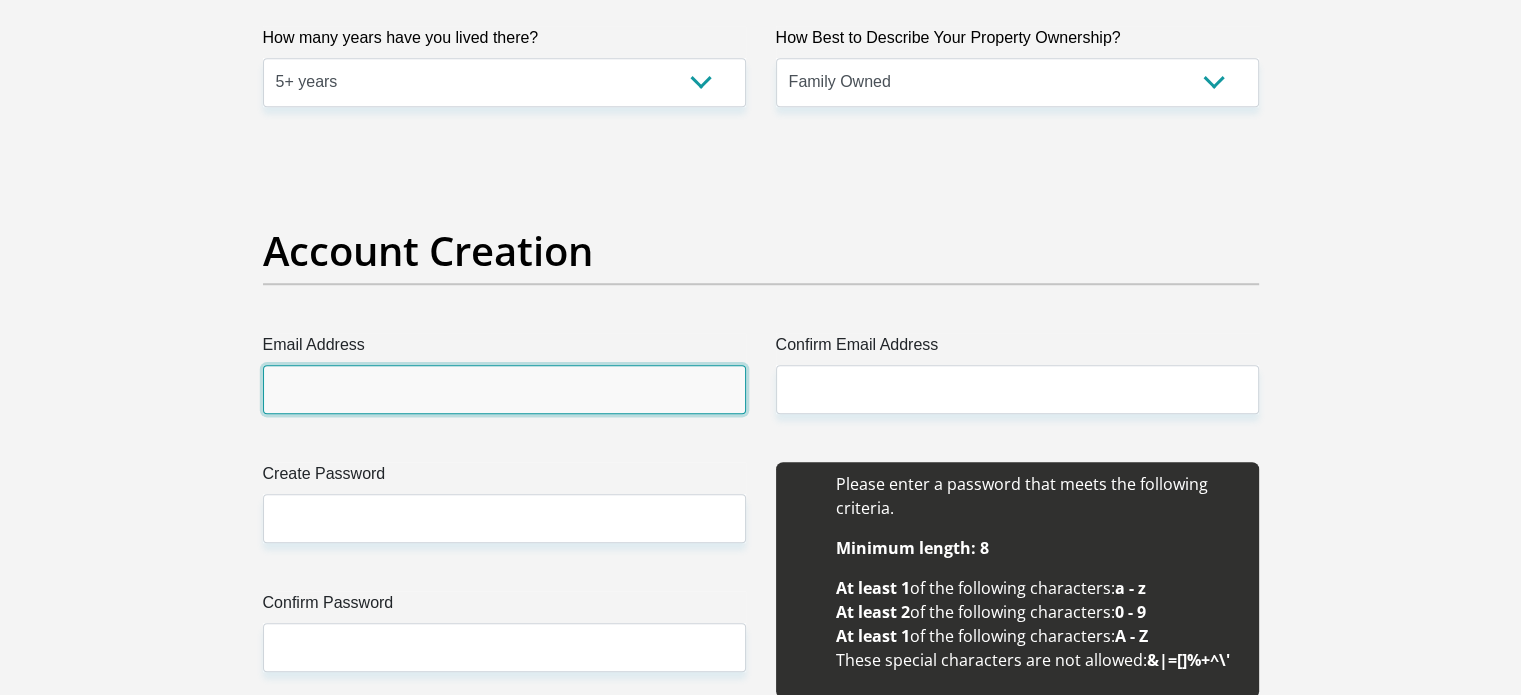 click on "Email Address" at bounding box center [504, 389] 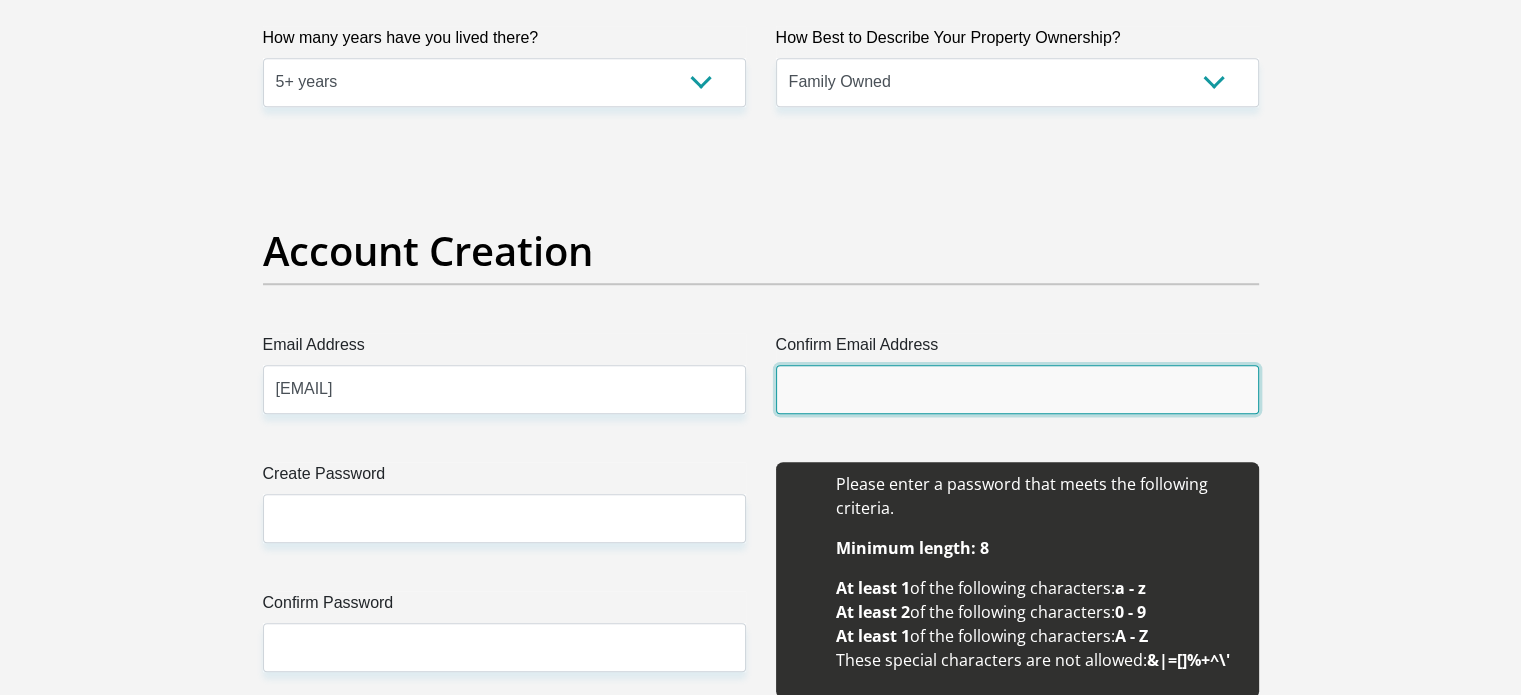 type on "[EMAIL]" 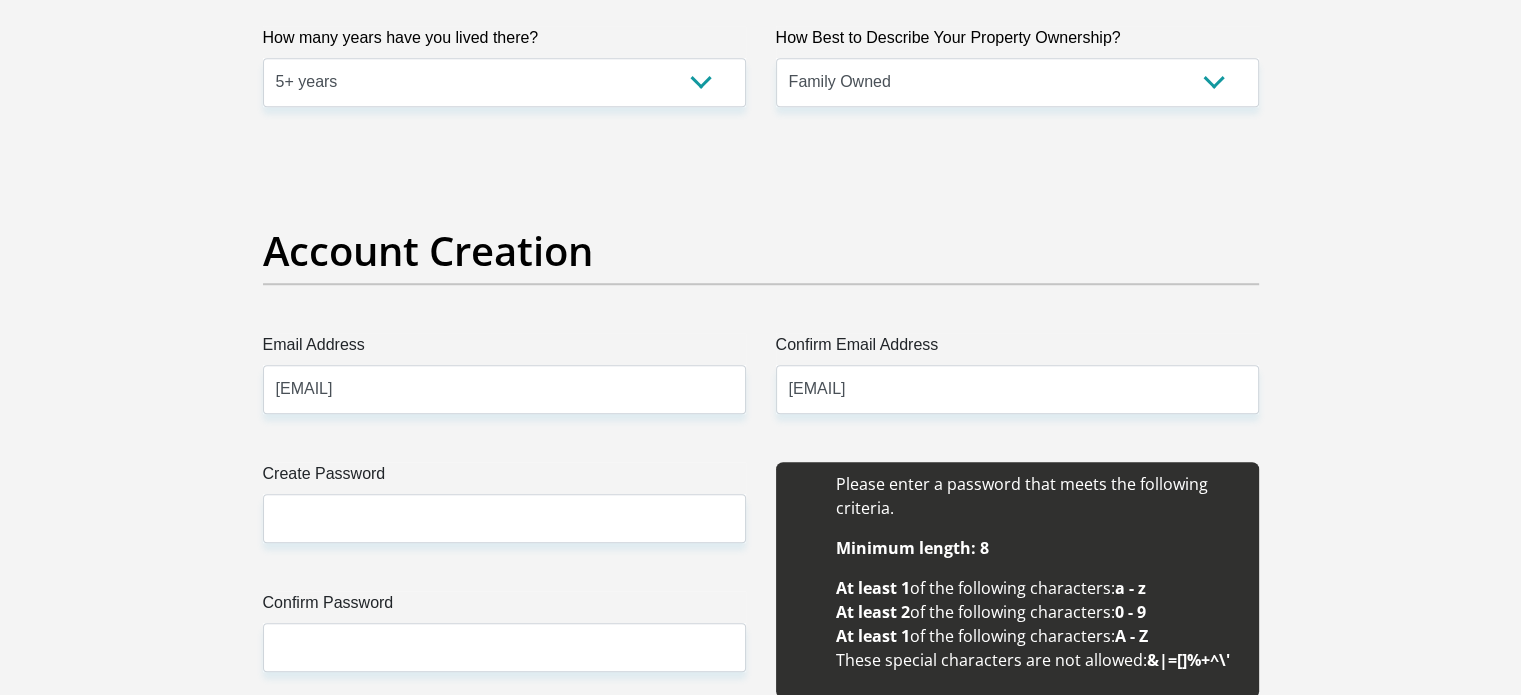 type 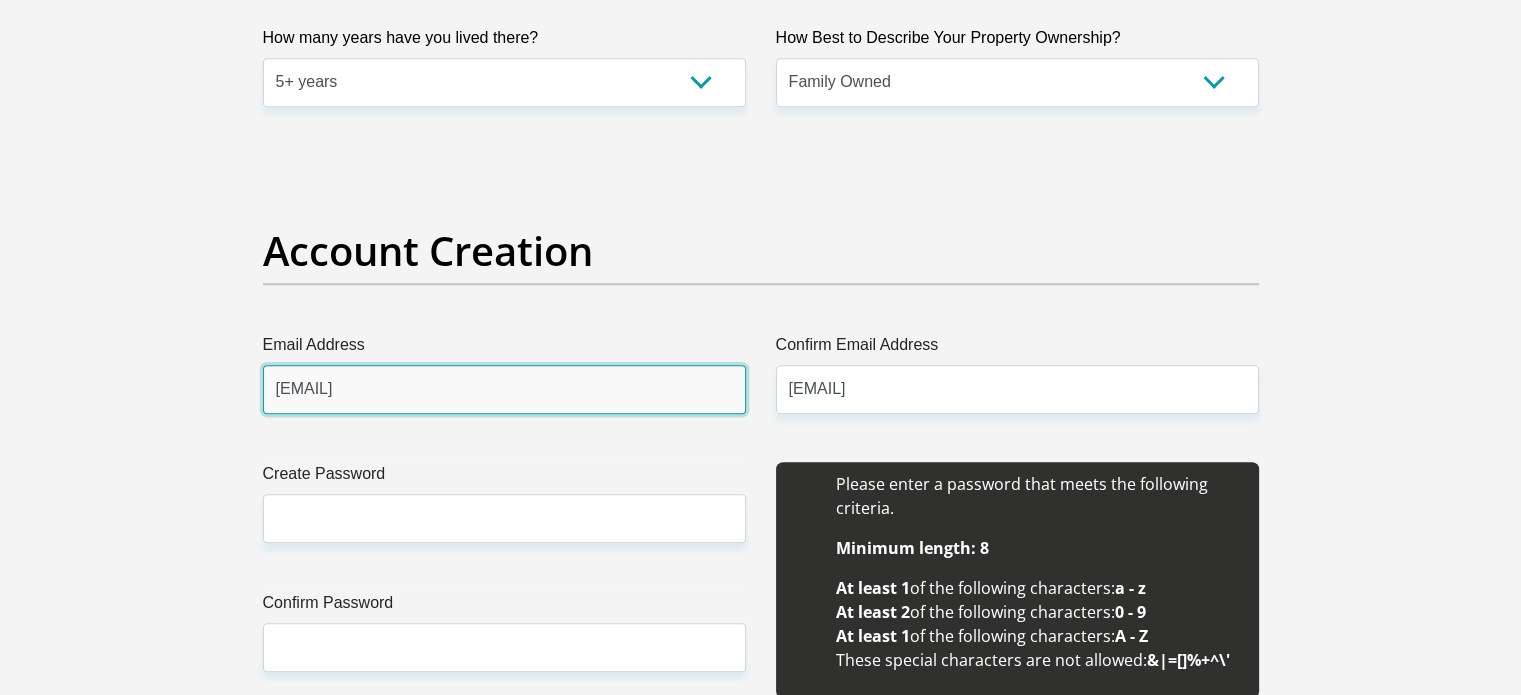 type 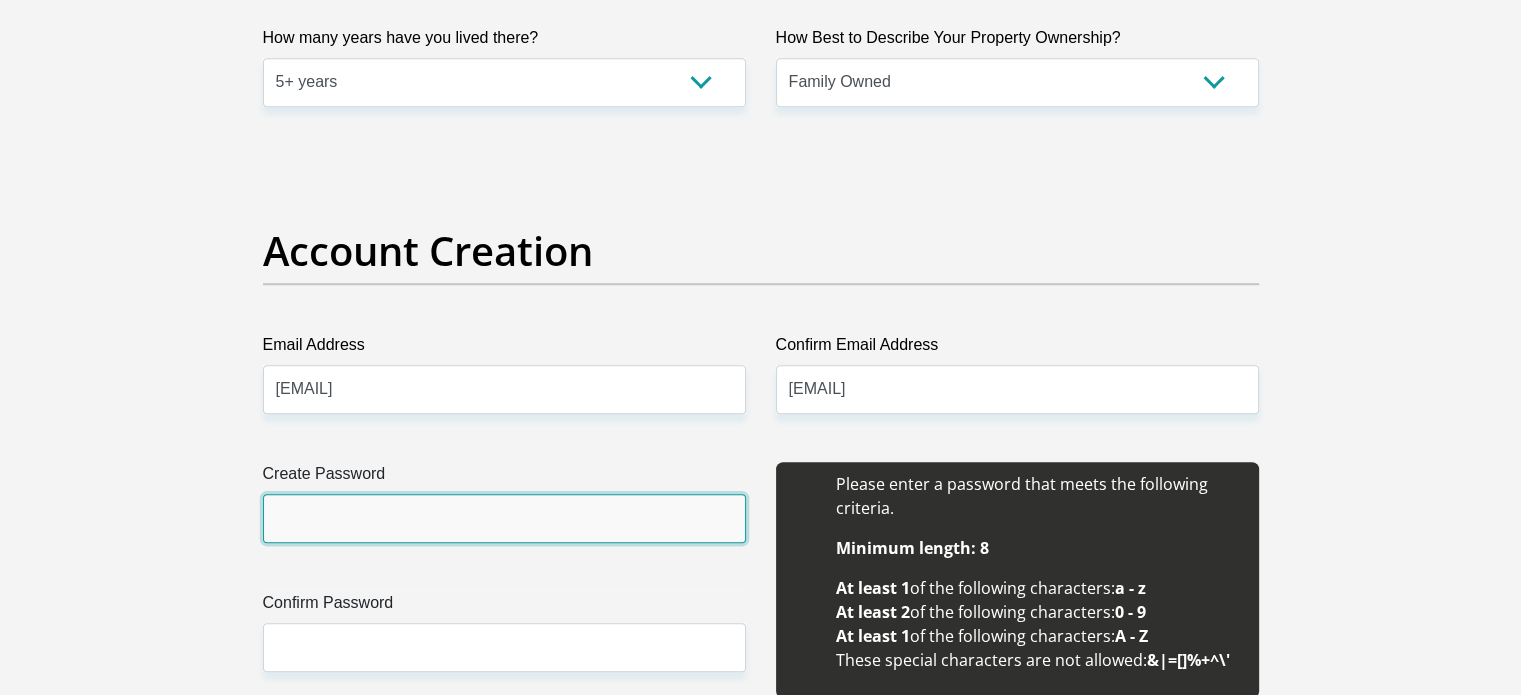 click on "Create Password" at bounding box center (504, 518) 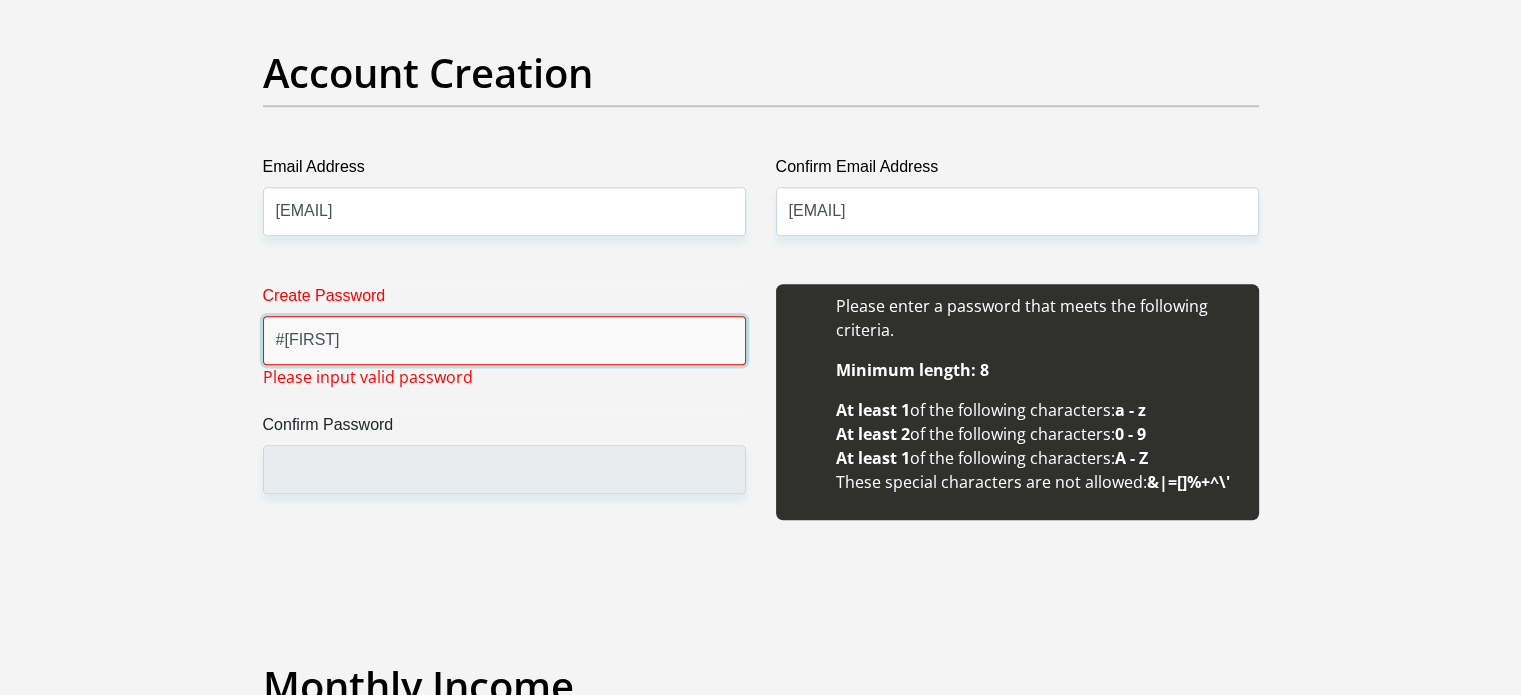 scroll, scrollTop: 1700, scrollLeft: 0, axis: vertical 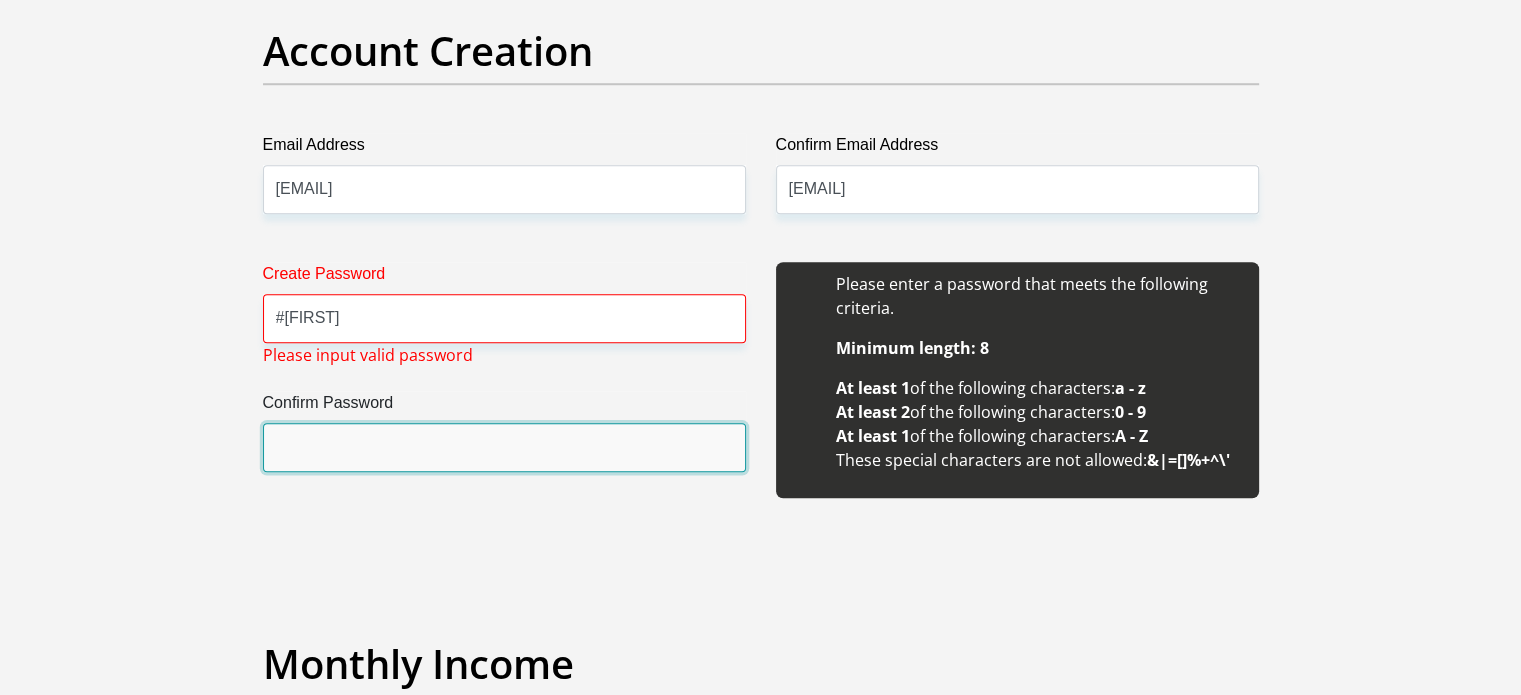 click on "Confirm Password" at bounding box center (504, 447) 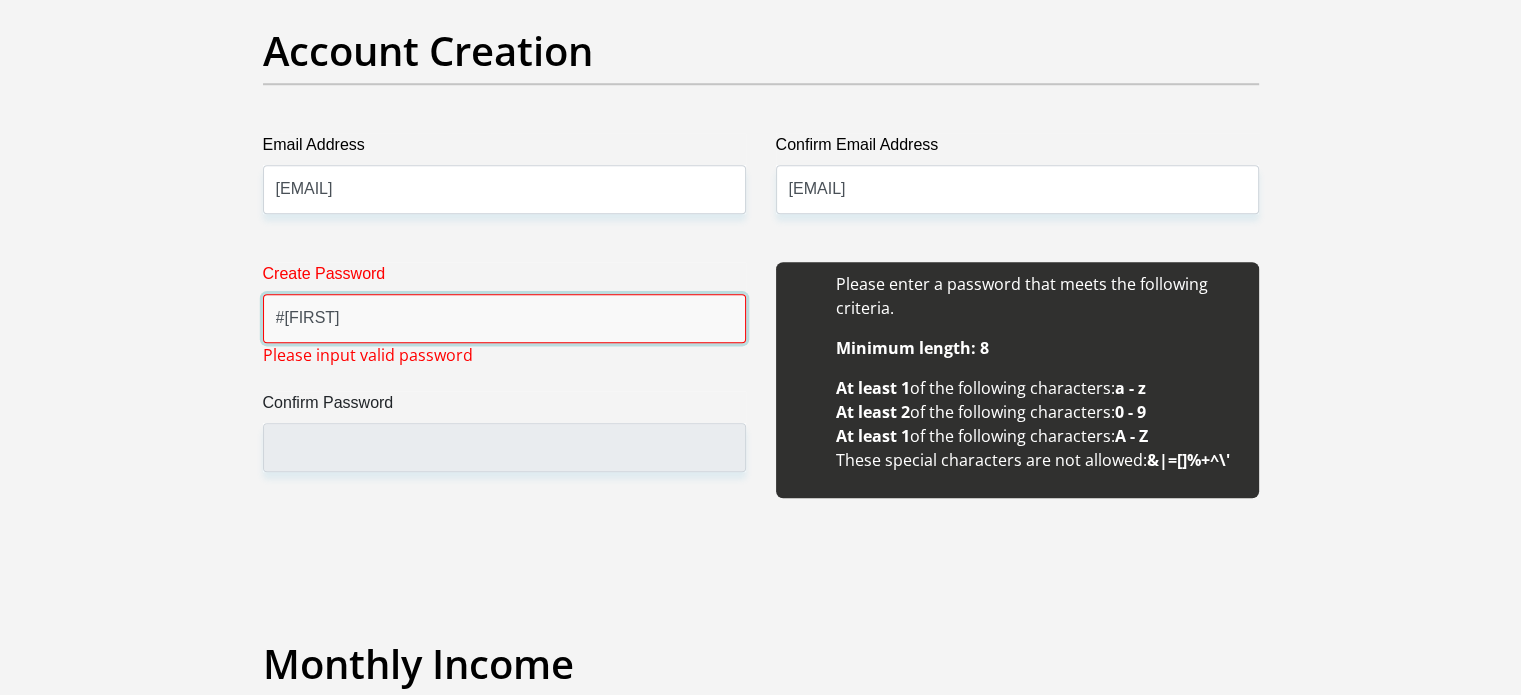 click on "#[FIRST]" at bounding box center [504, 318] 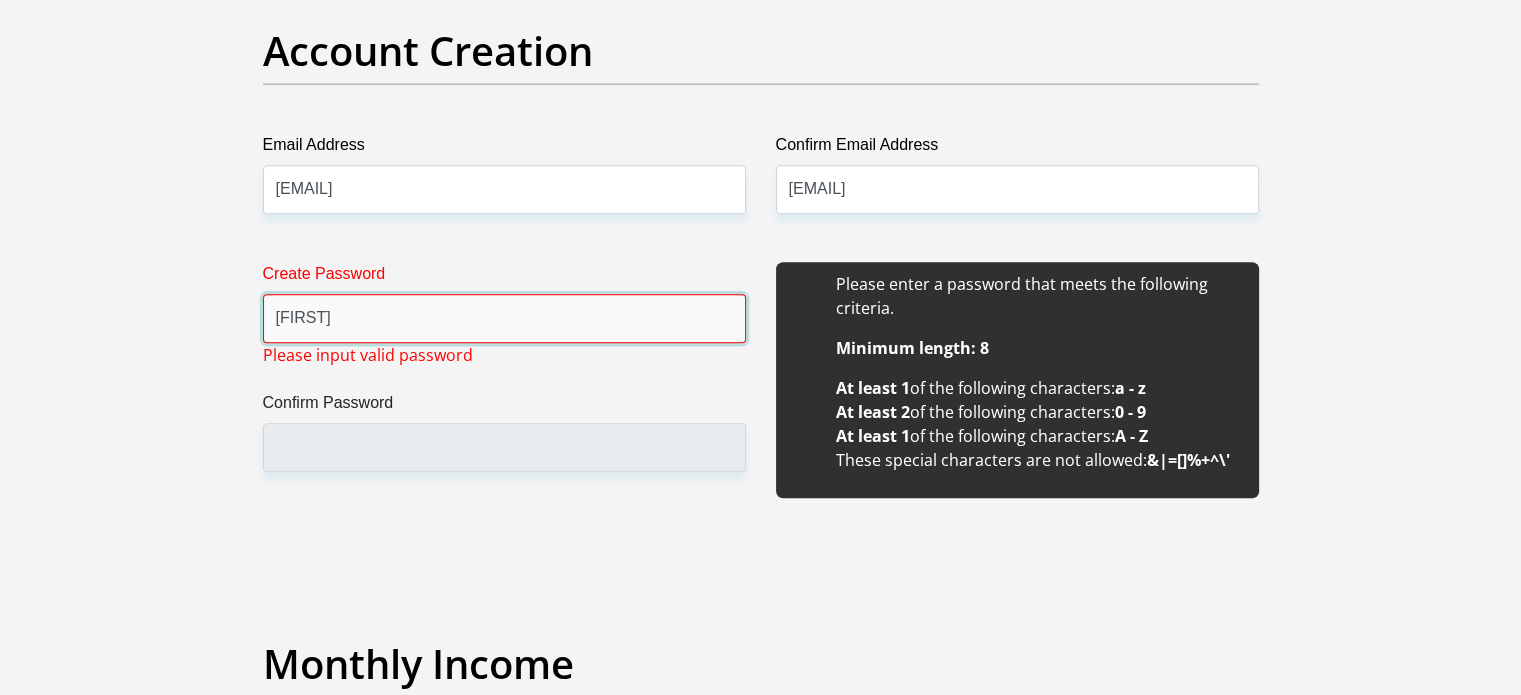 click on "[FIRST]" at bounding box center [504, 318] 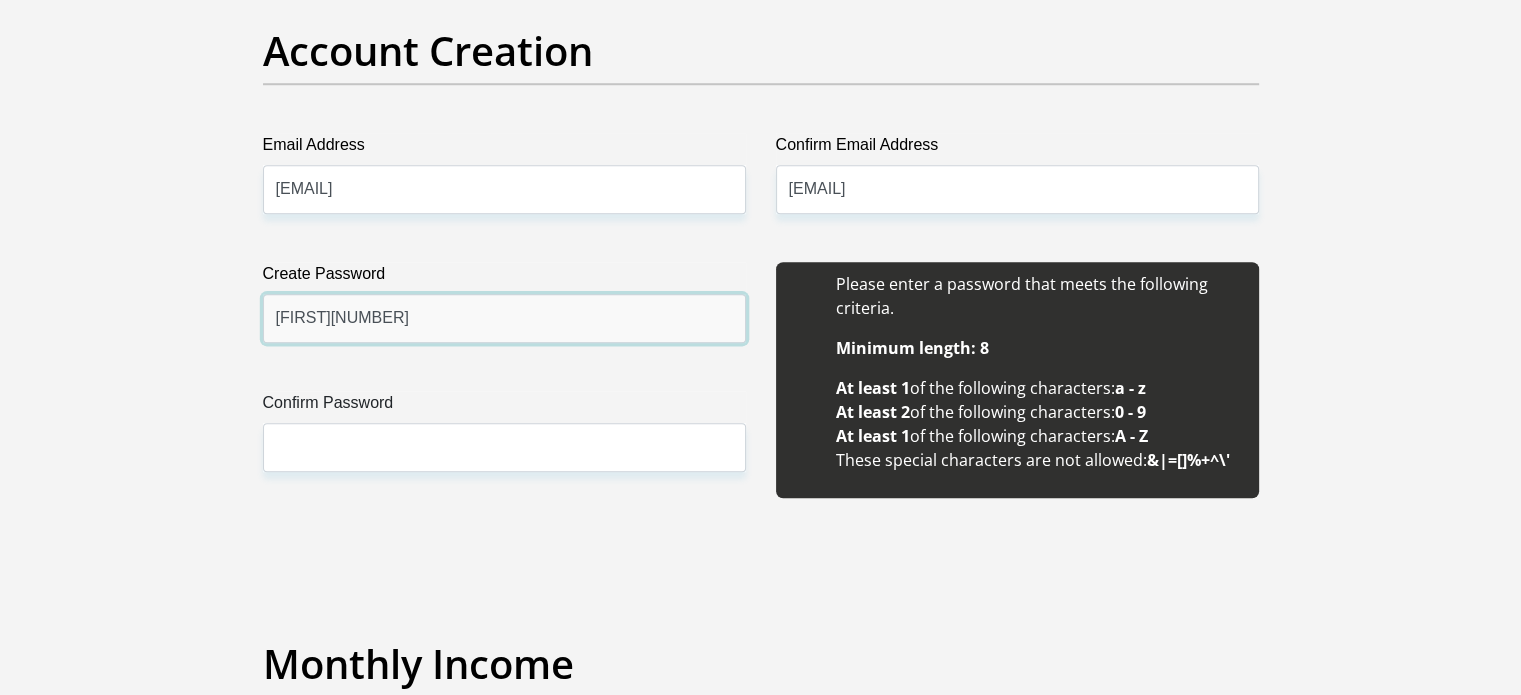 type on "[FIRST][NUMBER]" 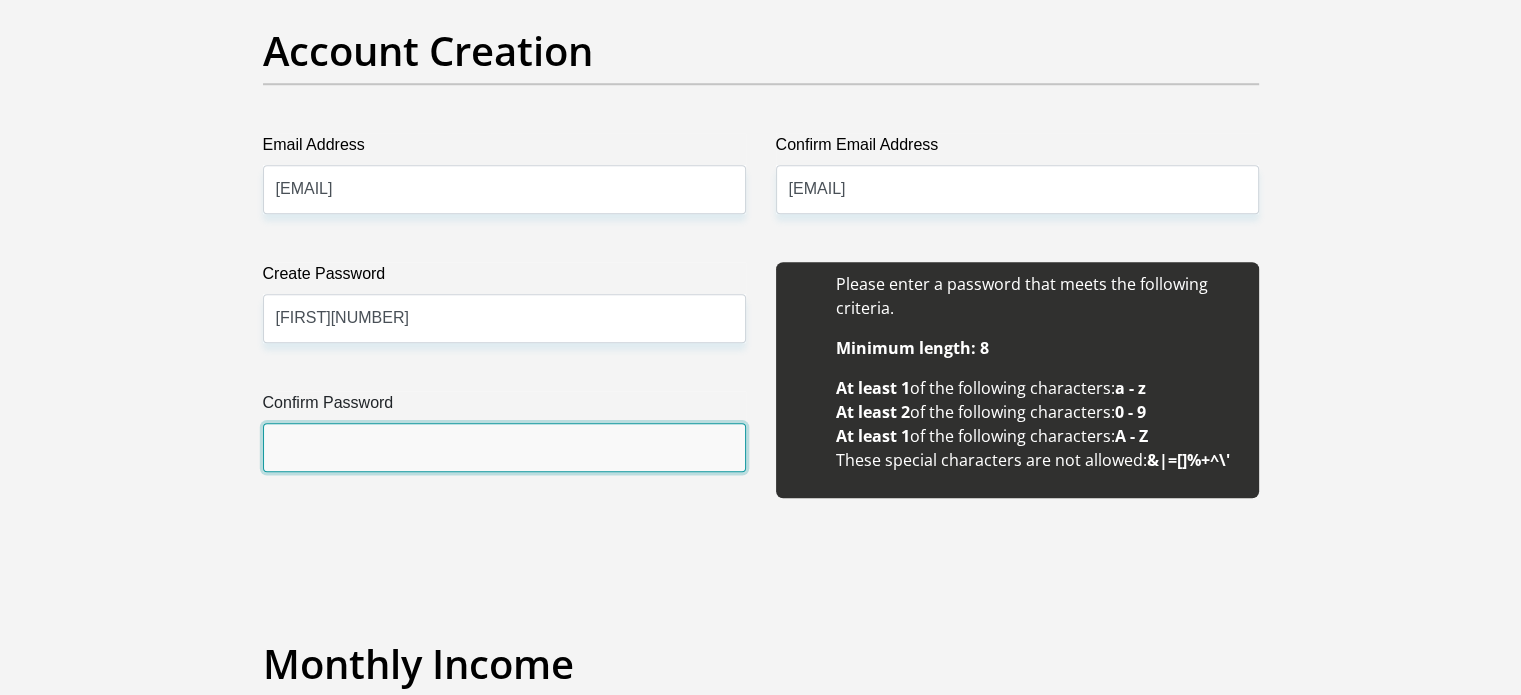 click on "Confirm Password" at bounding box center (504, 447) 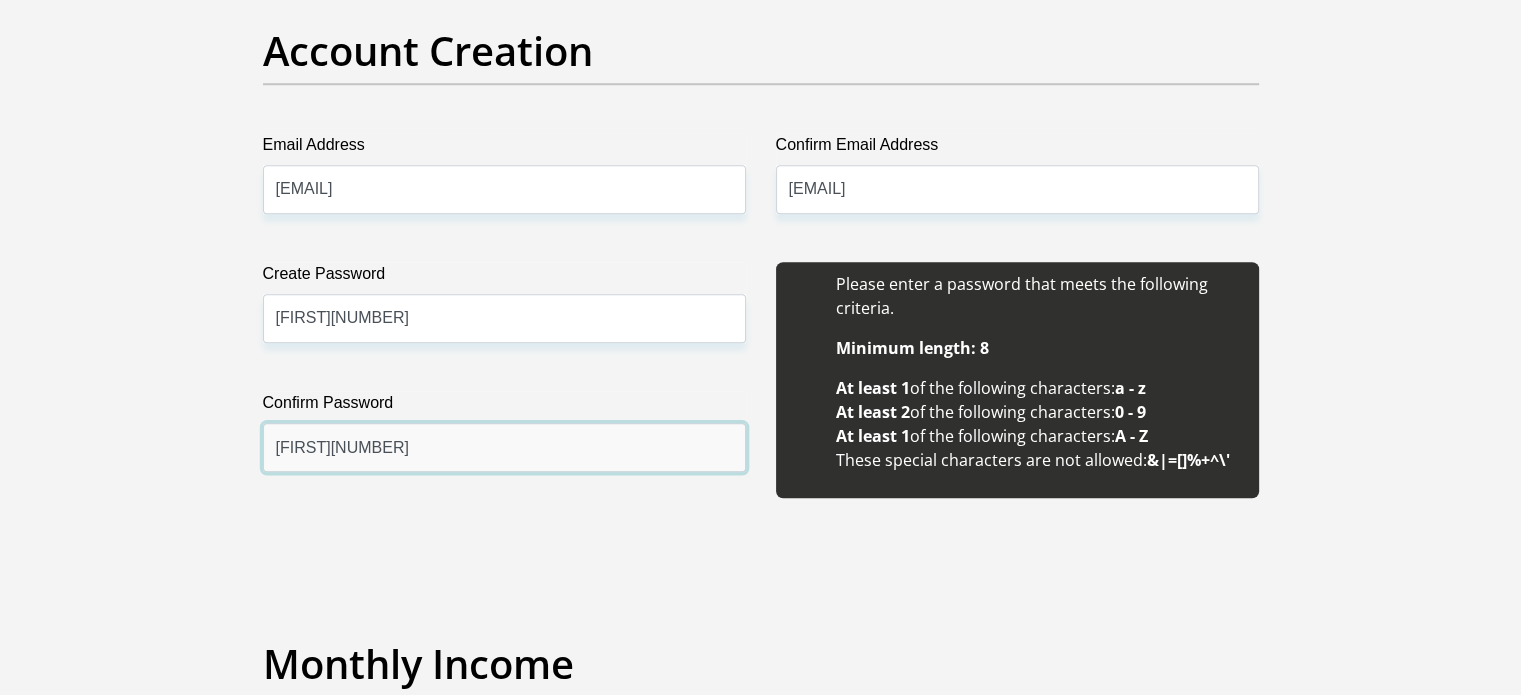 scroll, scrollTop: 1800, scrollLeft: 0, axis: vertical 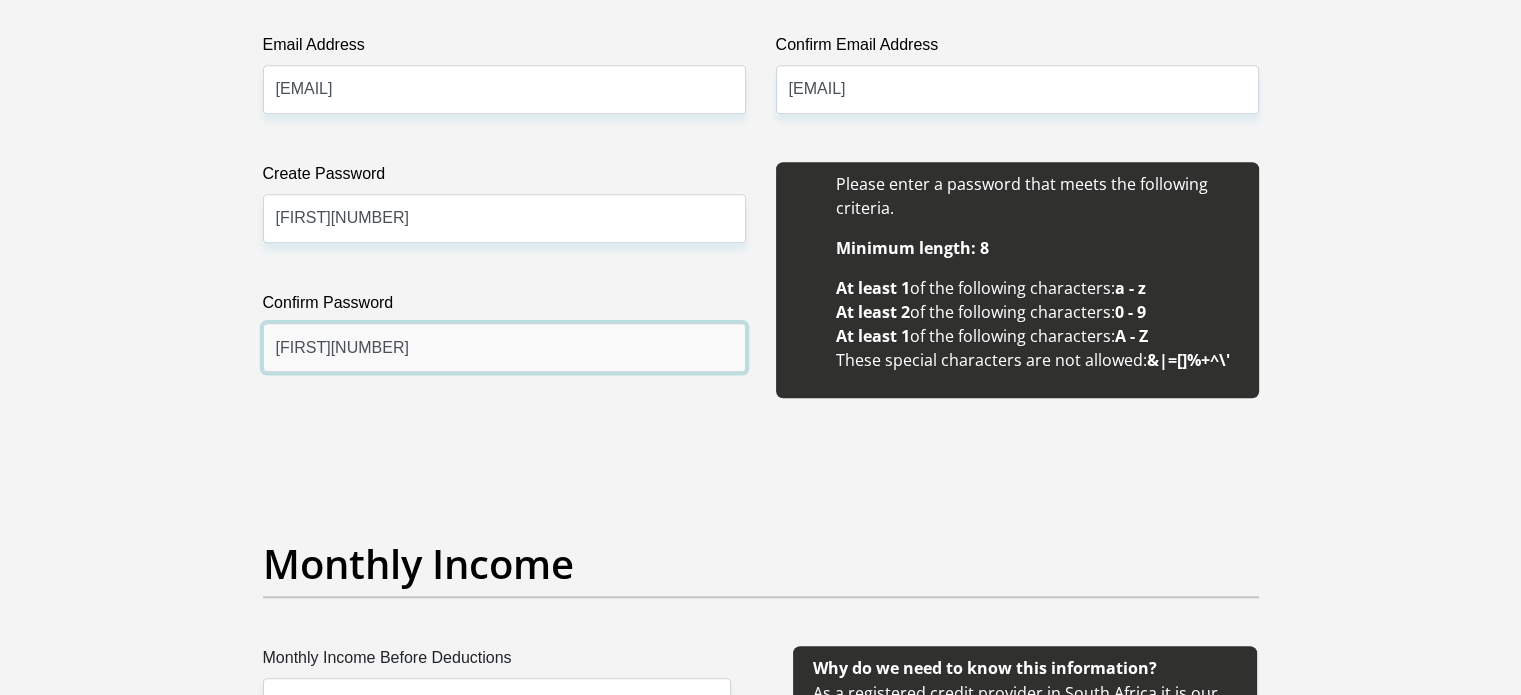 type on "[FIRST][NUMBER]" 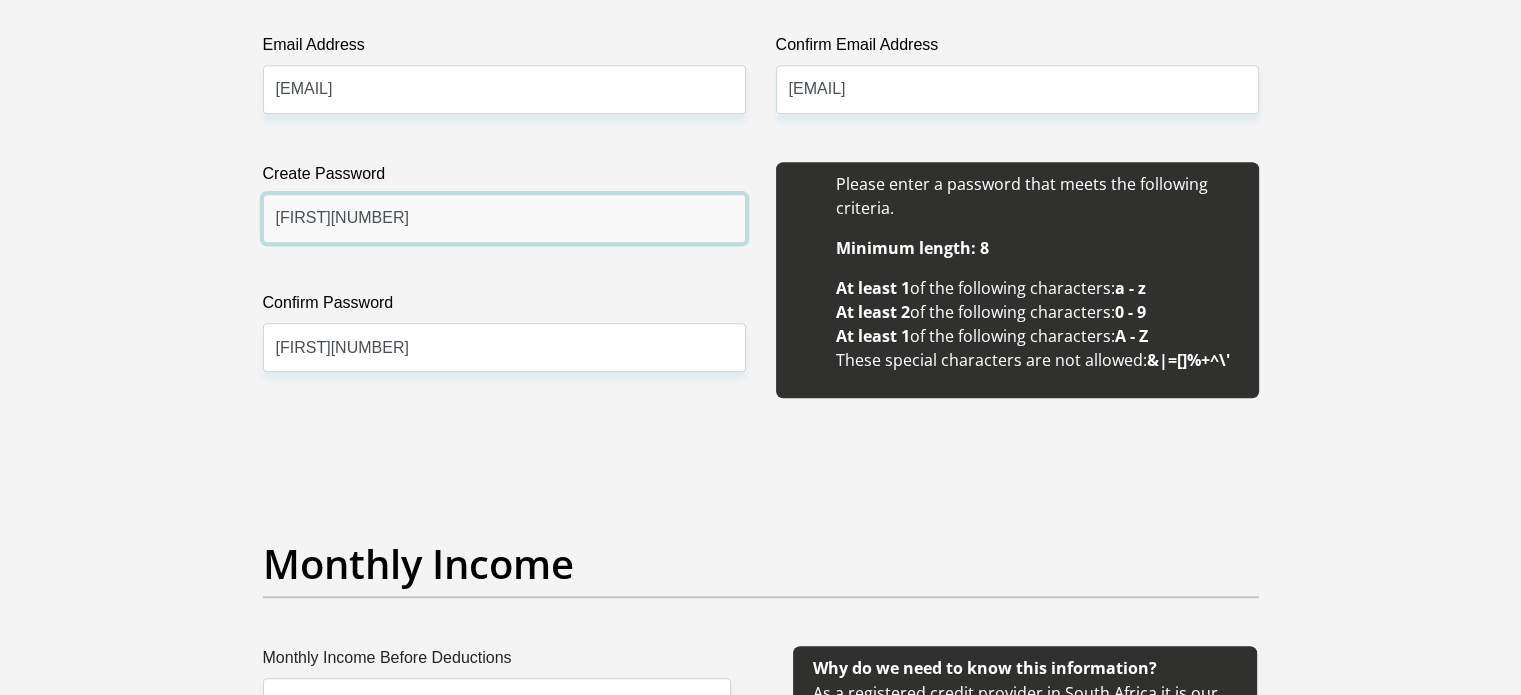 click on "[FIRST][NUMBER]" at bounding box center (504, 218) 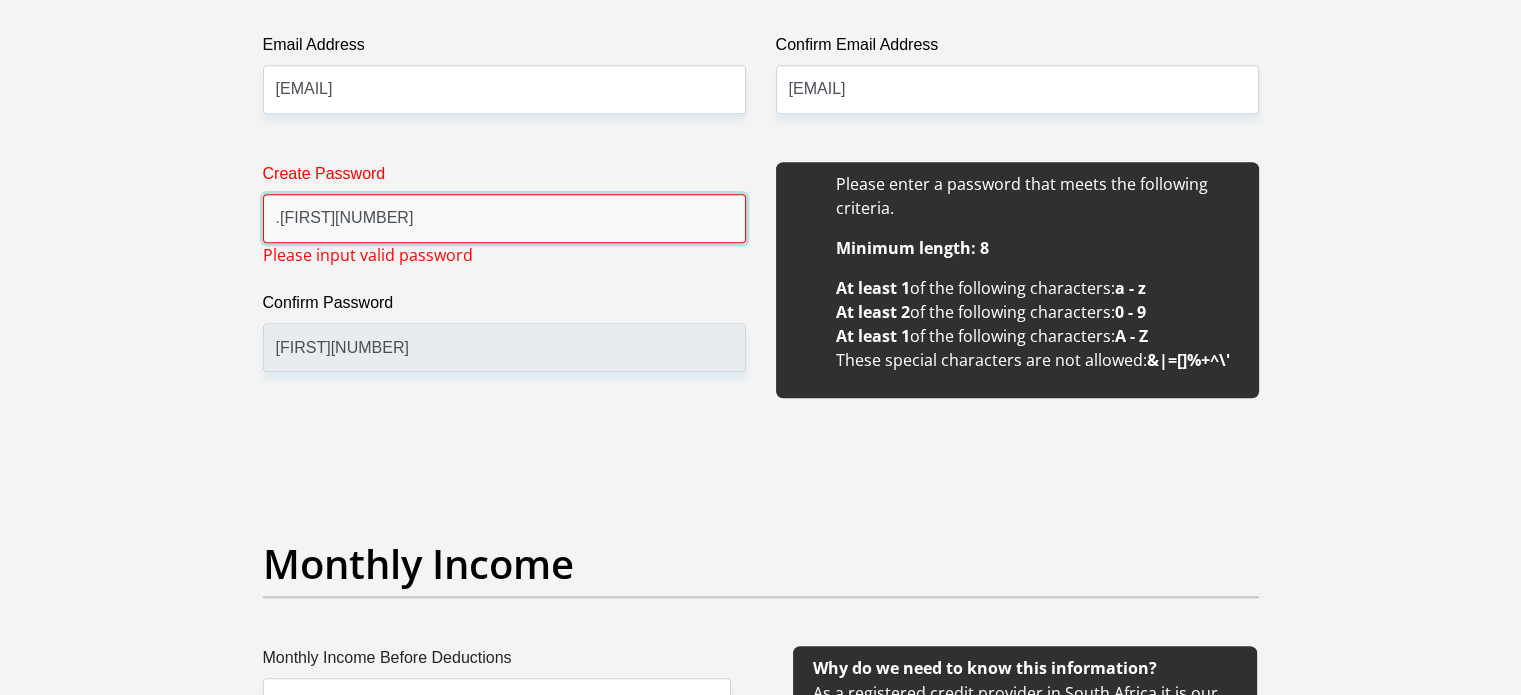 type on "[FIRST][NUMBER]" 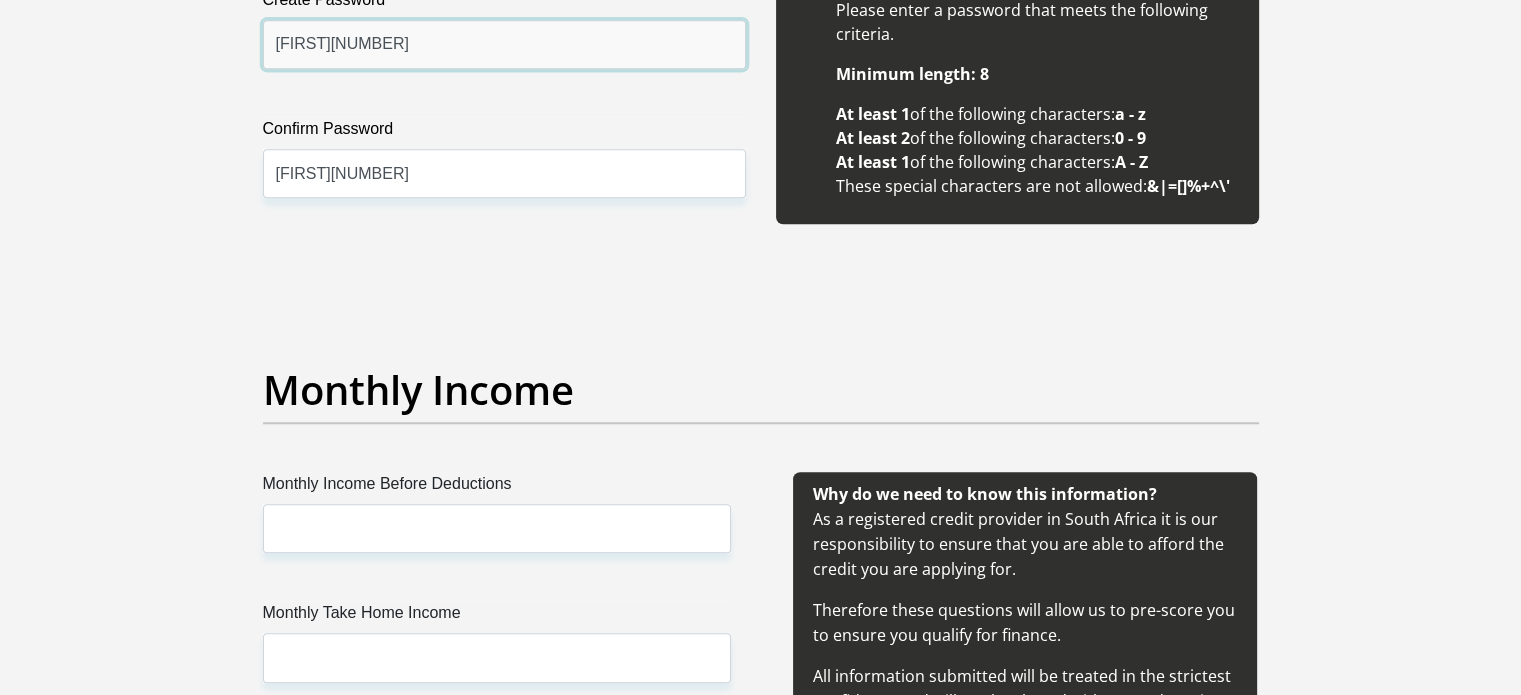scroll, scrollTop: 2200, scrollLeft: 0, axis: vertical 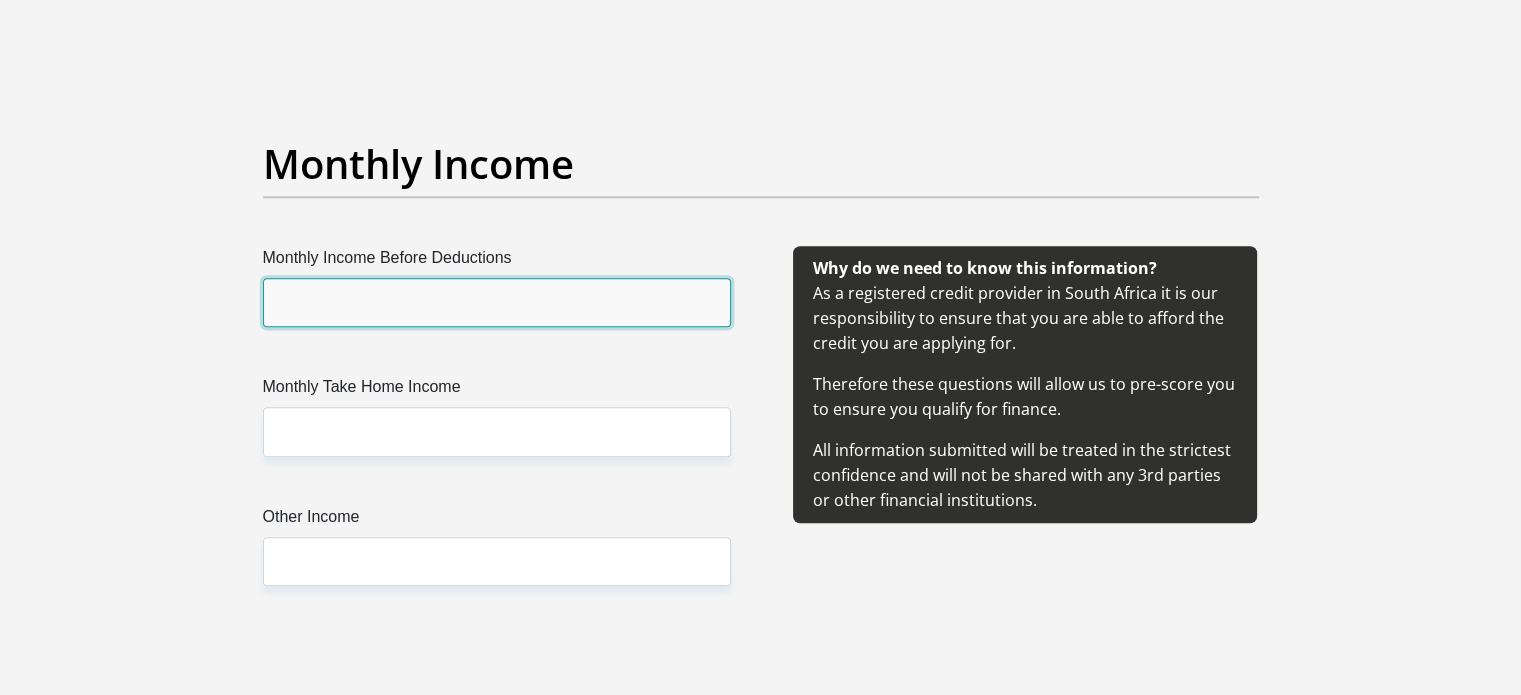 click on "Monthly Income Before Deductions" at bounding box center (497, 302) 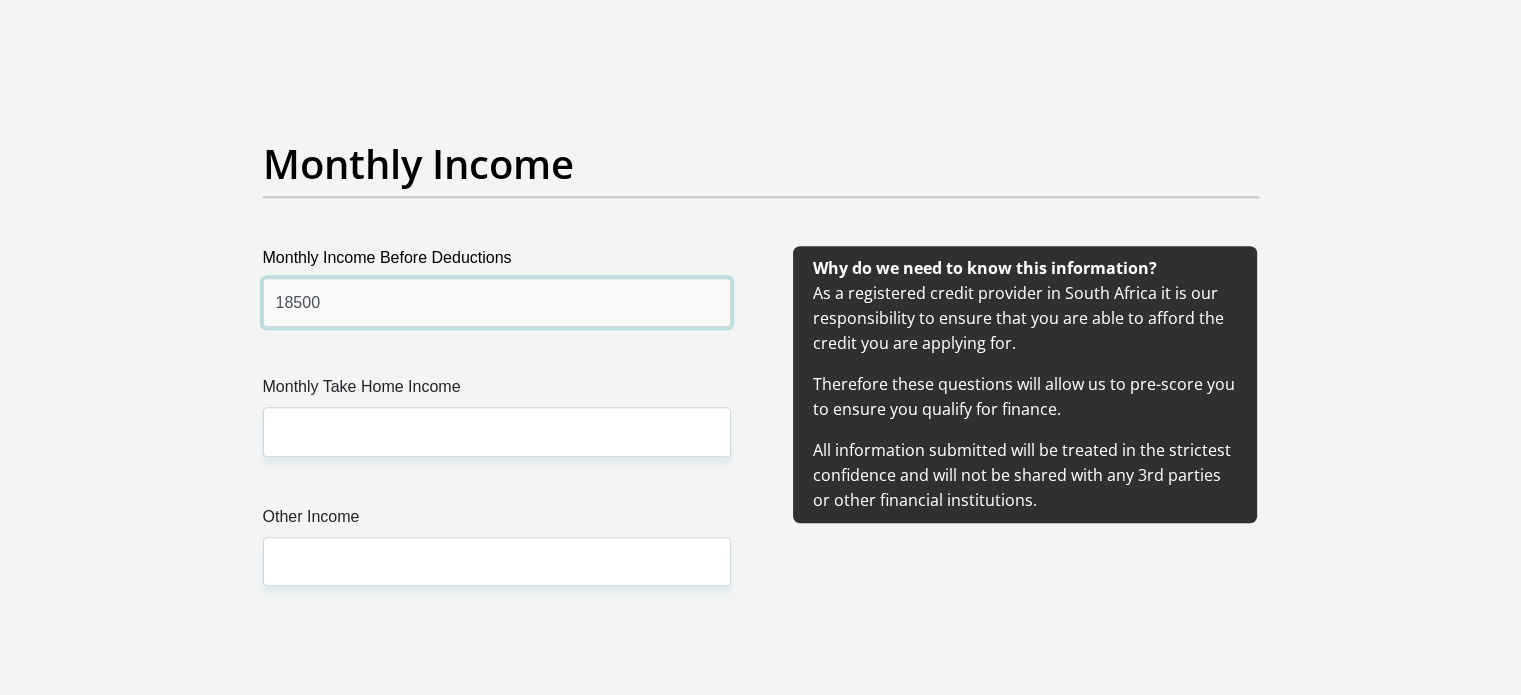 type on "18500" 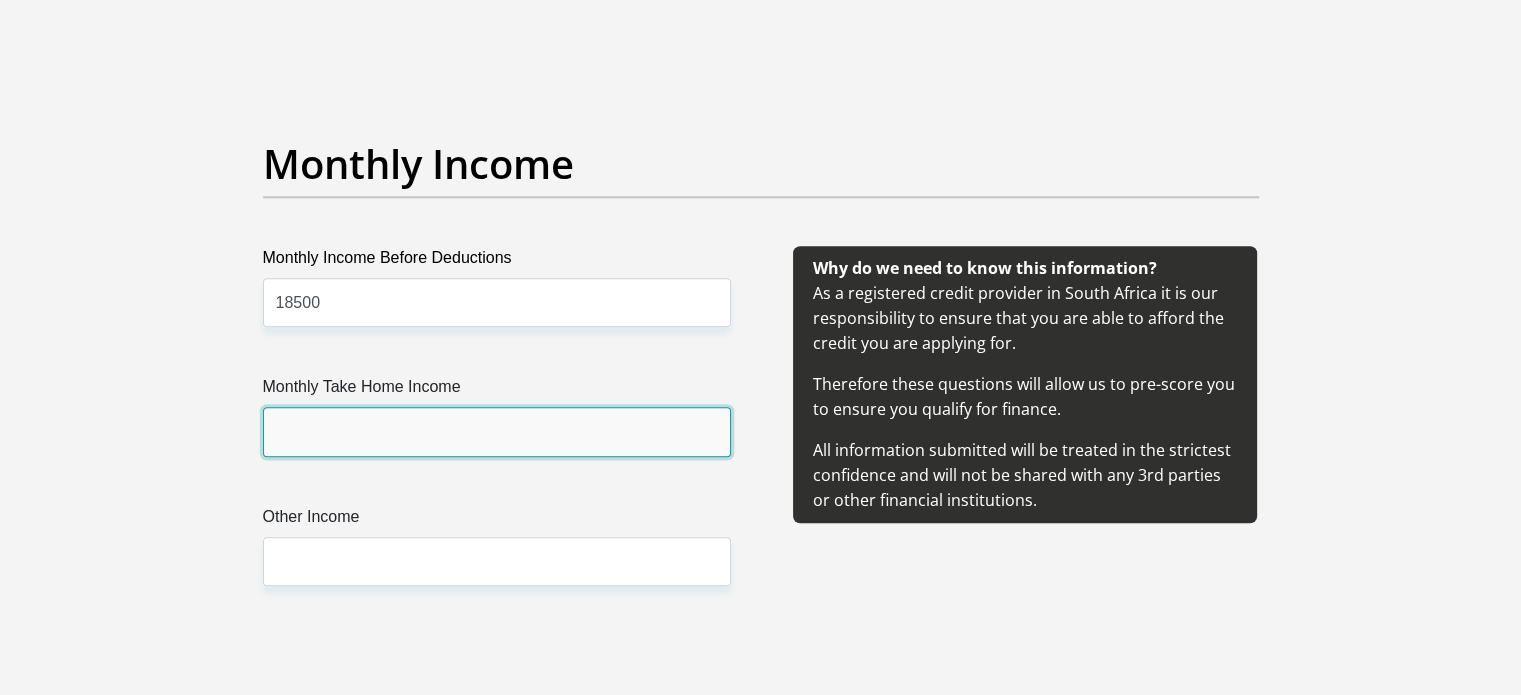 click on "Monthly Take Home Income" at bounding box center [497, 431] 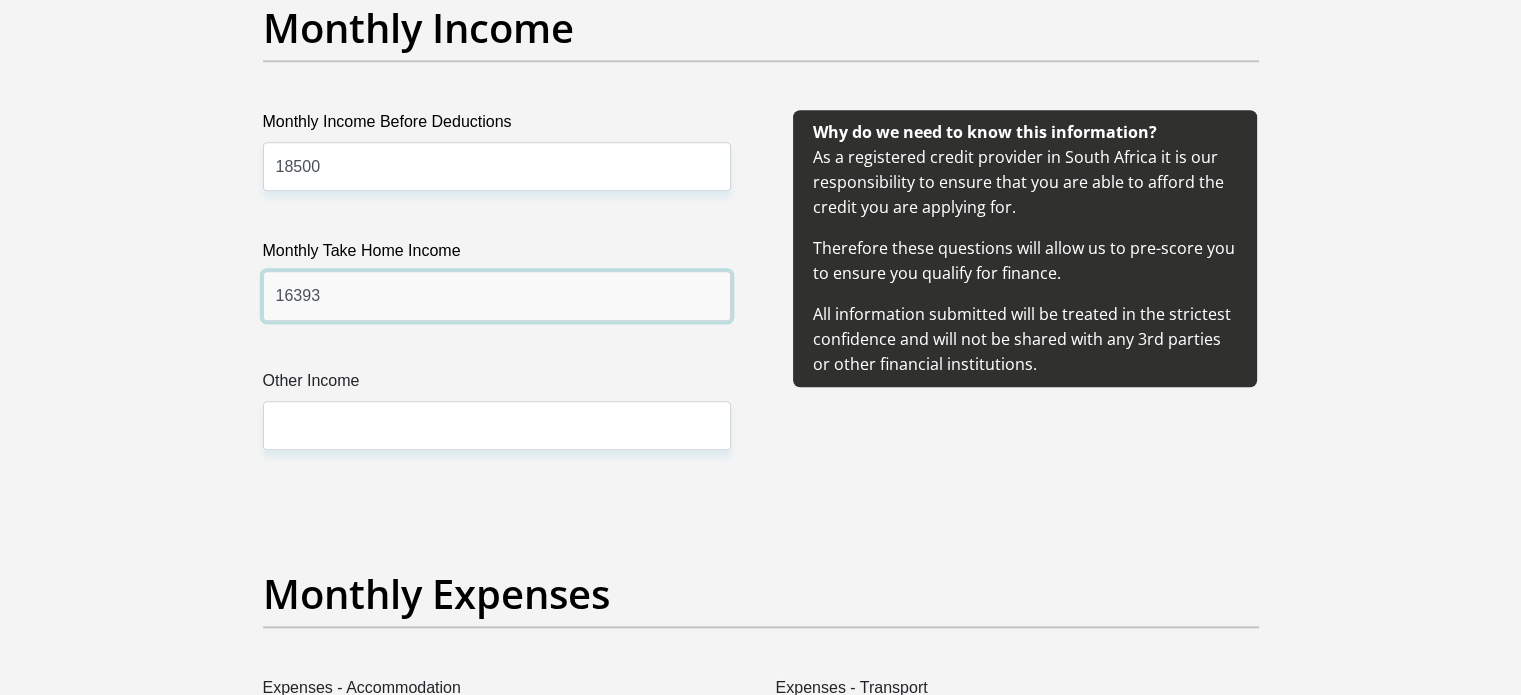 scroll, scrollTop: 2500, scrollLeft: 0, axis: vertical 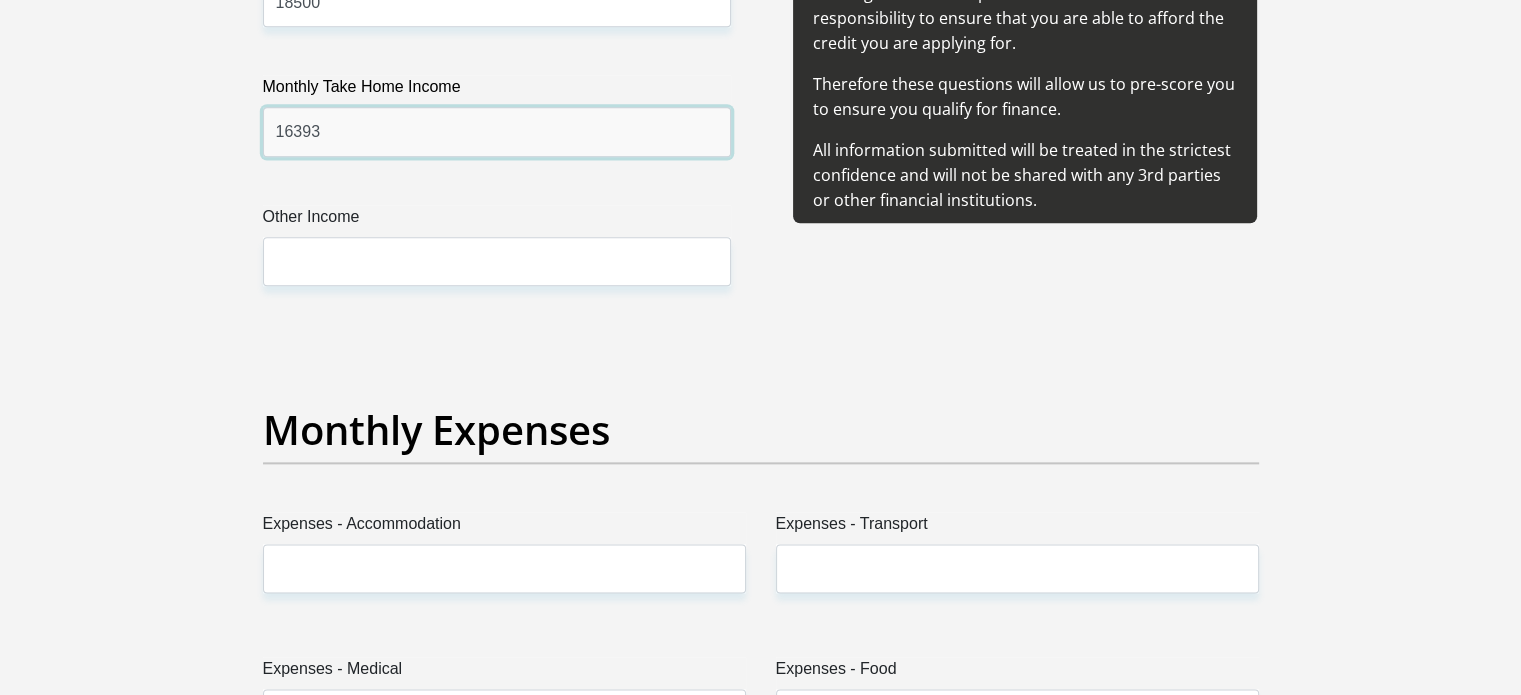 type on "16393" 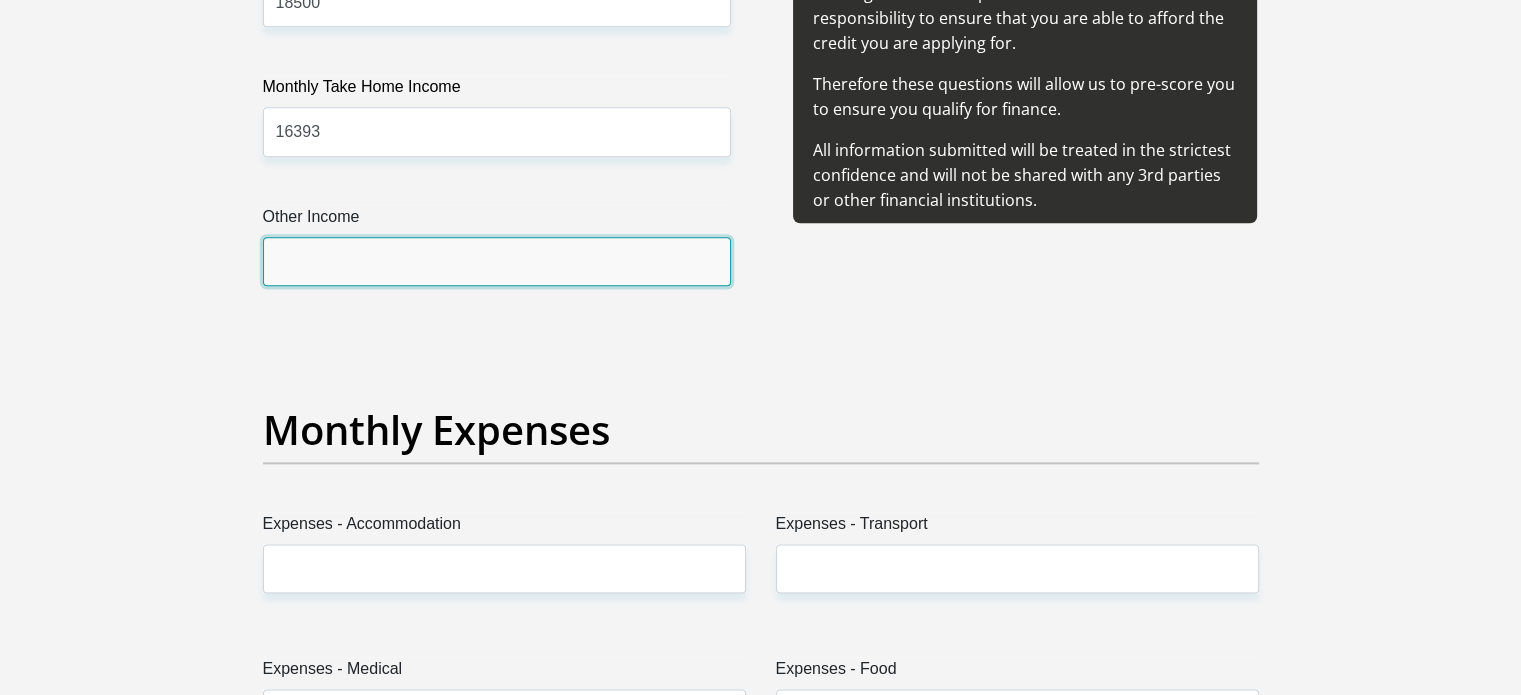 click on "Other Income" at bounding box center (497, 261) 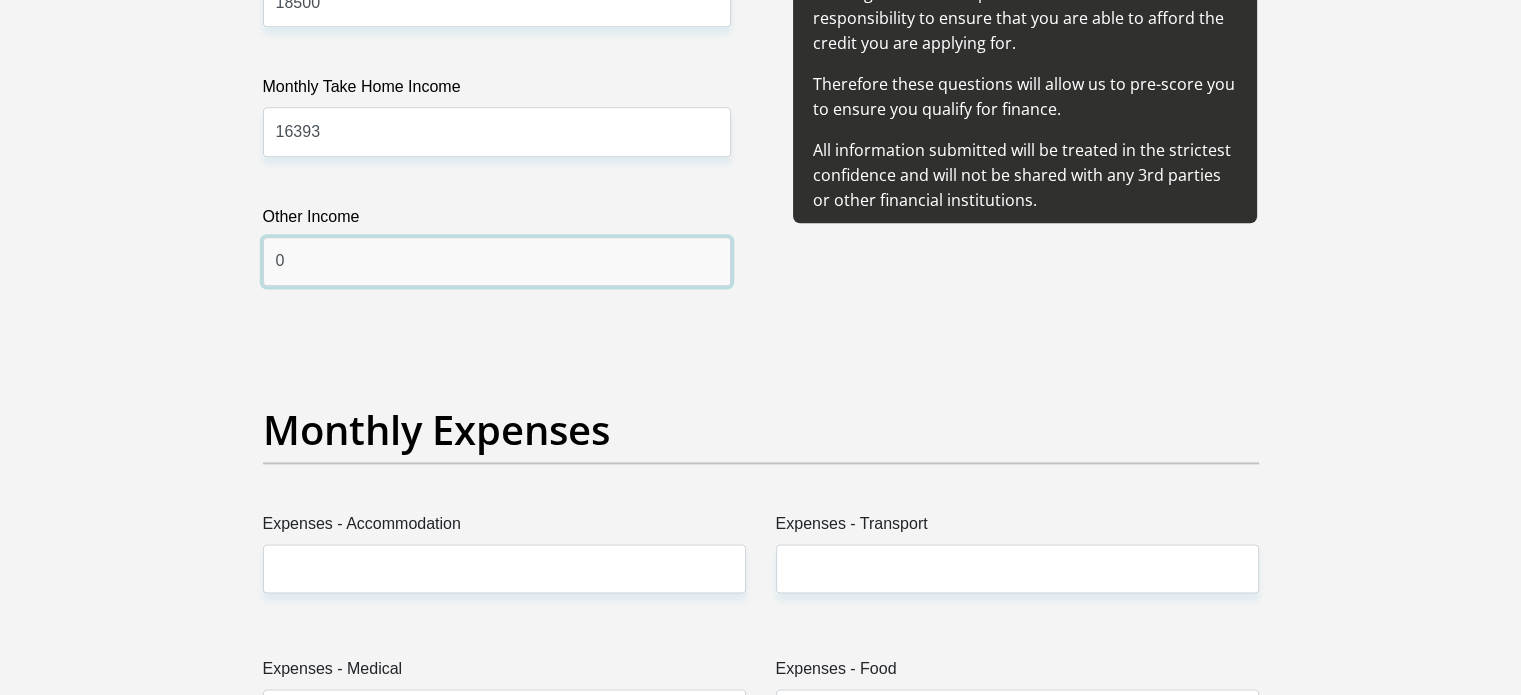 type on "0" 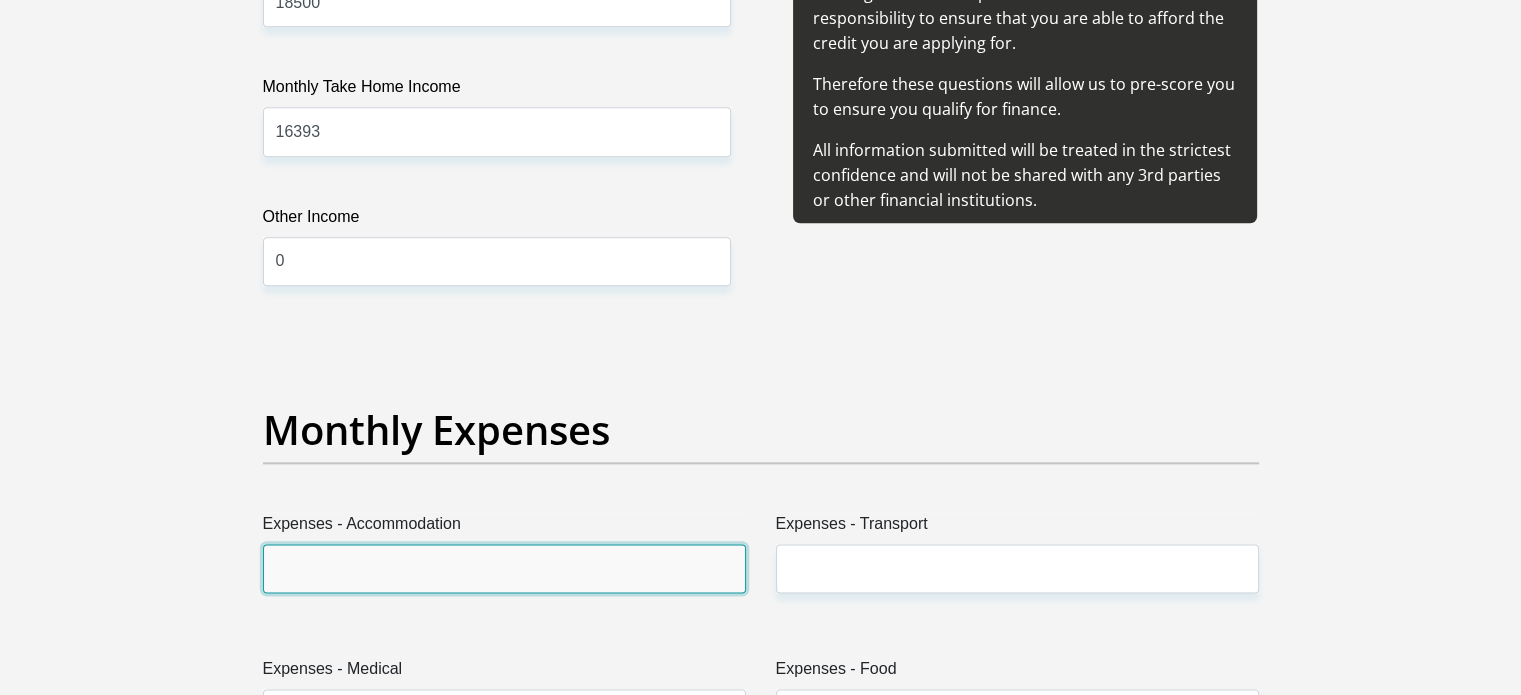 click on "Expenses - Accommodation" at bounding box center (504, 568) 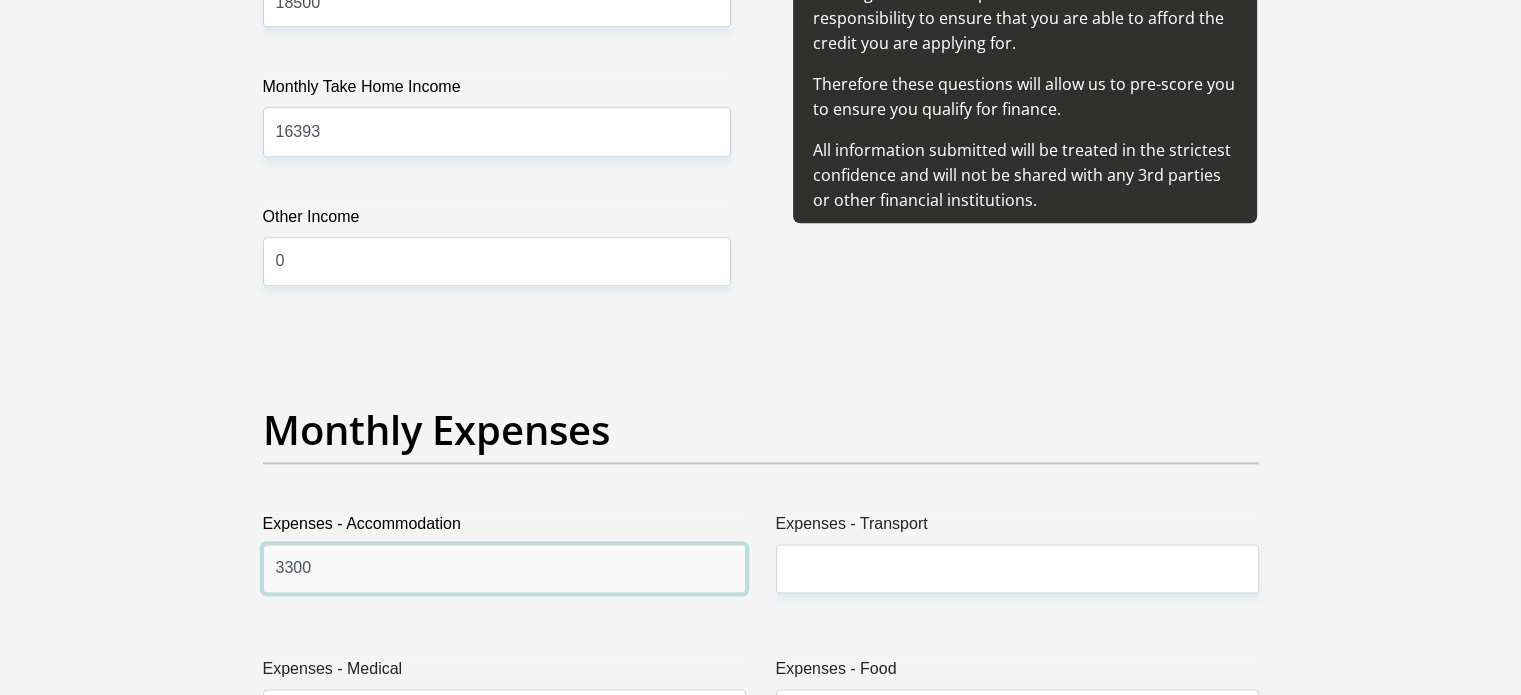 type on "3300" 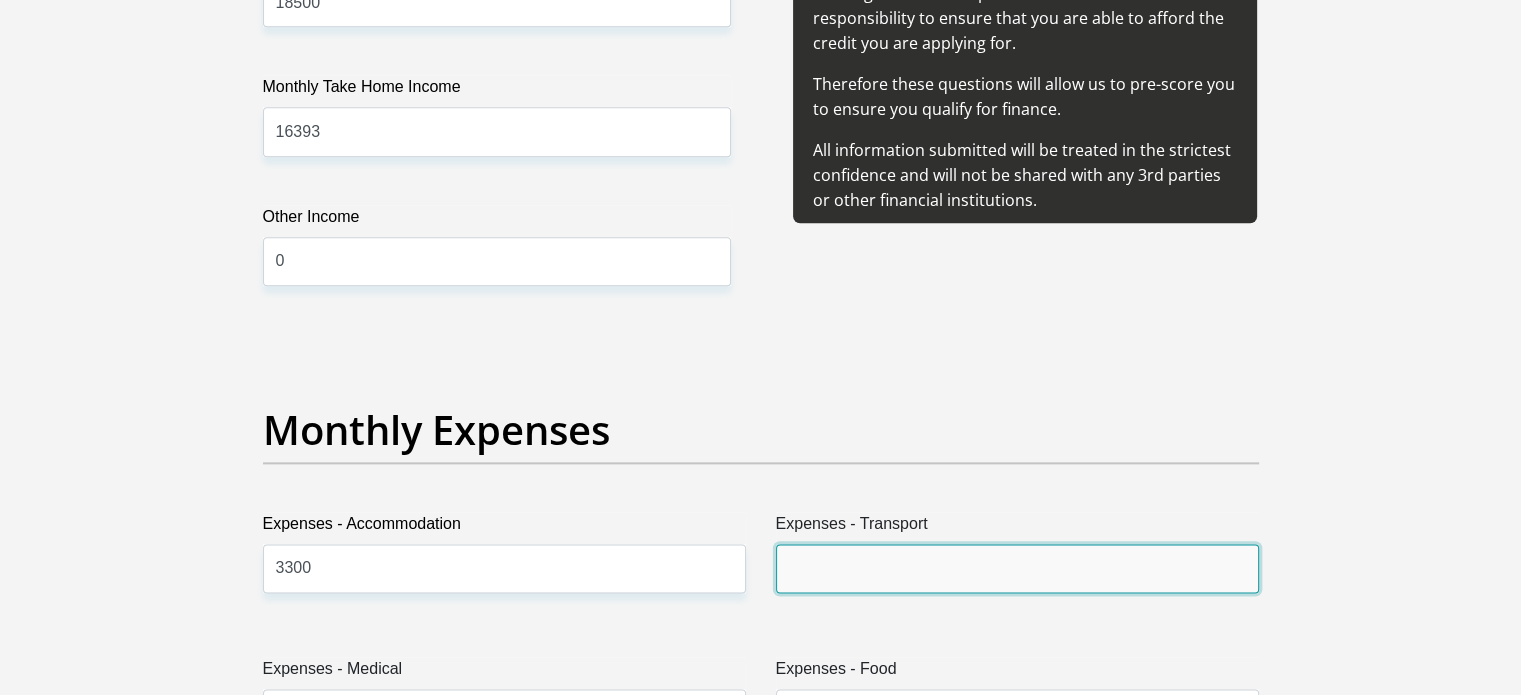 click on "Expenses - Transport" at bounding box center (1017, 568) 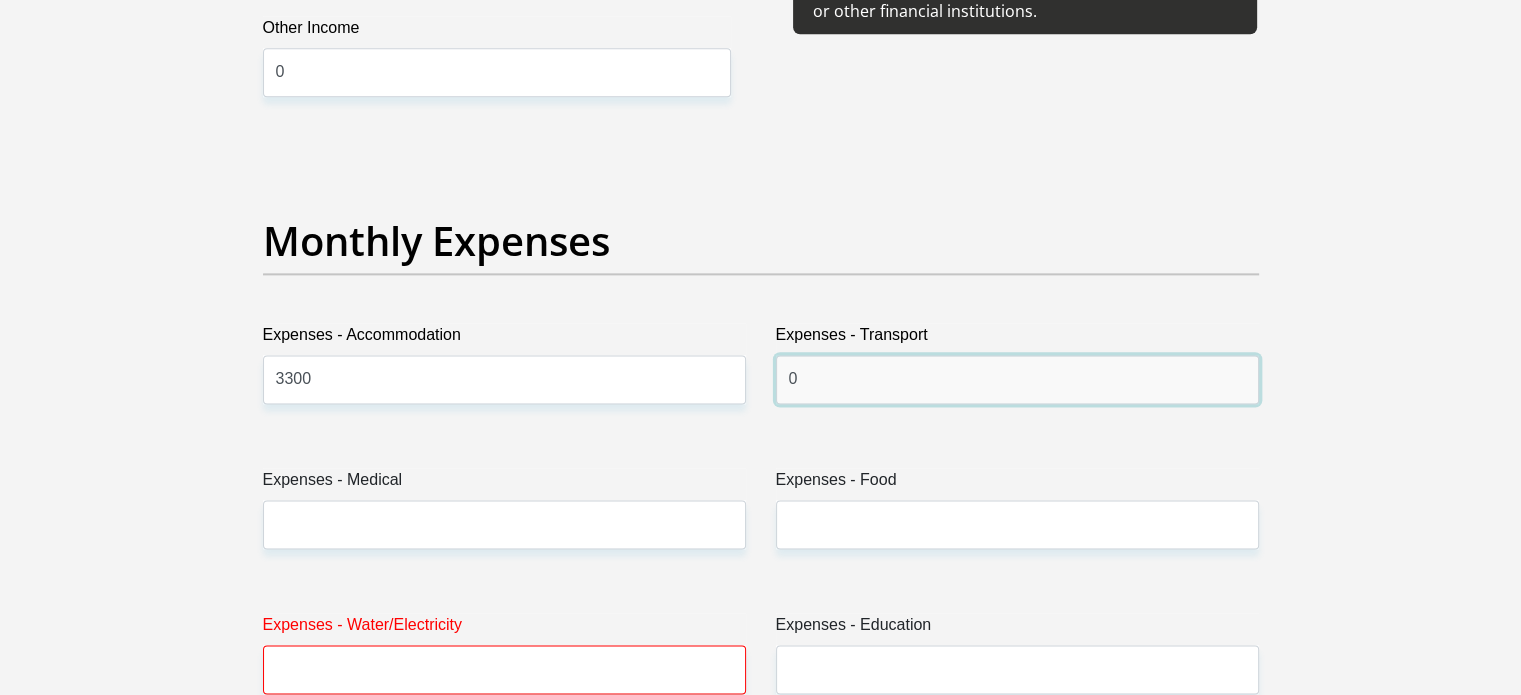 scroll, scrollTop: 3000, scrollLeft: 0, axis: vertical 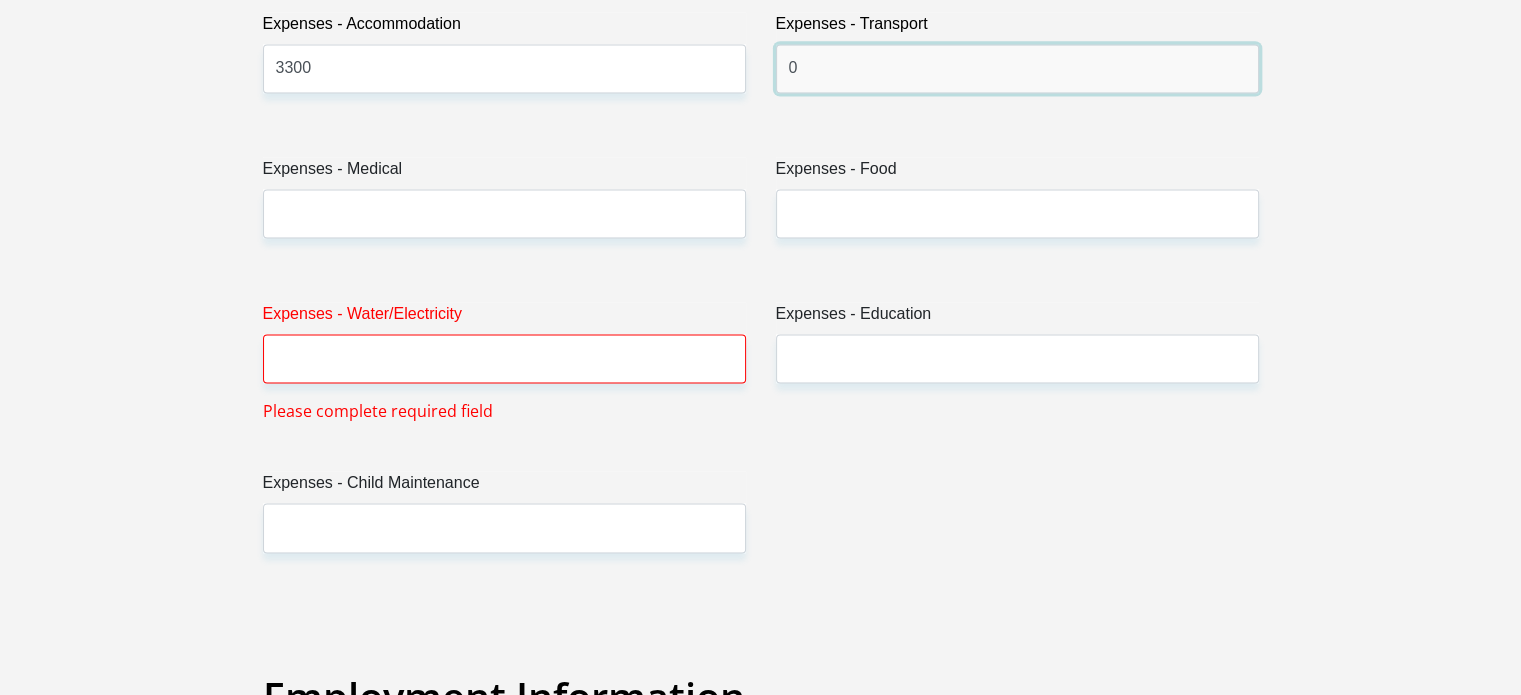 type on "0" 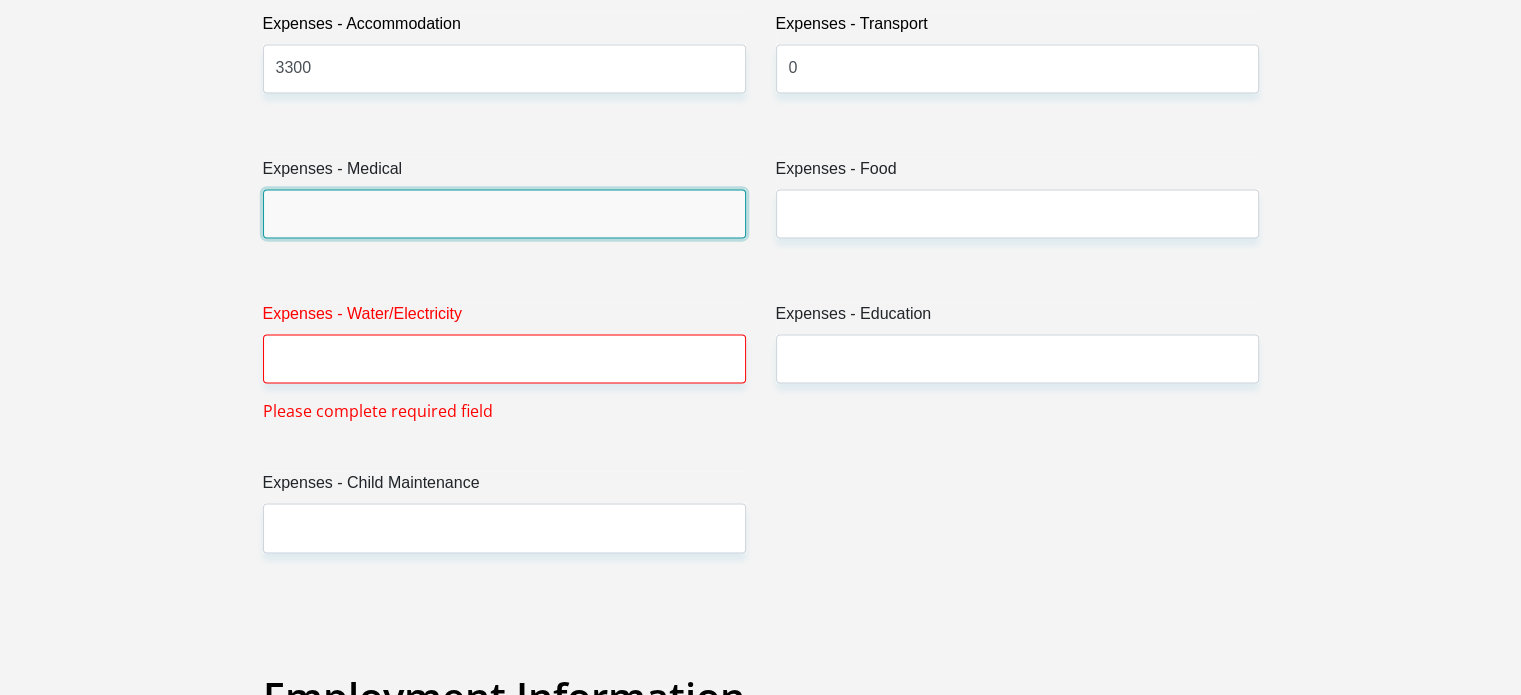 click on "Expenses - Medical" at bounding box center [504, 213] 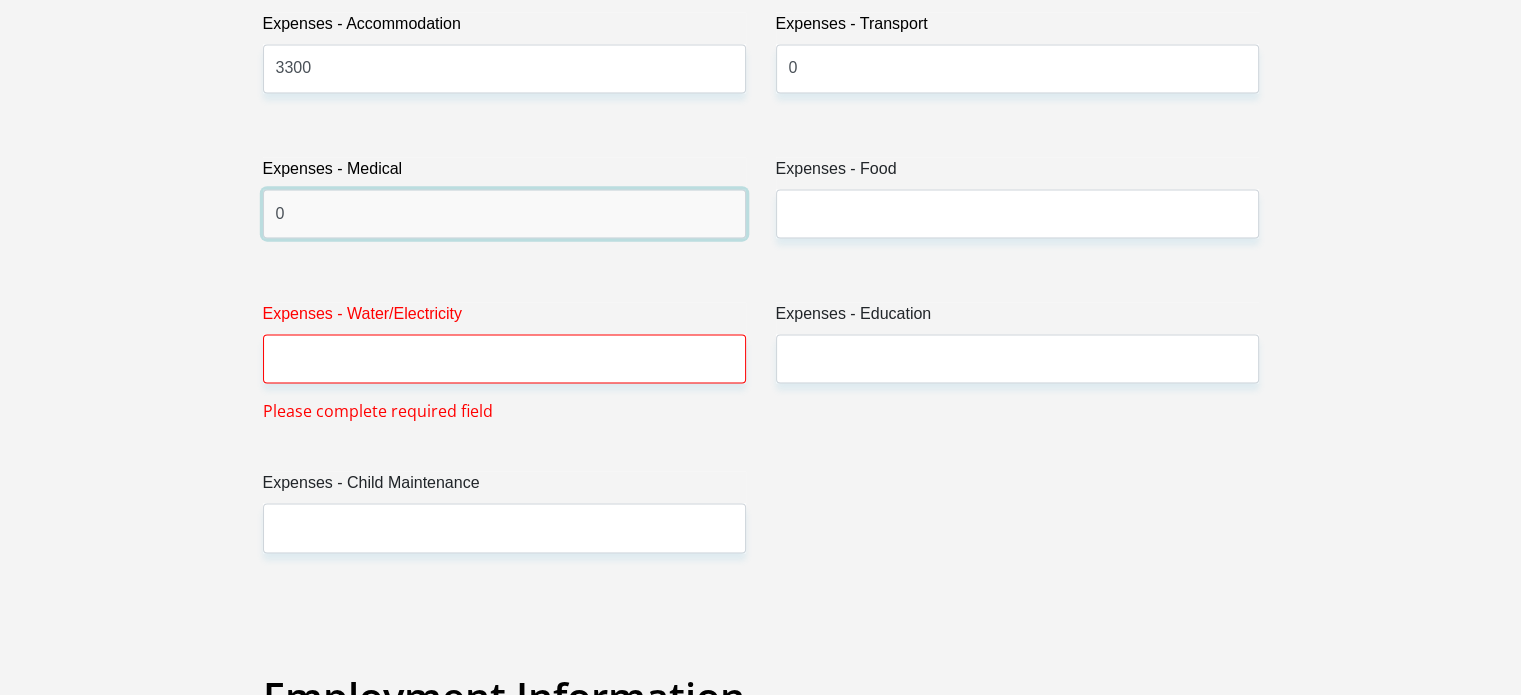 type on "0" 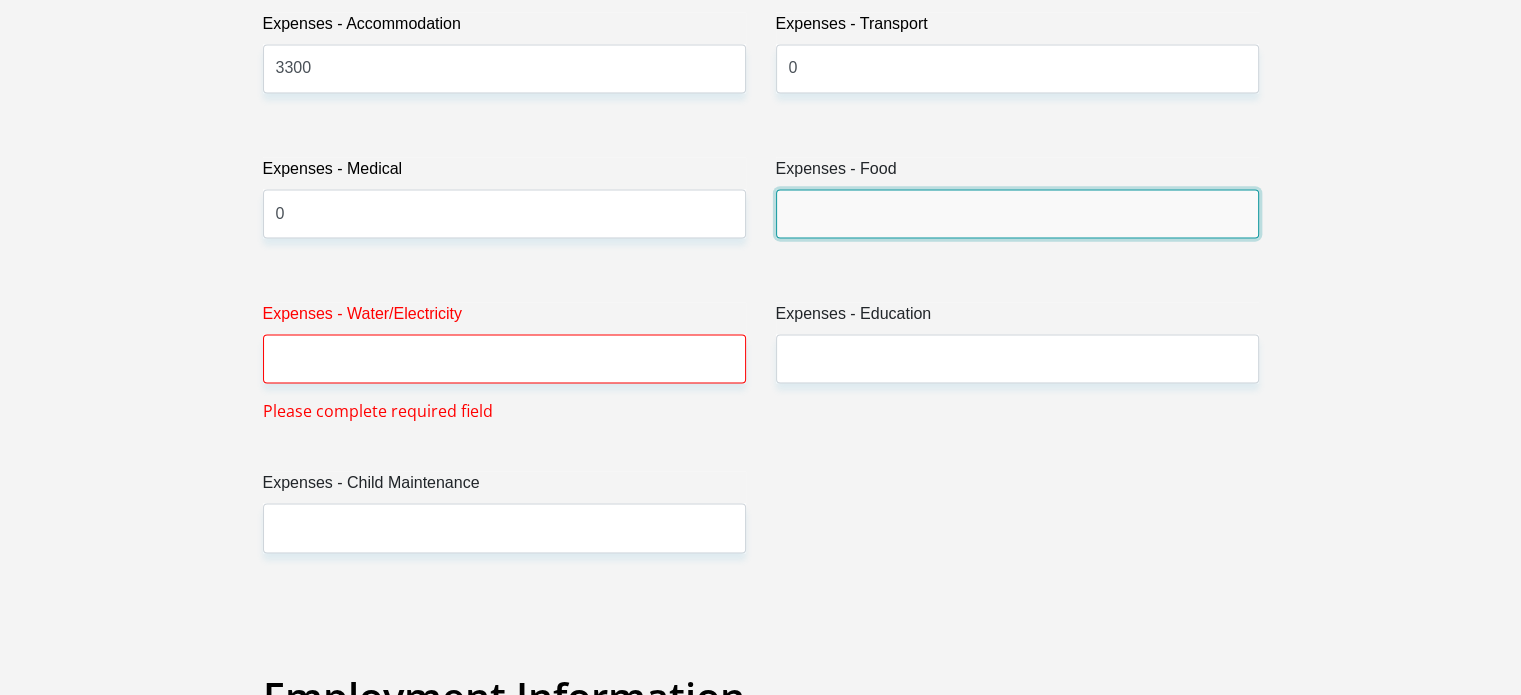 click on "Expenses - Food" at bounding box center [1017, 213] 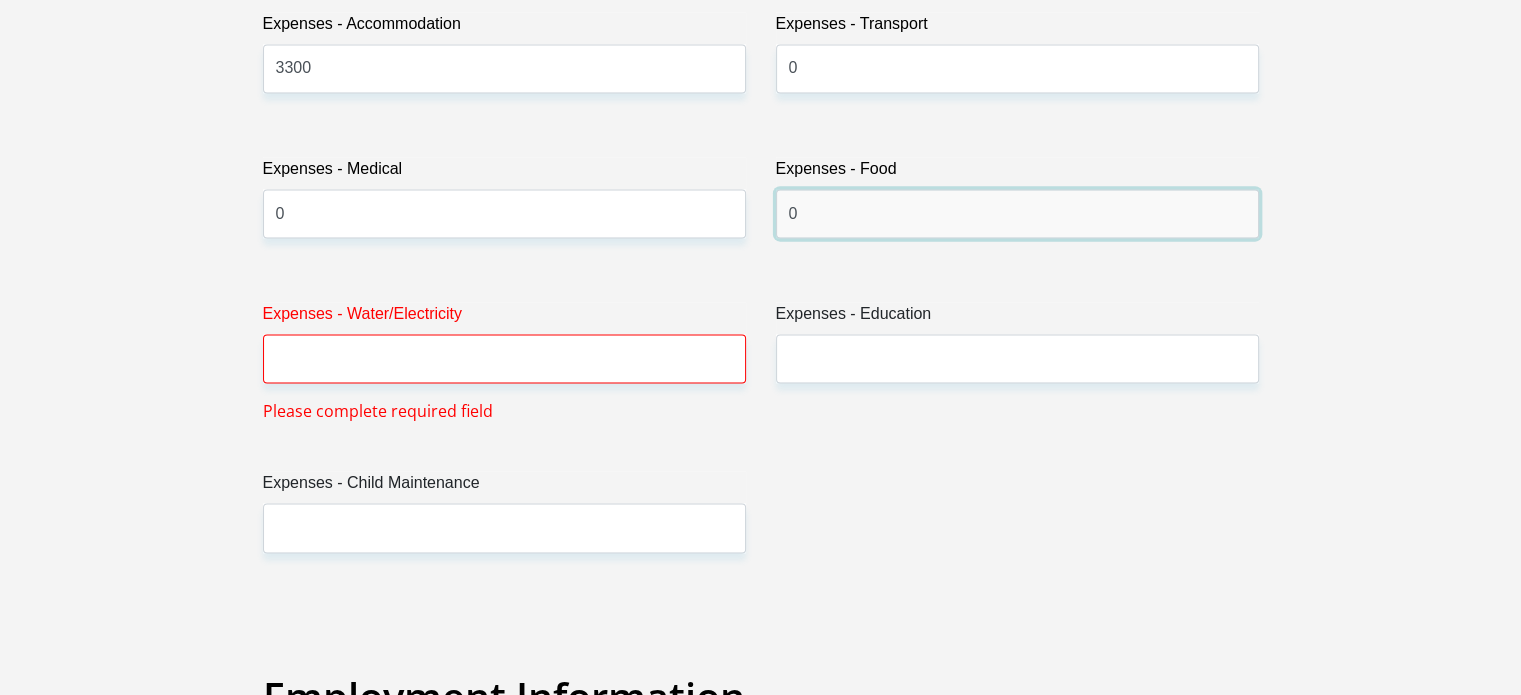 type on "0" 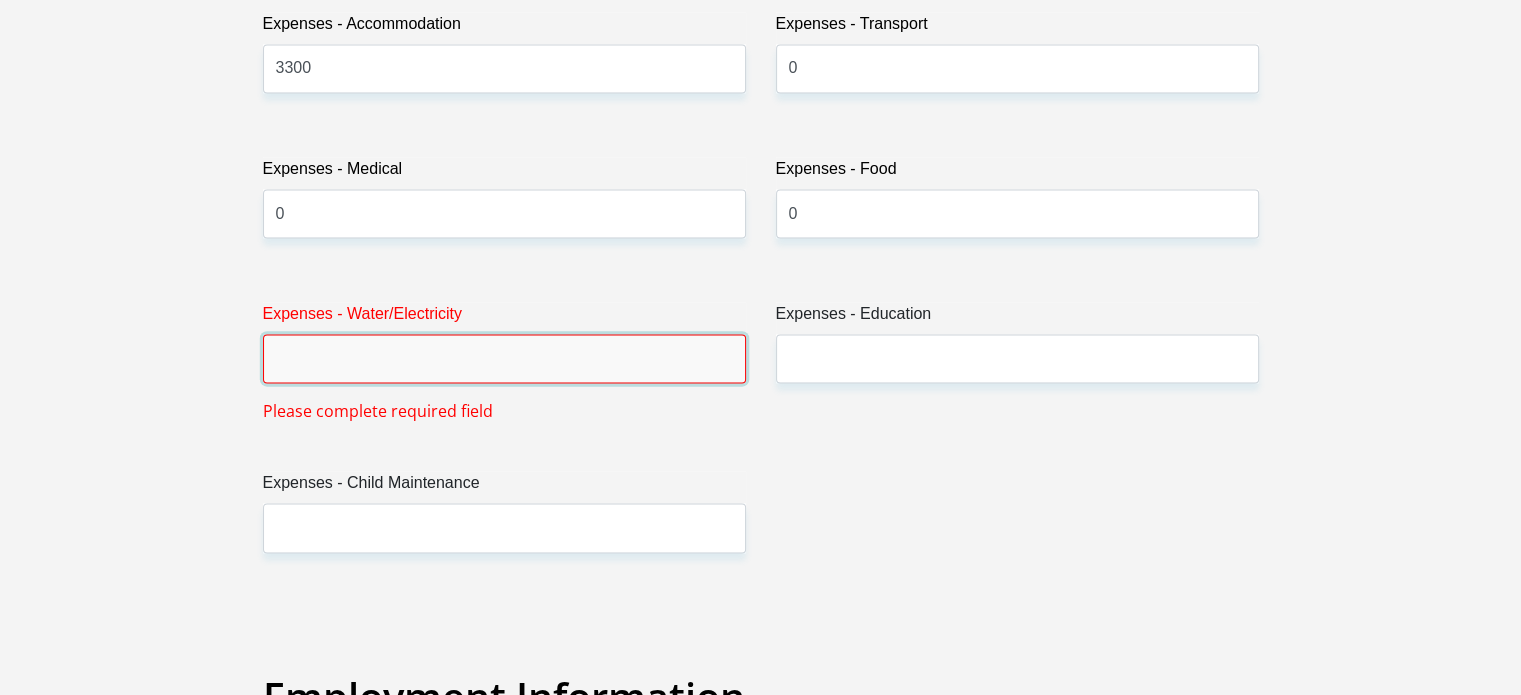 click on "Expenses - Water/Electricity" at bounding box center [504, 358] 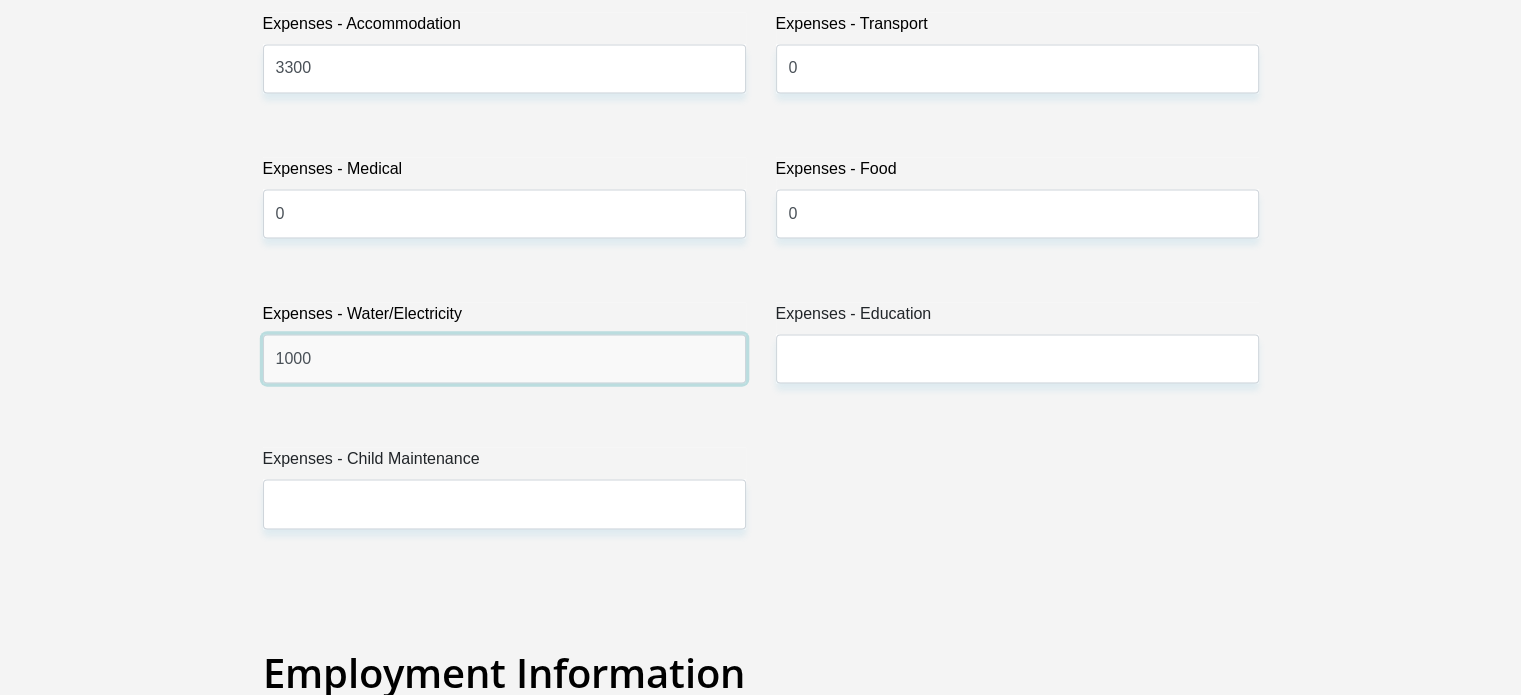 type on "1000" 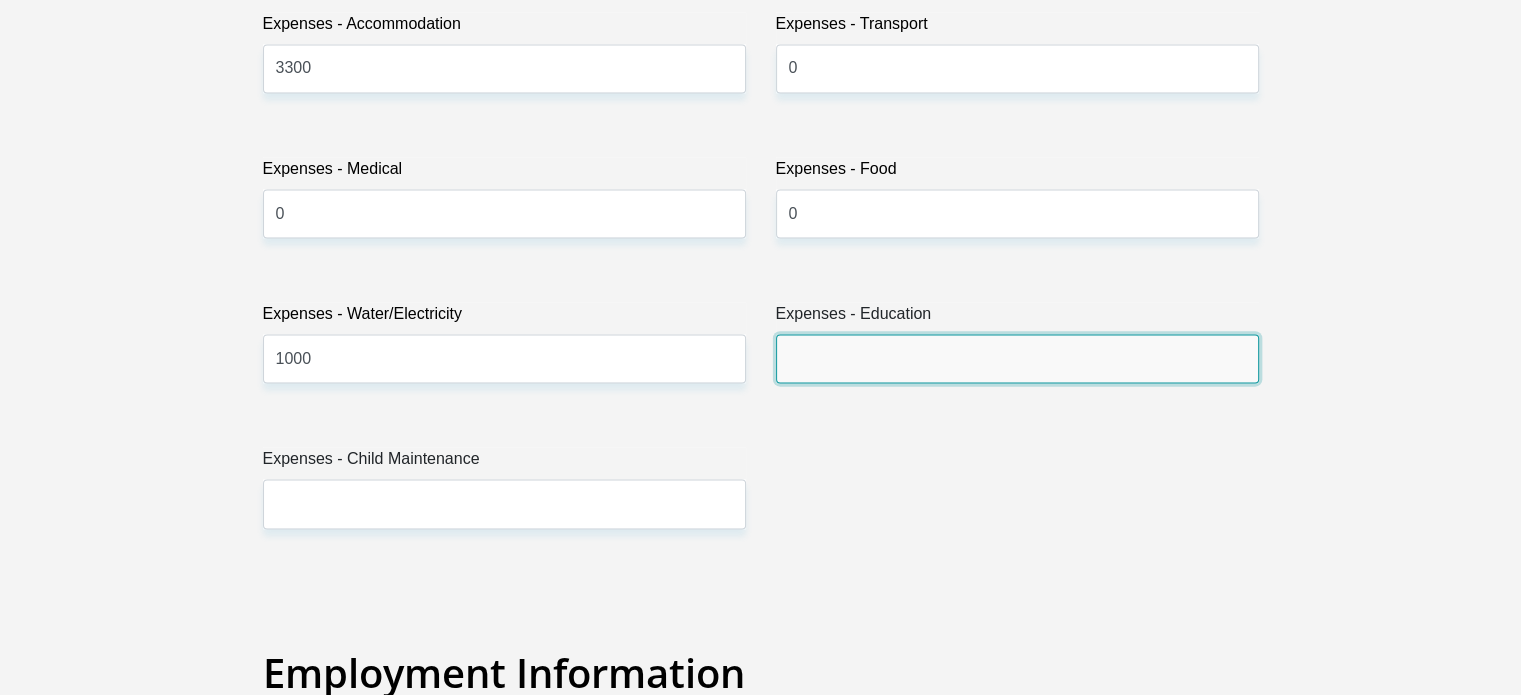 click on "Expenses - Education" at bounding box center (1017, 358) 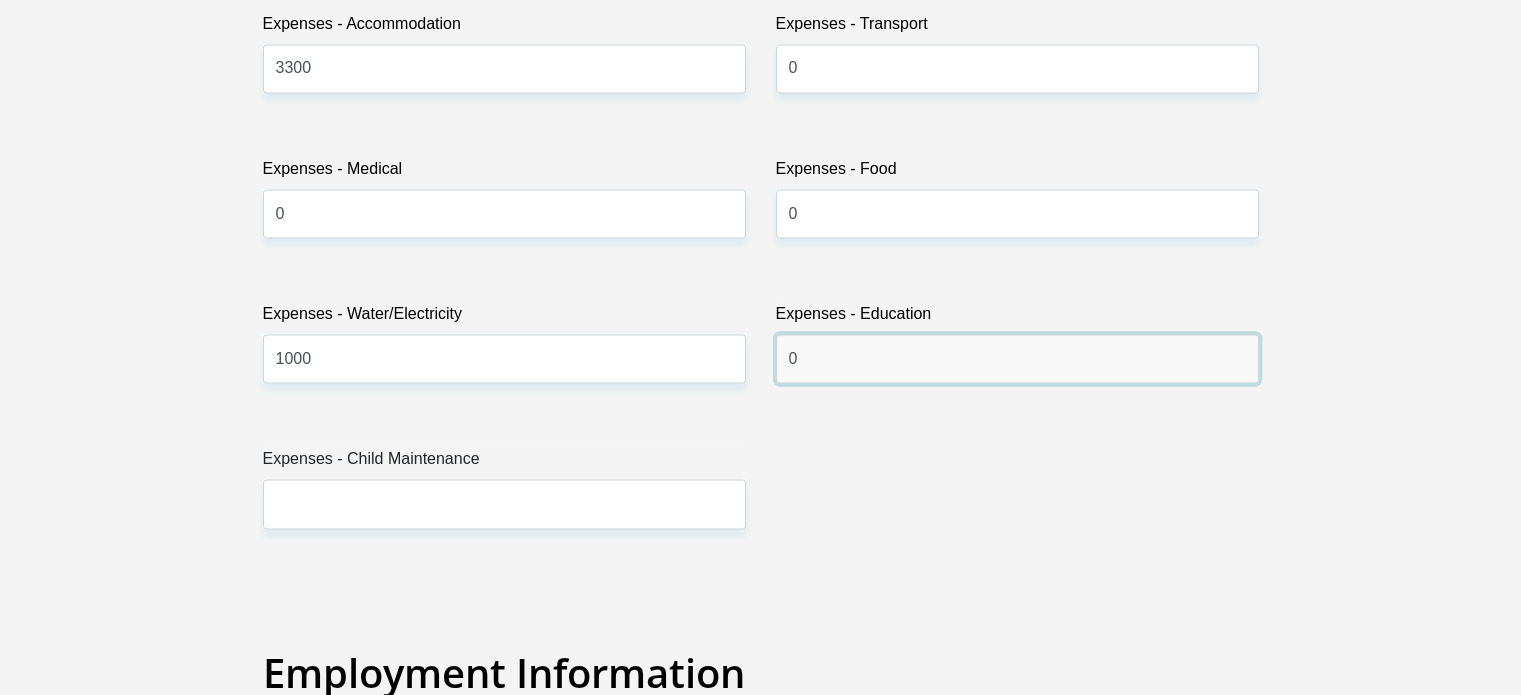 type on "0" 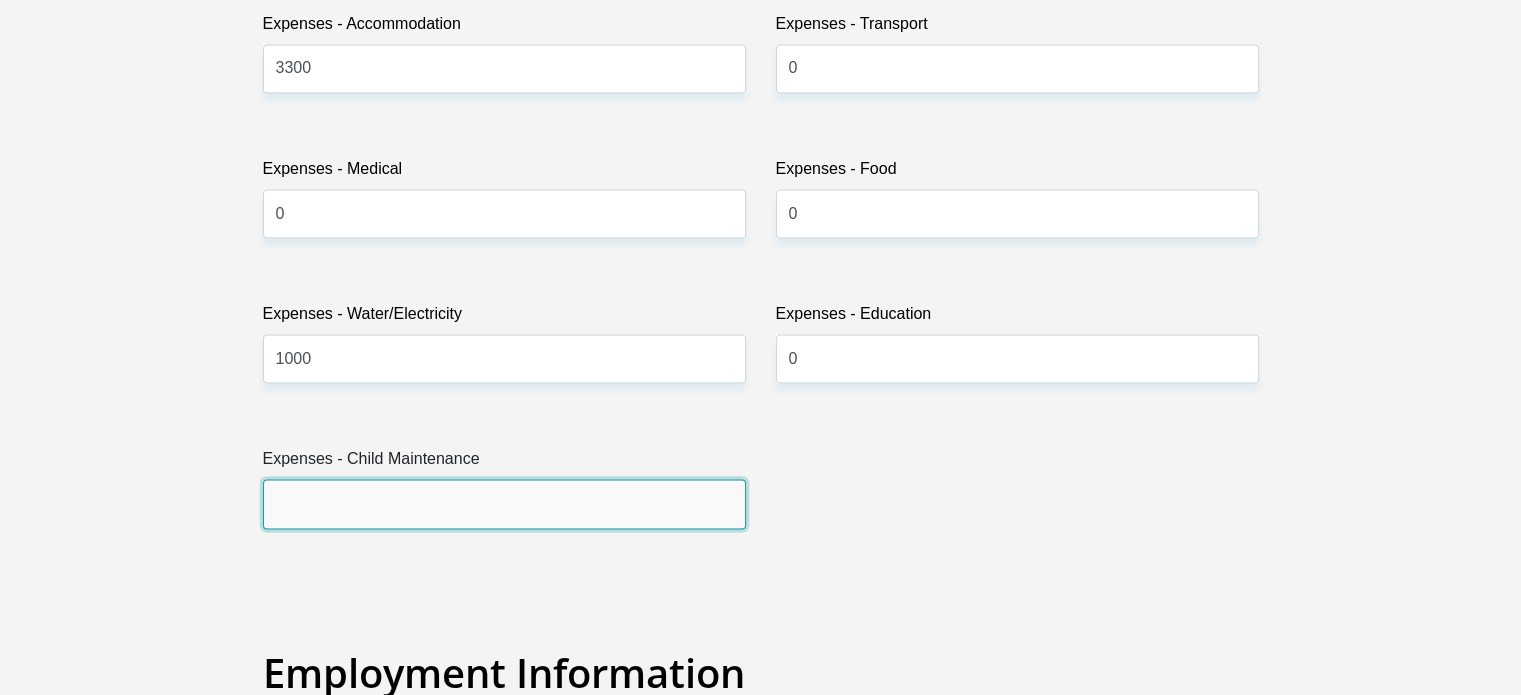 click on "Expenses - Child Maintenance" at bounding box center [504, 503] 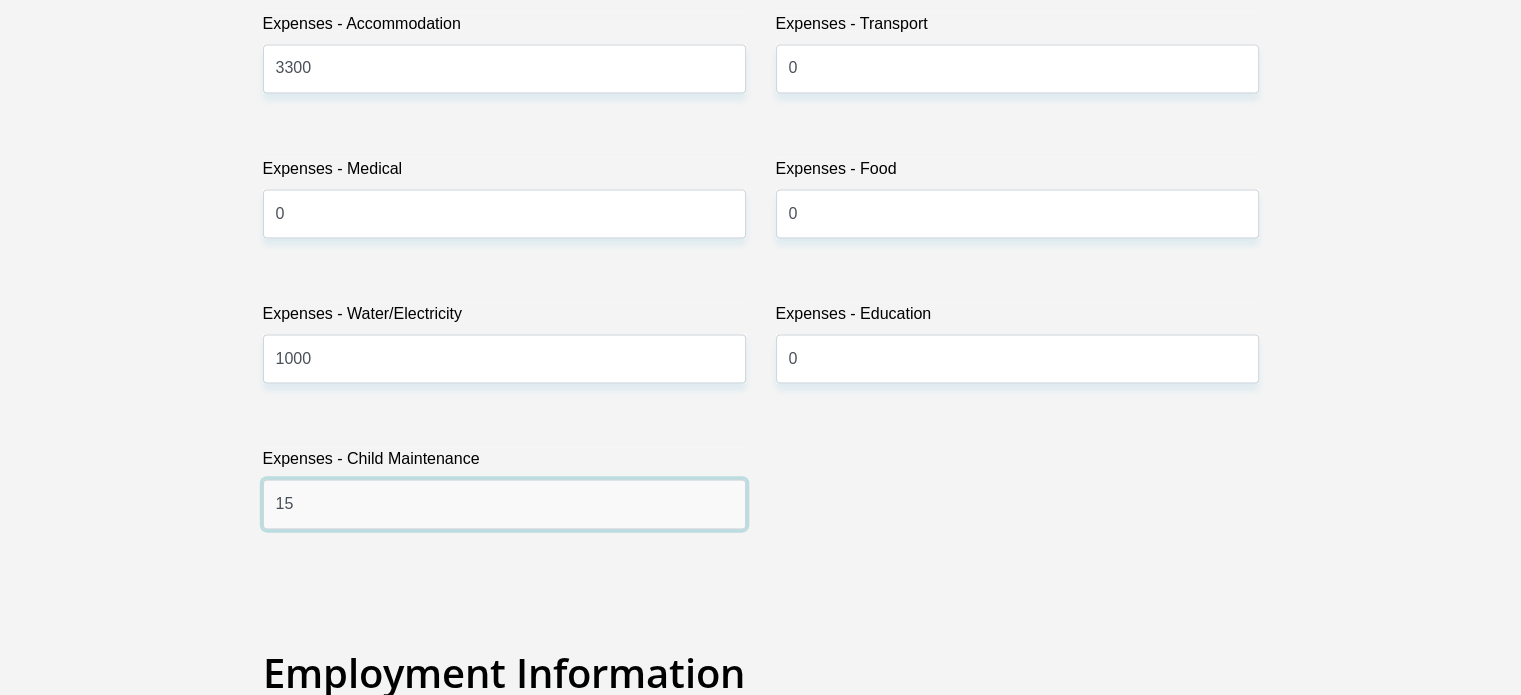 type on "1" 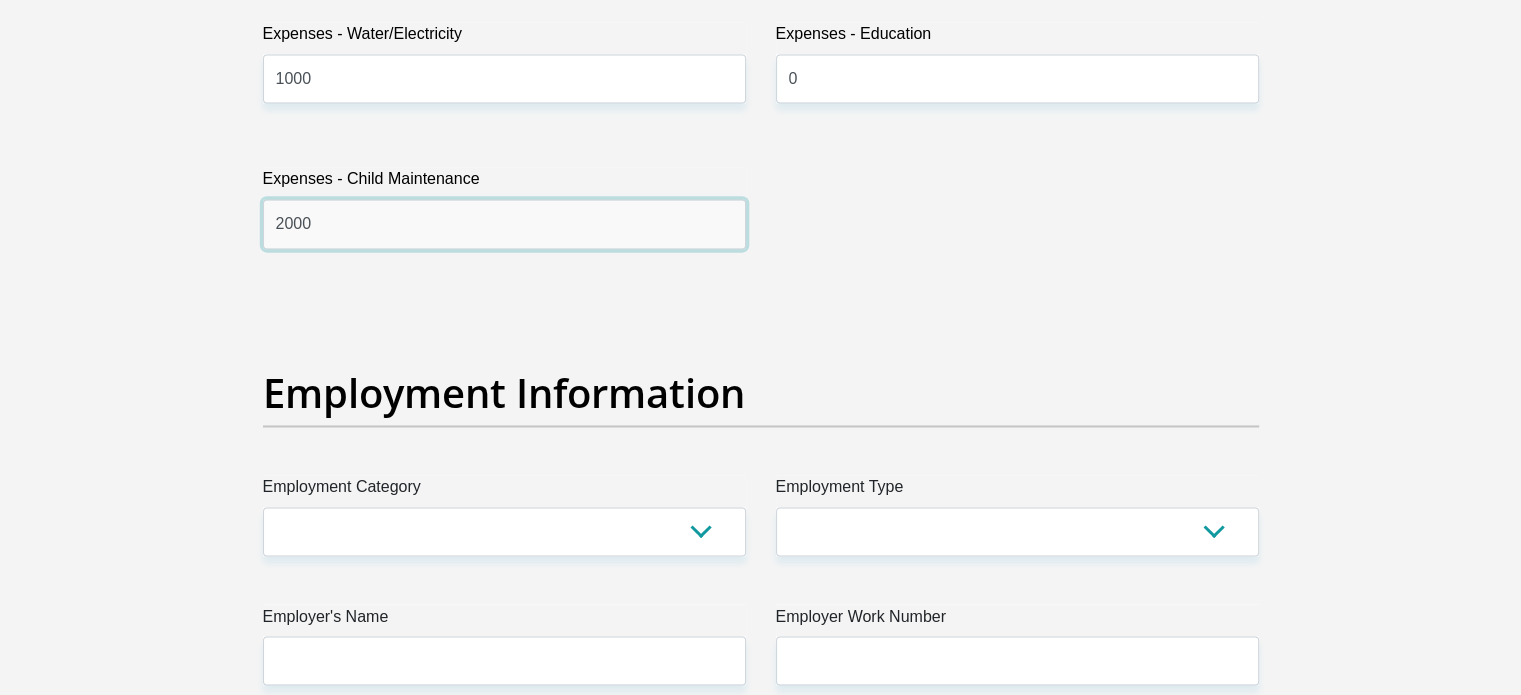 scroll, scrollTop: 3400, scrollLeft: 0, axis: vertical 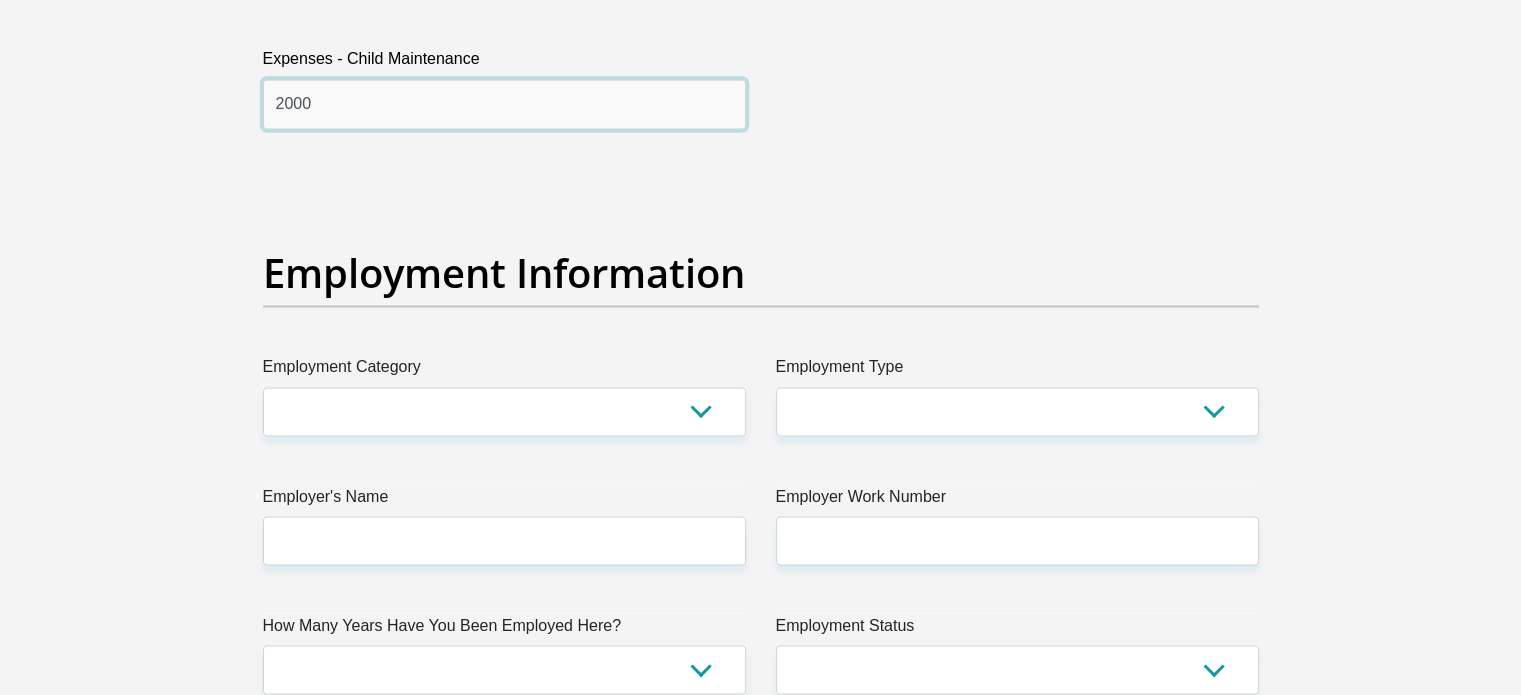 type on "2000" 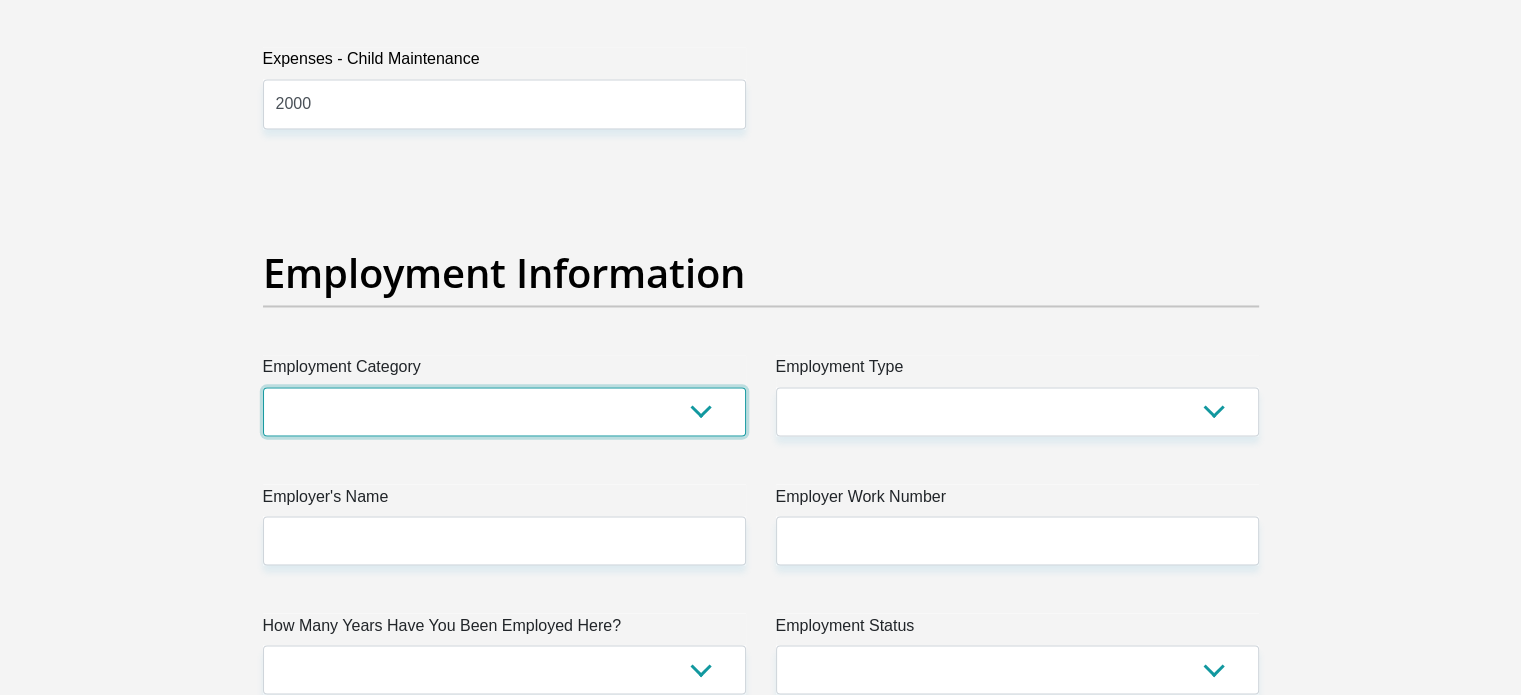 click on "AGRICULTURE
ALCOHOL & TOBACCO
CONSTRUCTION MATERIALS
METALLURGY
EQUIPMENT FOR RENEWABLE ENERGY
SPECIALIZED CONTRACTORS
CAR
GAMING (INCL. INTERNET
OTHER WHOLESALE
UNLICENSED PHARMACEUTICALS
CURRENCY EXCHANGE HOUSES
OTHER FINANCIAL INSTITUTIONS & INSURANCE
REAL ESTATE AGENTS
OIL & GAS
OTHER MATERIALS (E.G. IRON ORE)
PRECIOUS STONES & PRECIOUS METALS
POLITICAL ORGANIZATIONS
RELIGIOUS ORGANIZATIONS(NOT SECTS)
ACTI. HAVING BUSINESS DEAL WITH PUBLIC ADMINISTRATION
LAUNDROMATS" at bounding box center (504, 411) 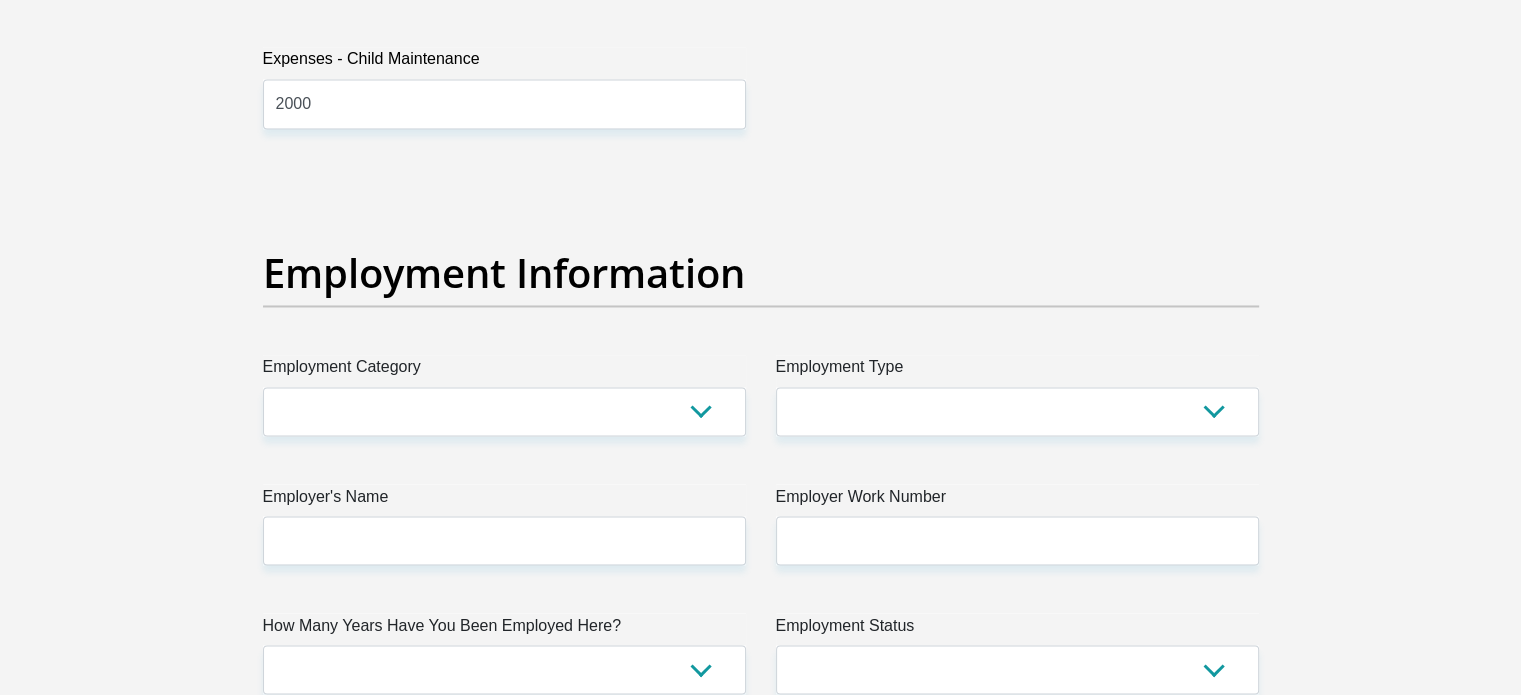 drag, startPoint x: 514, startPoint y: 451, endPoint x: 504, endPoint y: 437, distance: 17.20465 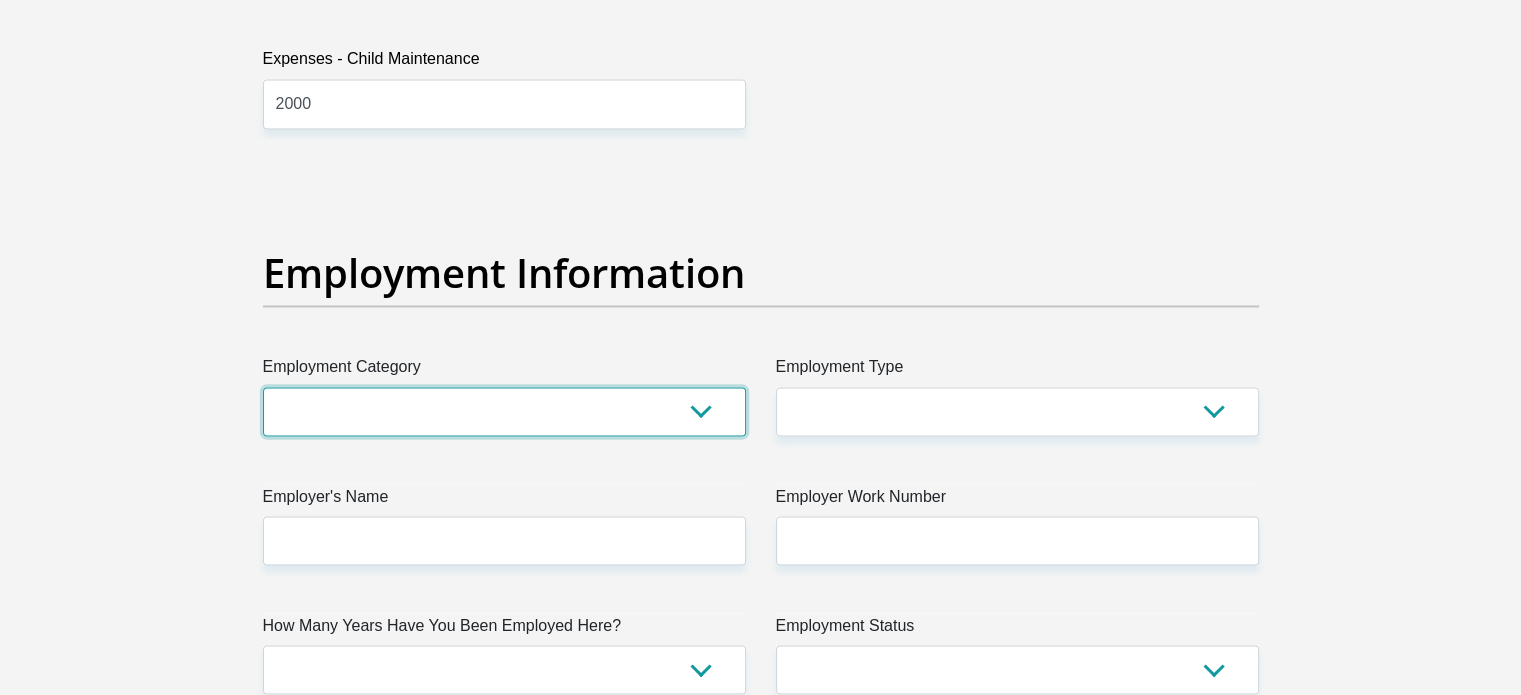 click on "AGRICULTURE
ALCOHOL & TOBACCO
CONSTRUCTION MATERIALS
METALLURGY
EQUIPMENT FOR RENEWABLE ENERGY
SPECIALIZED CONTRACTORS
CAR
GAMING (INCL. INTERNET
OTHER WHOLESALE
UNLICENSED PHARMACEUTICALS
CURRENCY EXCHANGE HOUSES
OTHER FINANCIAL INSTITUTIONS & INSURANCE
REAL ESTATE AGENTS
OIL & GAS
OTHER MATERIALS (E.G. IRON ORE)
PRECIOUS STONES & PRECIOUS METALS
POLITICAL ORGANIZATIONS
RELIGIOUS ORGANIZATIONS(NOT SECTS)
ACTI. HAVING BUSINESS DEAL WITH PUBLIC ADMINISTRATION
LAUNDROMATS" at bounding box center (504, 411) 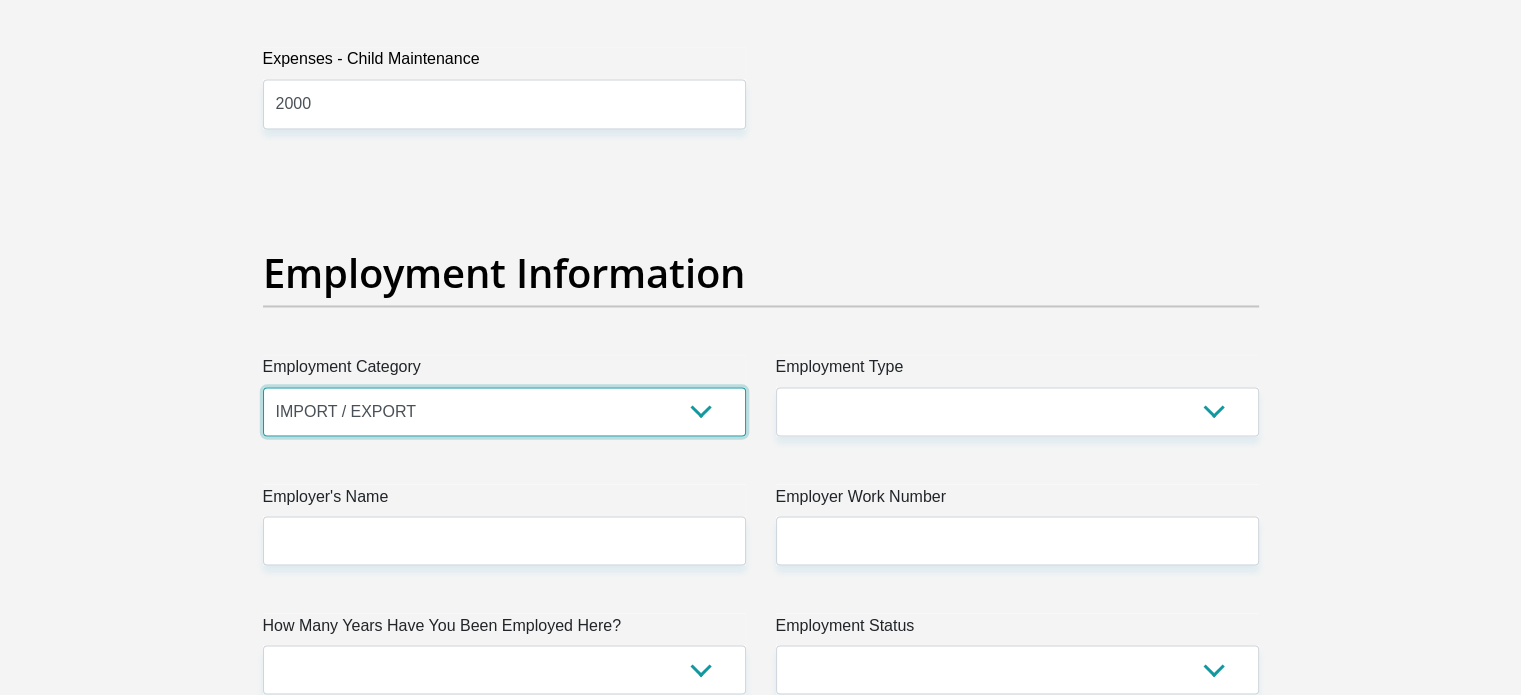 click on "AGRICULTURE
ALCOHOL & TOBACCO
CONSTRUCTION MATERIALS
METALLURGY
EQUIPMENT FOR RENEWABLE ENERGY
SPECIALIZED CONTRACTORS
CAR
GAMING (INCL. INTERNET
OTHER WHOLESALE
UNLICENSED PHARMACEUTICALS
CURRENCY EXCHANGE HOUSES
OTHER FINANCIAL INSTITUTIONS & INSURANCE
REAL ESTATE AGENTS
OIL & GAS
OTHER MATERIALS (E.G. IRON ORE)
PRECIOUS STONES & PRECIOUS METALS
POLITICAL ORGANIZATIONS
RELIGIOUS ORGANIZATIONS(NOT SECTS)
ACTI. HAVING BUSINESS DEAL WITH PUBLIC ADMINISTRATION
LAUNDROMATS" at bounding box center [504, 411] 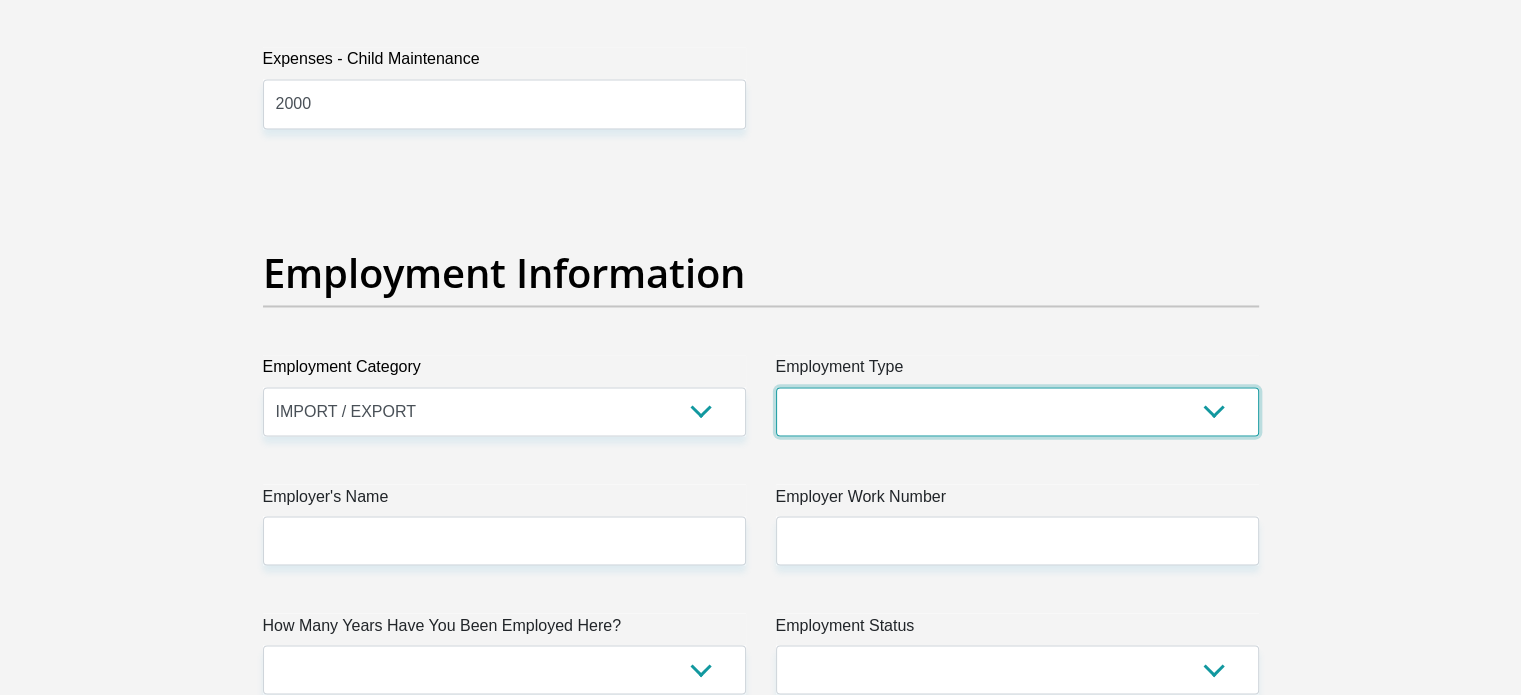 click on "College/Lecturer
Craft Seller
Creative
Driver
Executive
Farmer
Forces - Non Commissioned
Forces - Officer
Hawker
Housewife
Labourer
Licenced Professional
Manager
Miner
Non Licenced Professional
Office Staff/Clerk
Outside Worker
Pensioner
Permanent Teacher
Production/Manufacturing
Sales
Self-Employed
Semi-Professional Worker
Service Industry  Social Worker  Student" at bounding box center (1017, 411) 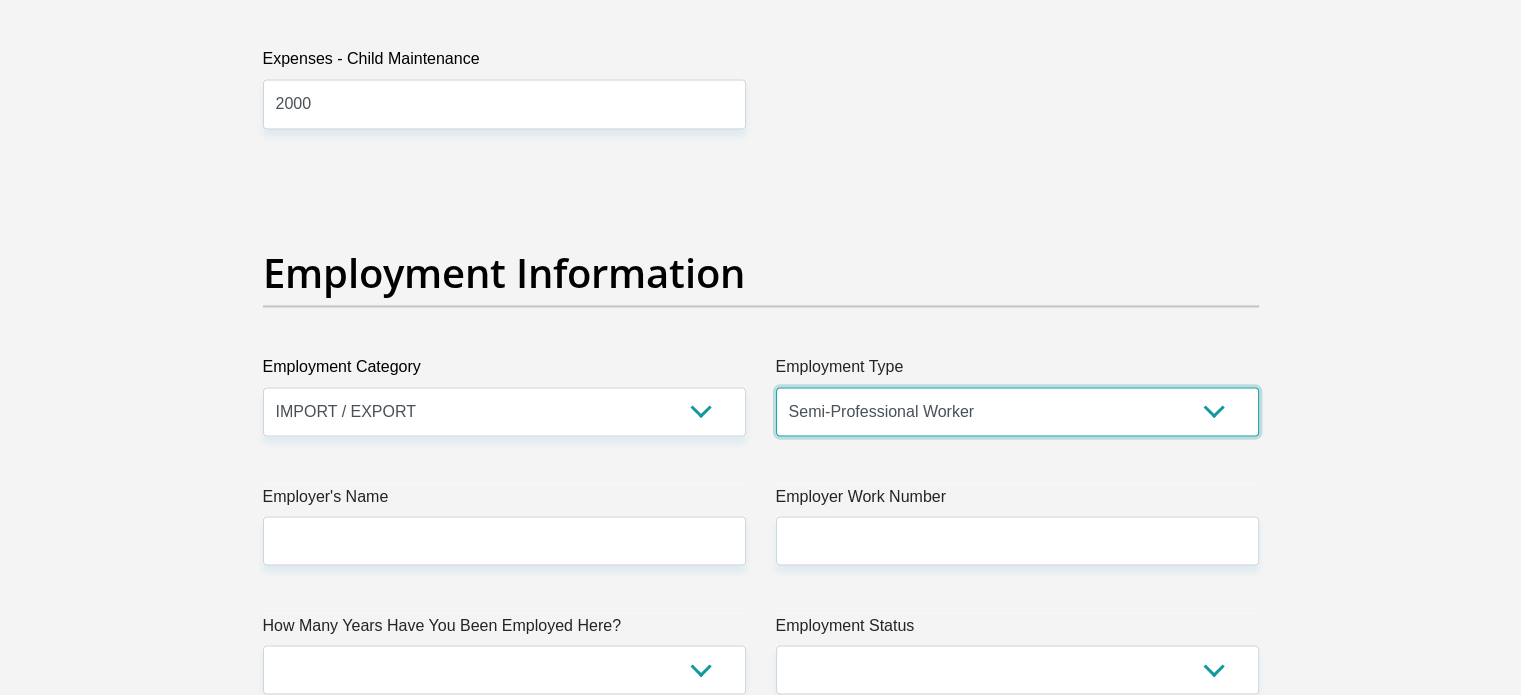 click on "College/Lecturer
Craft Seller
Creative
Driver
Executive
Farmer
Forces - Non Commissioned
Forces - Officer
Hawker
Housewife
Labourer
Licenced Professional
Manager
Miner
Non Licenced Professional
Office Staff/Clerk
Outside Worker
Pensioner
Permanent Teacher
Production/Manufacturing
Sales
Self-Employed
Semi-Professional Worker
Service Industry  Social Worker  Student" at bounding box center [1017, 411] 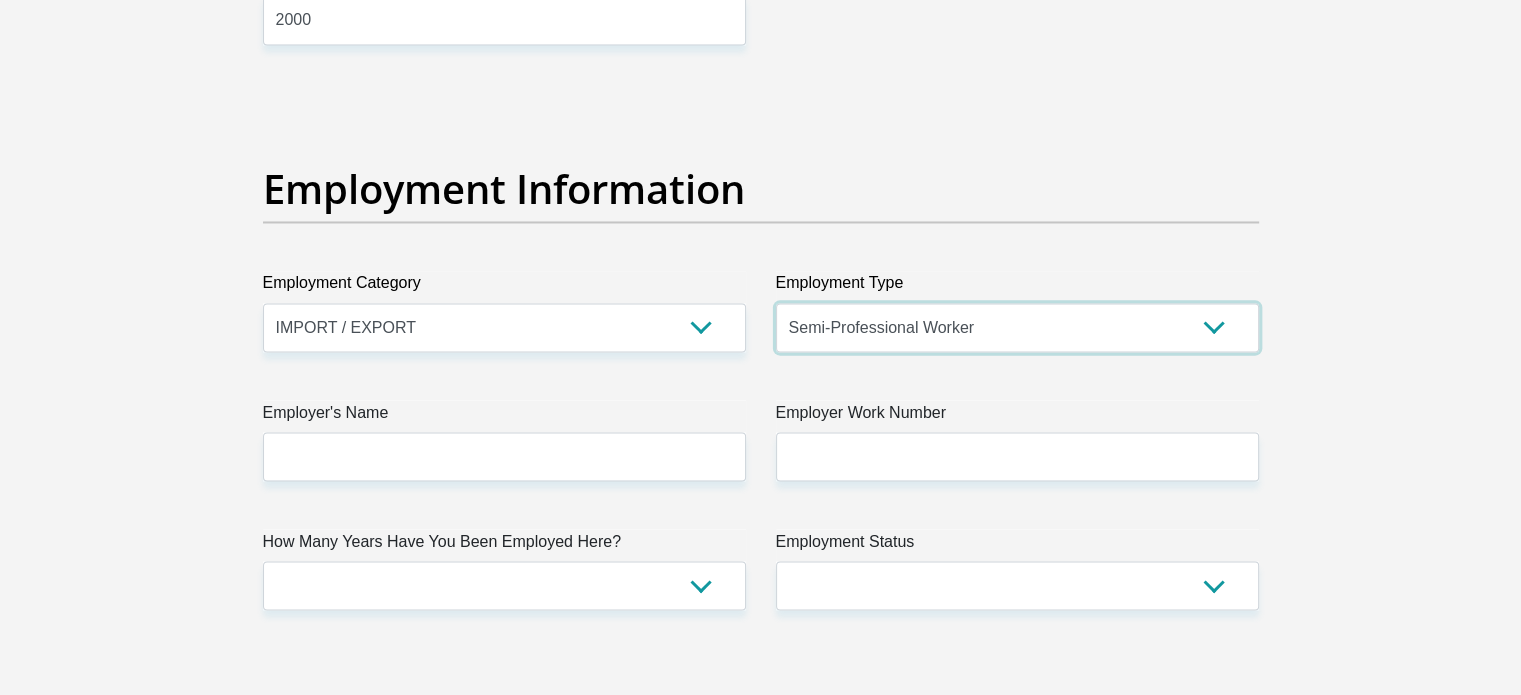 scroll, scrollTop: 3600, scrollLeft: 0, axis: vertical 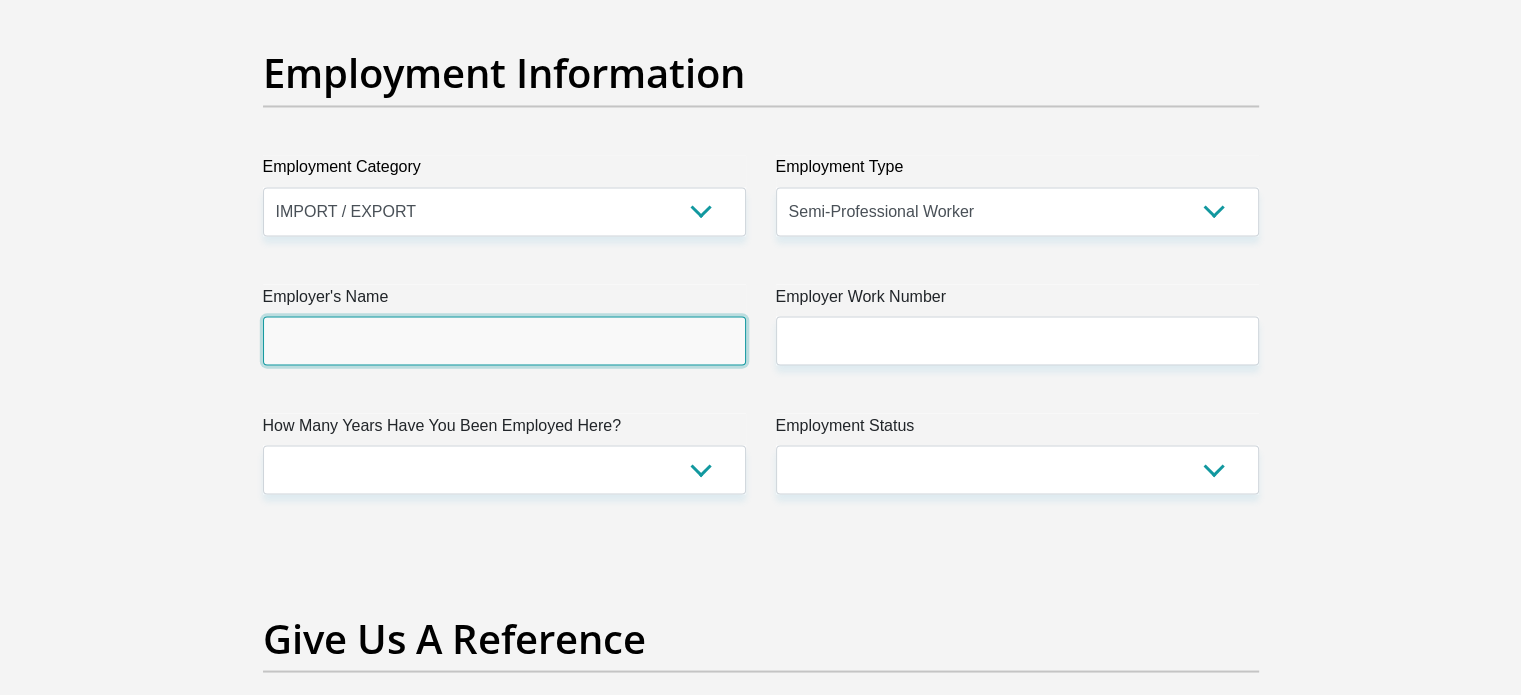 click on "Employer's Name" at bounding box center [504, 340] 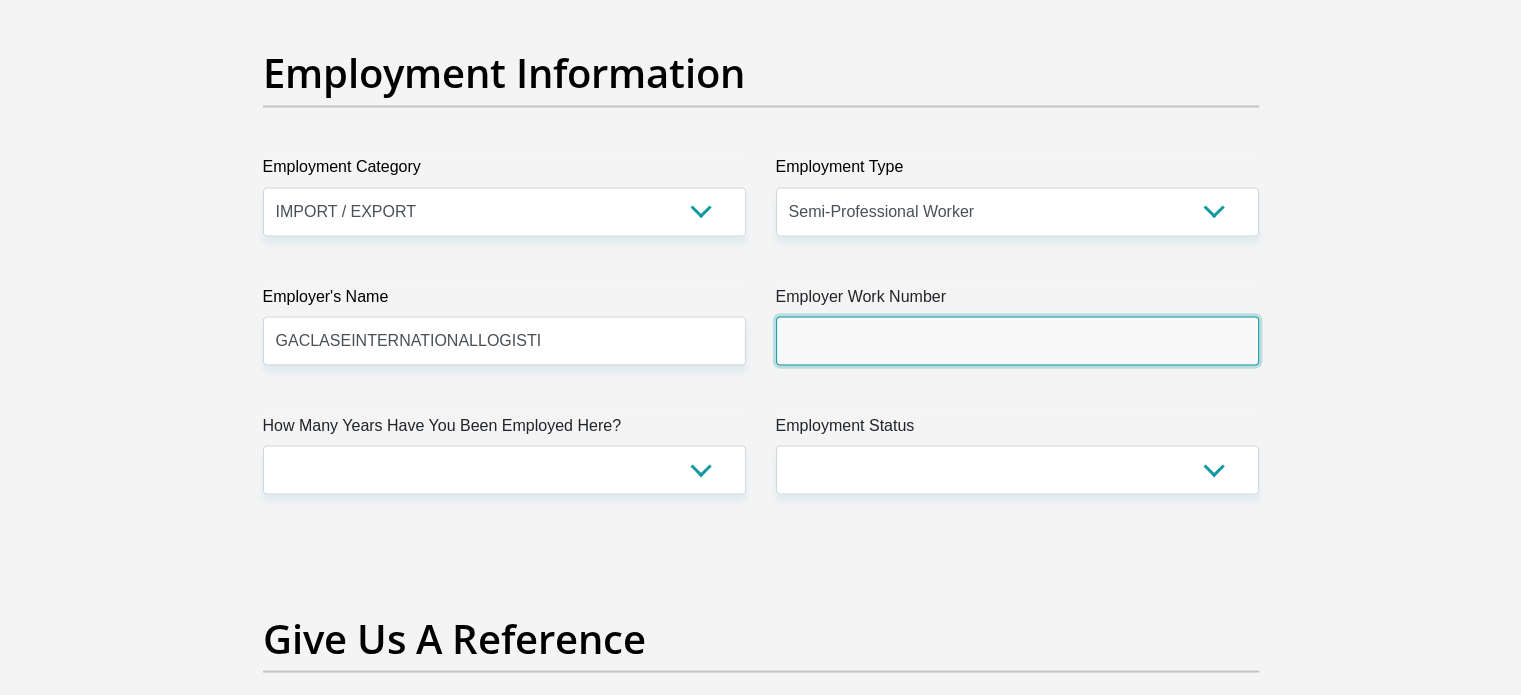 click on "Employer Work Number" at bounding box center (1017, 340) 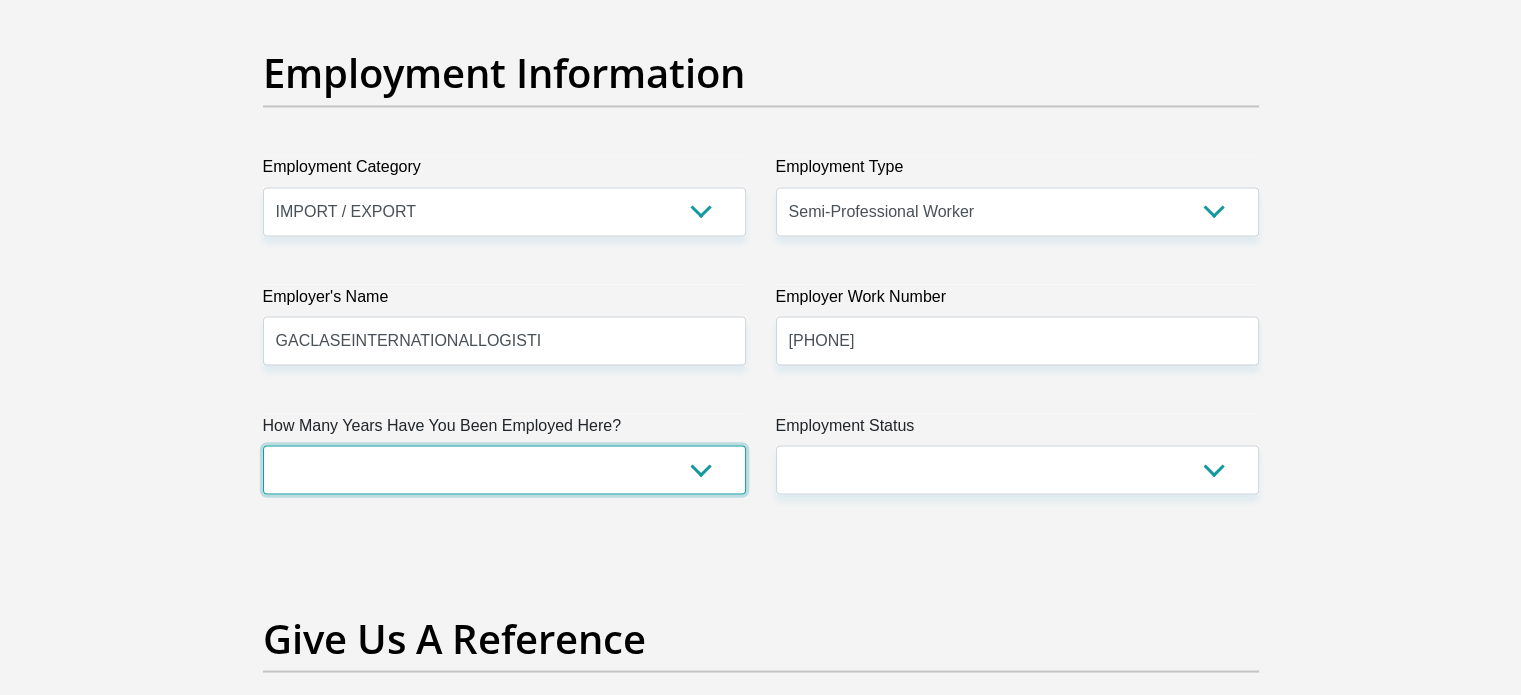click on "less than 1 year
1-3 years
3-5 years
5+ years" at bounding box center [504, 469] 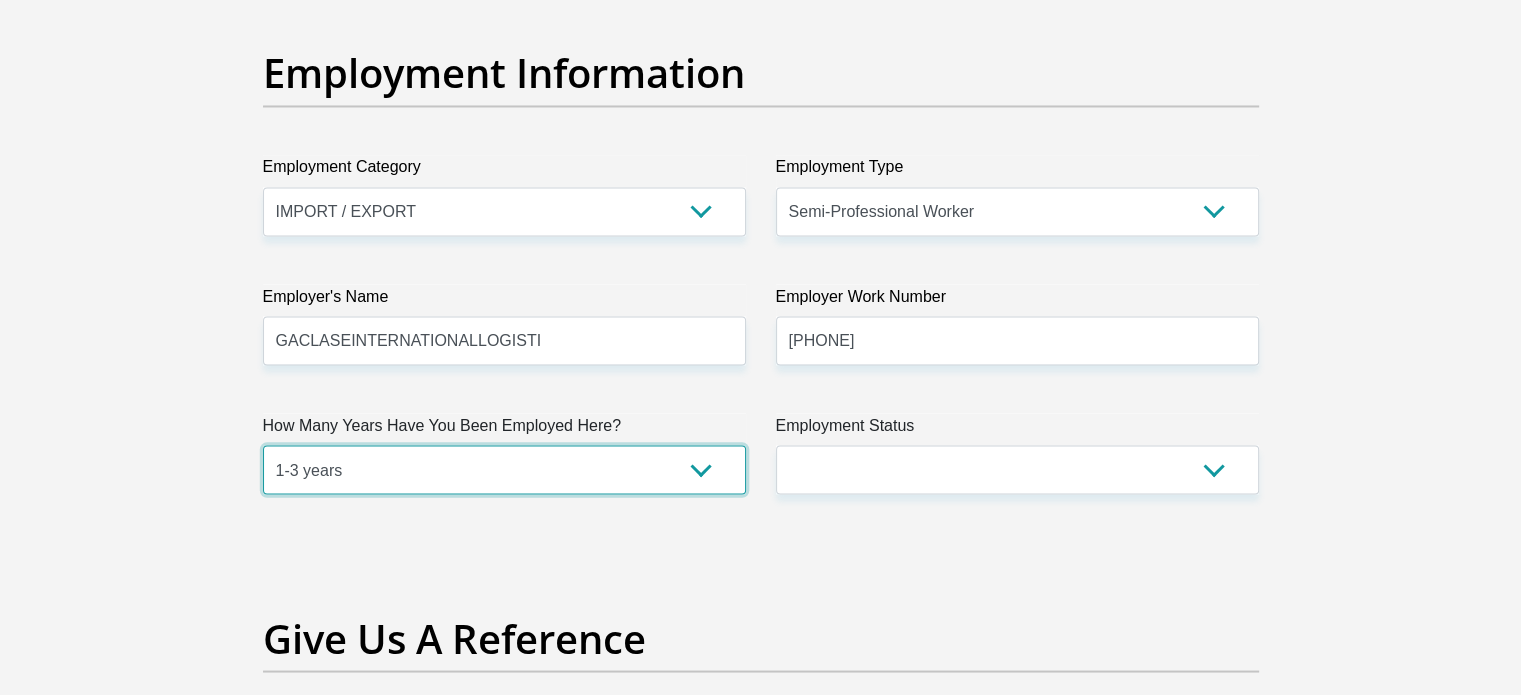 click on "less than 1 year
1-3 years
3-5 years
5+ years" at bounding box center (504, 469) 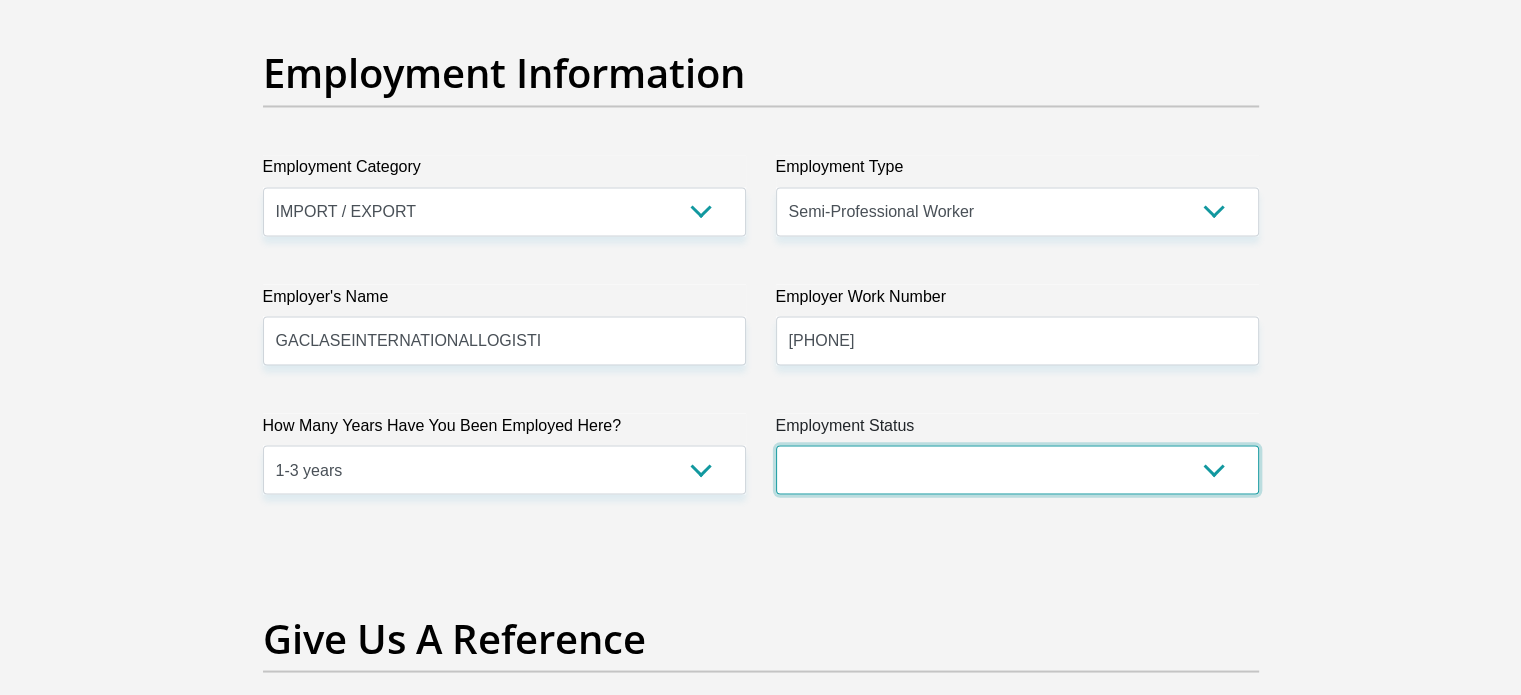 click on "Permanent/Full-time
Part-time/Casual
Contract Worker
Self-Employed
Housewife
Retired
Student
Medically Boarded
Disability
Unemployed" at bounding box center (1017, 469) 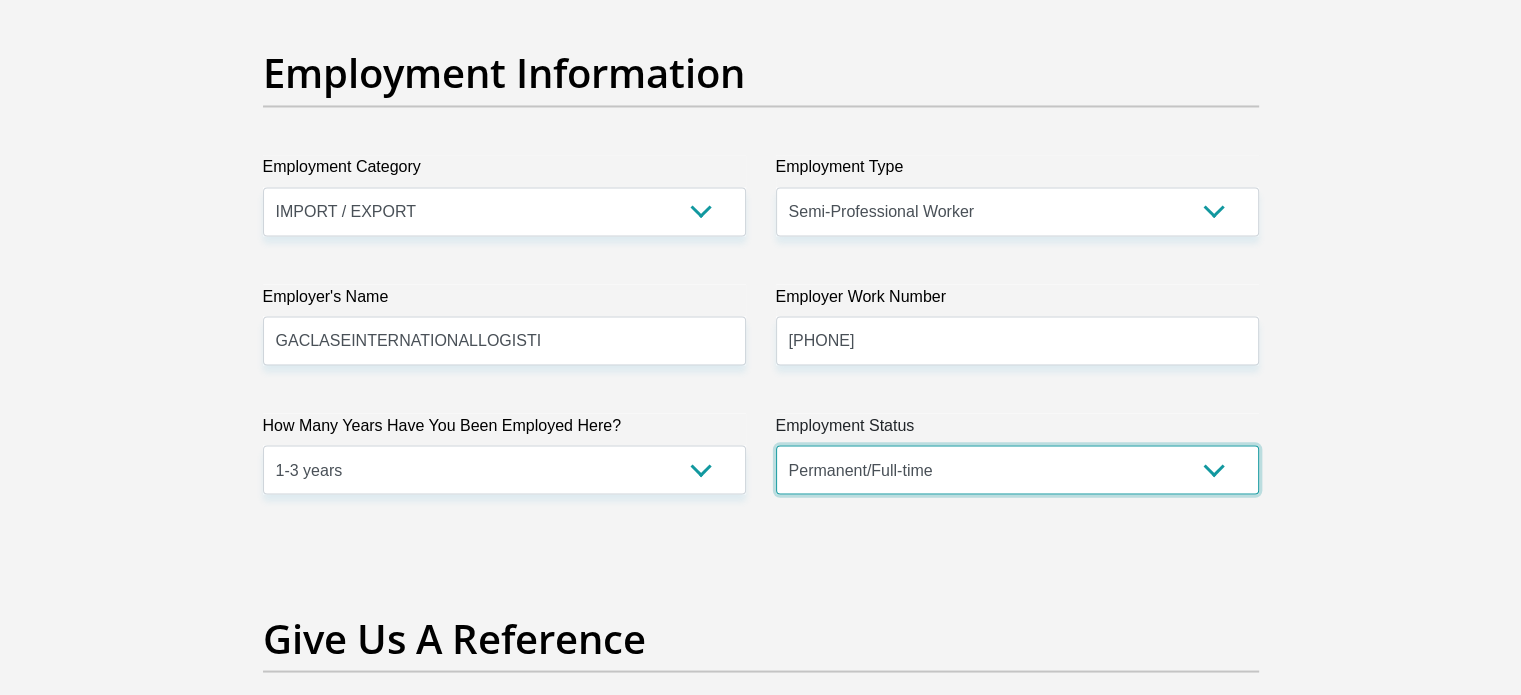 click on "Permanent/Full-time
Part-time/Casual
Contract Worker
Self-Employed
Housewife
Retired
Student
Medically Boarded
Disability
Unemployed" at bounding box center [1017, 469] 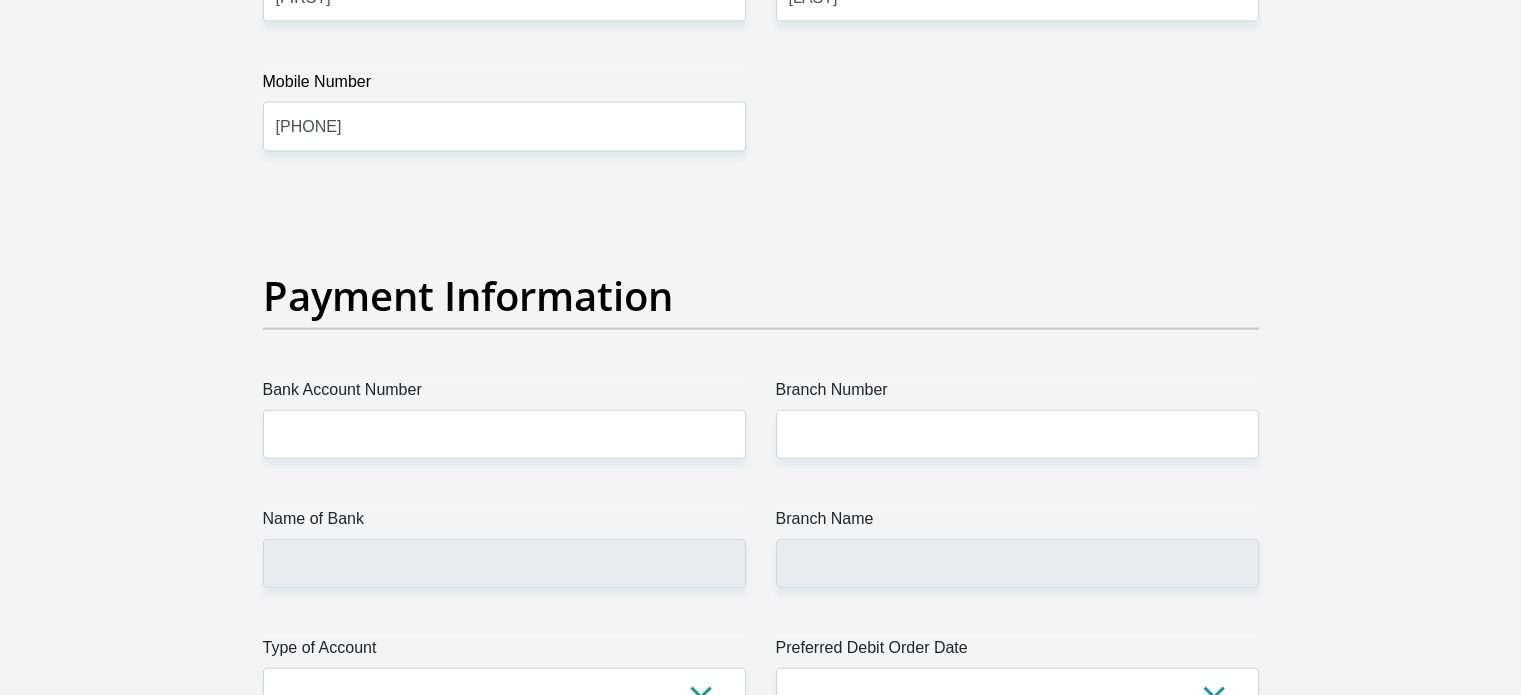 scroll, scrollTop: 4400, scrollLeft: 0, axis: vertical 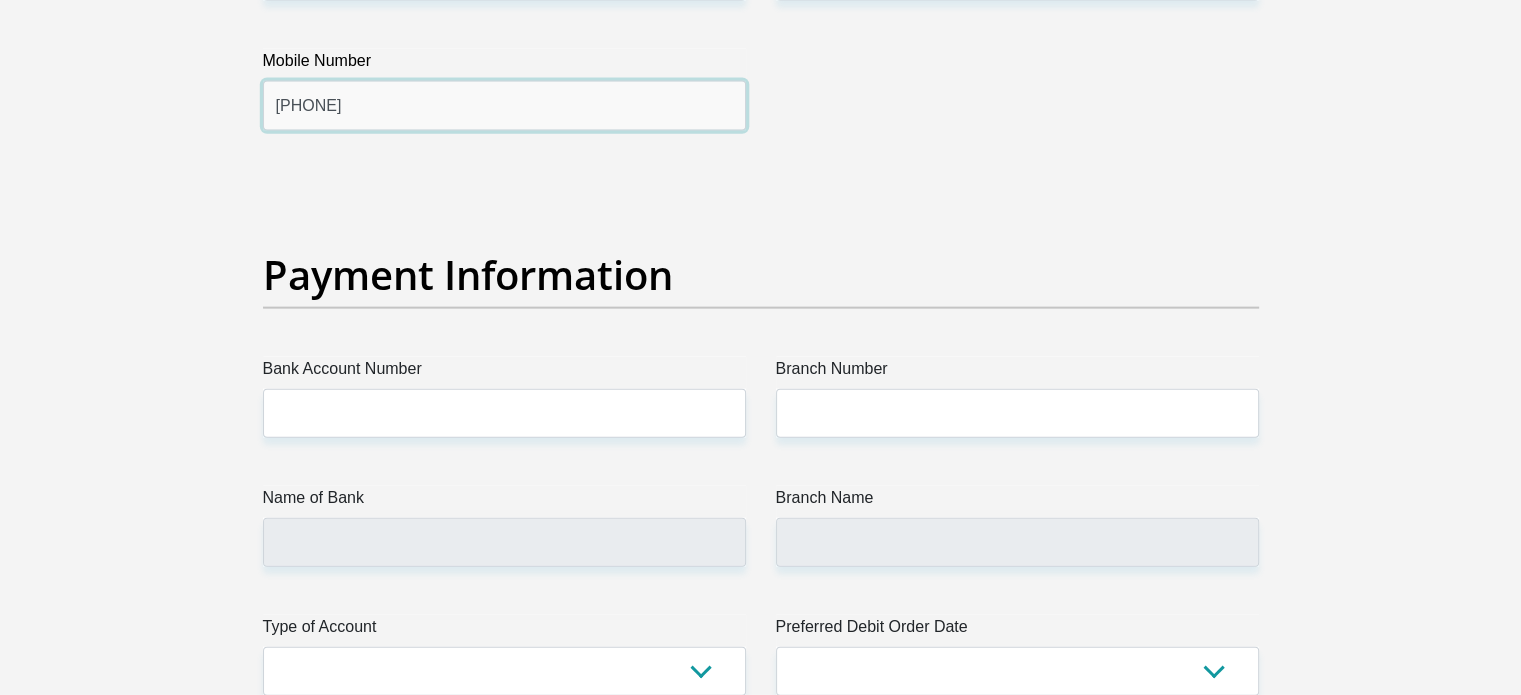 click on "[PHONE]" at bounding box center [504, 105] 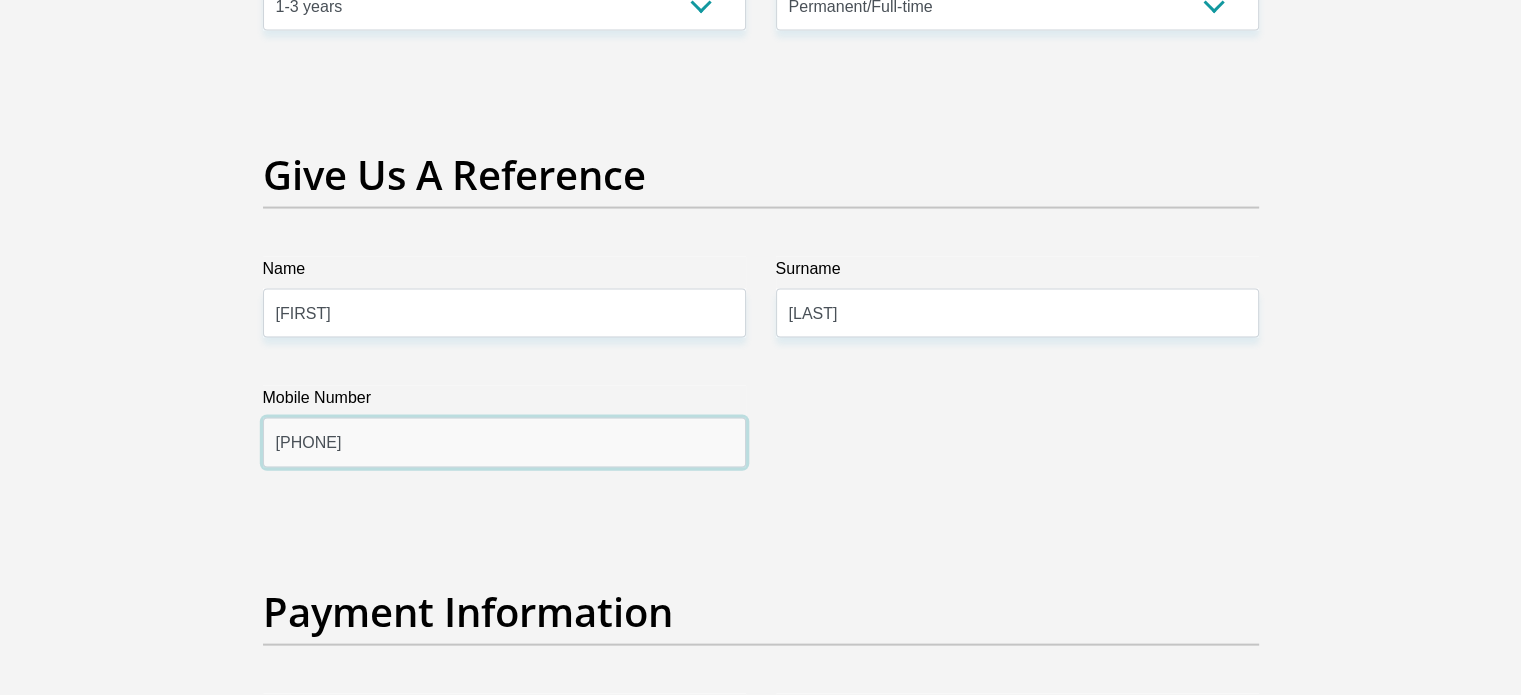 scroll, scrollTop: 3900, scrollLeft: 0, axis: vertical 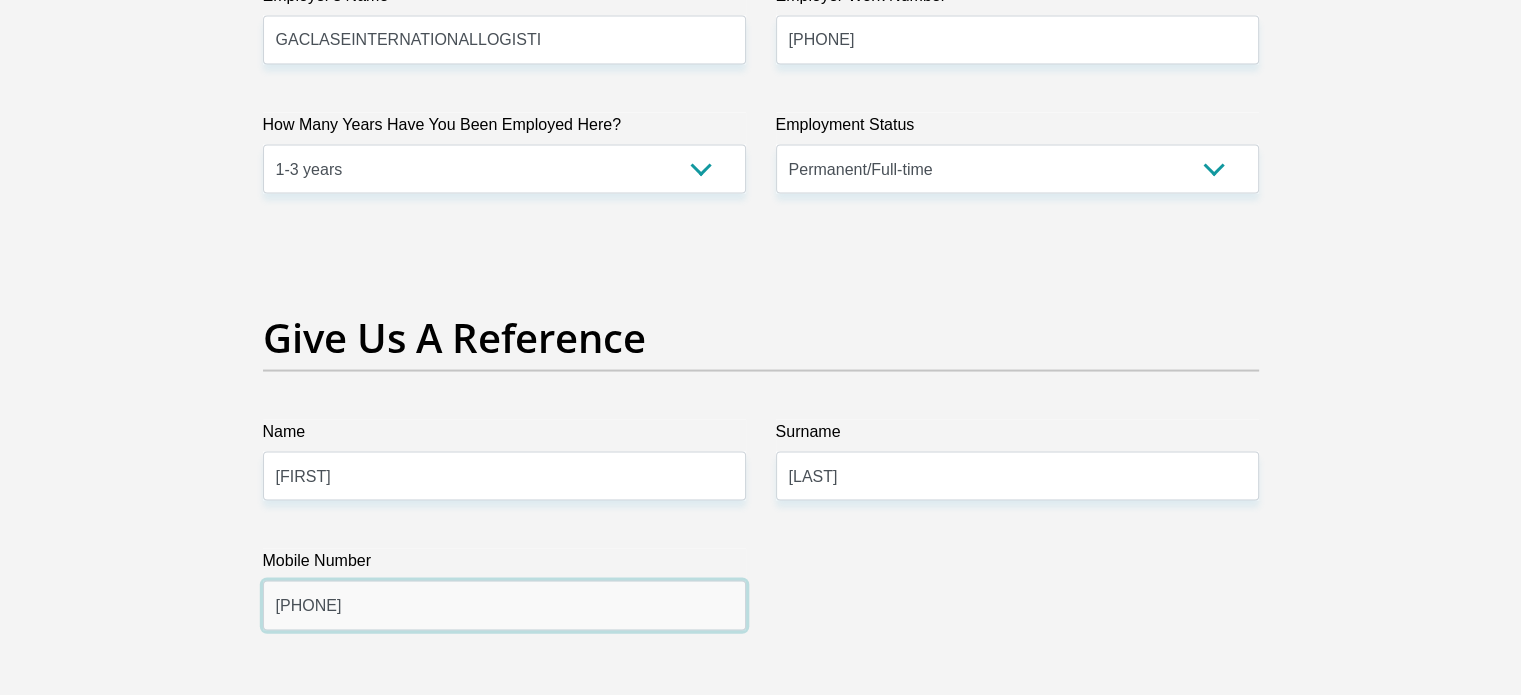 click on "[PHONE]" at bounding box center (504, 605) 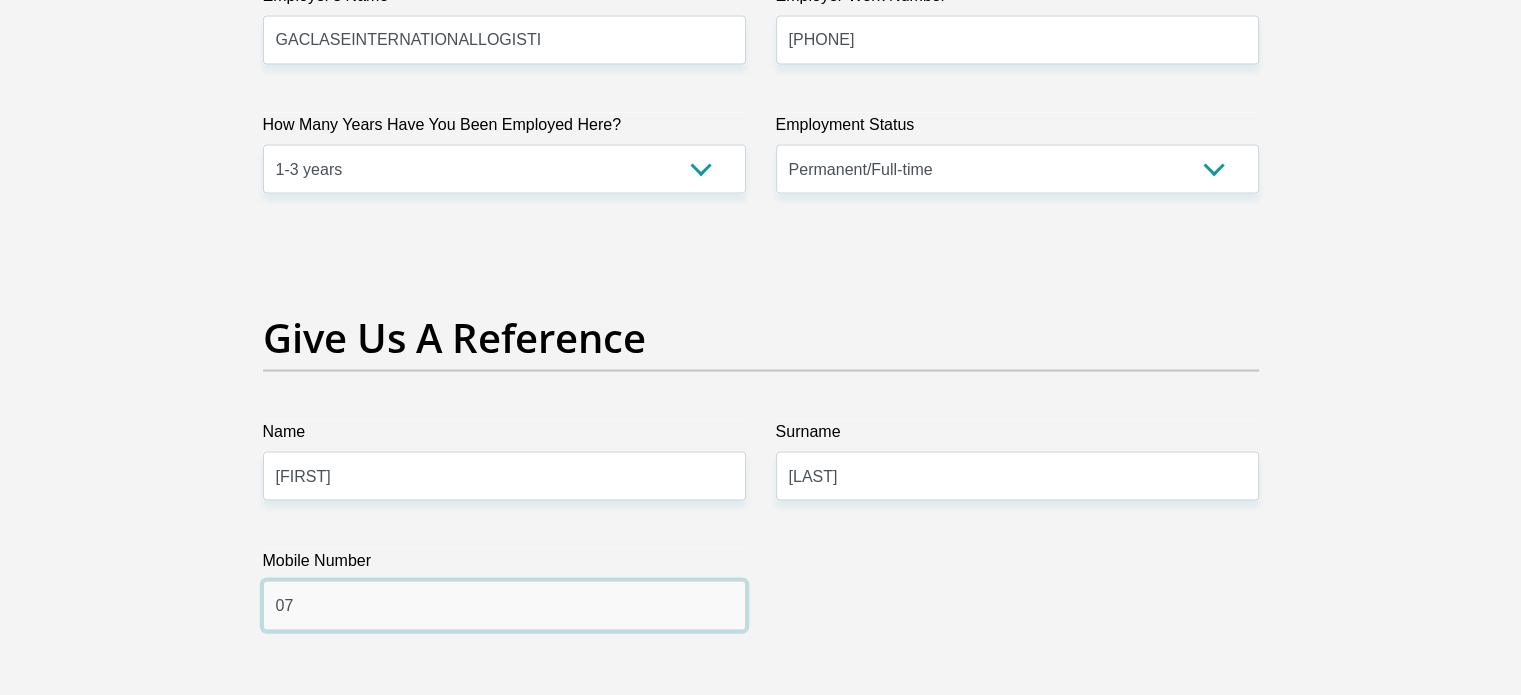 type on "0" 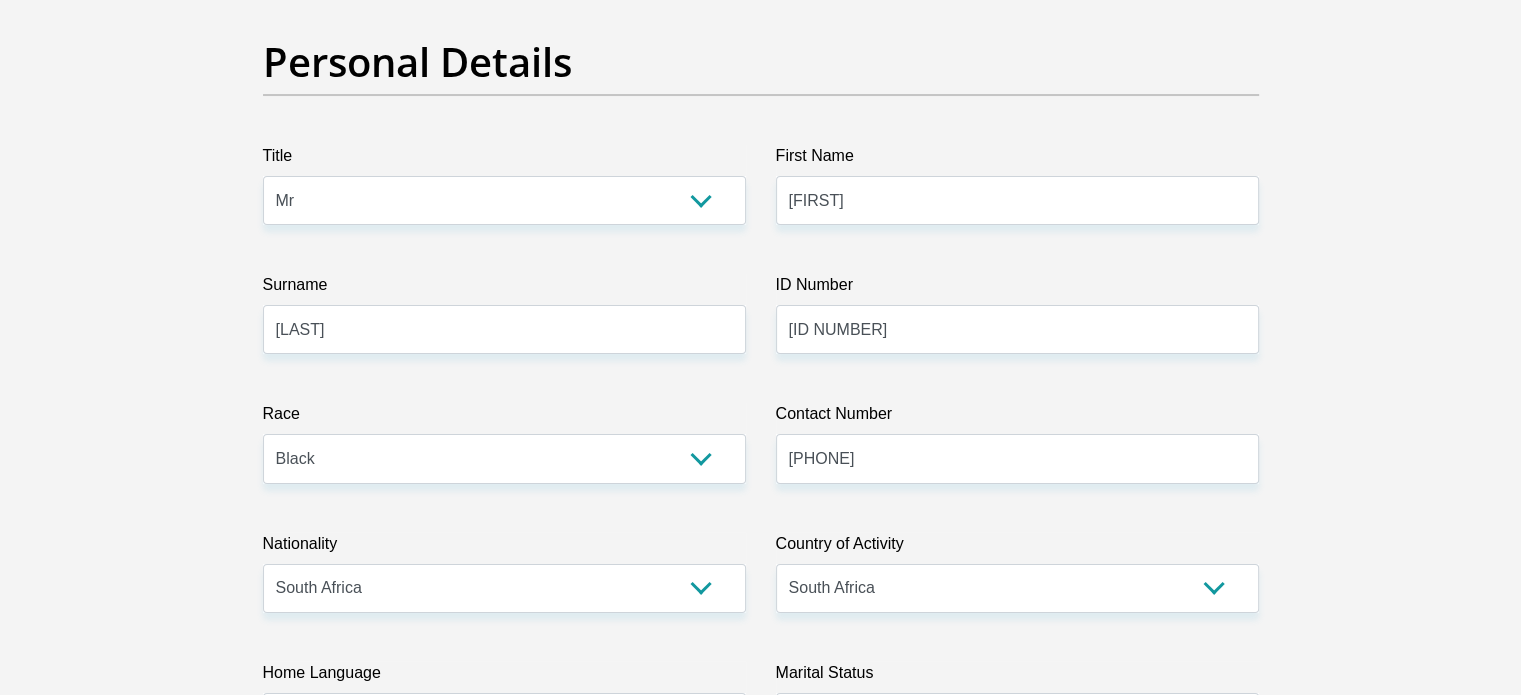 scroll, scrollTop: 300, scrollLeft: 0, axis: vertical 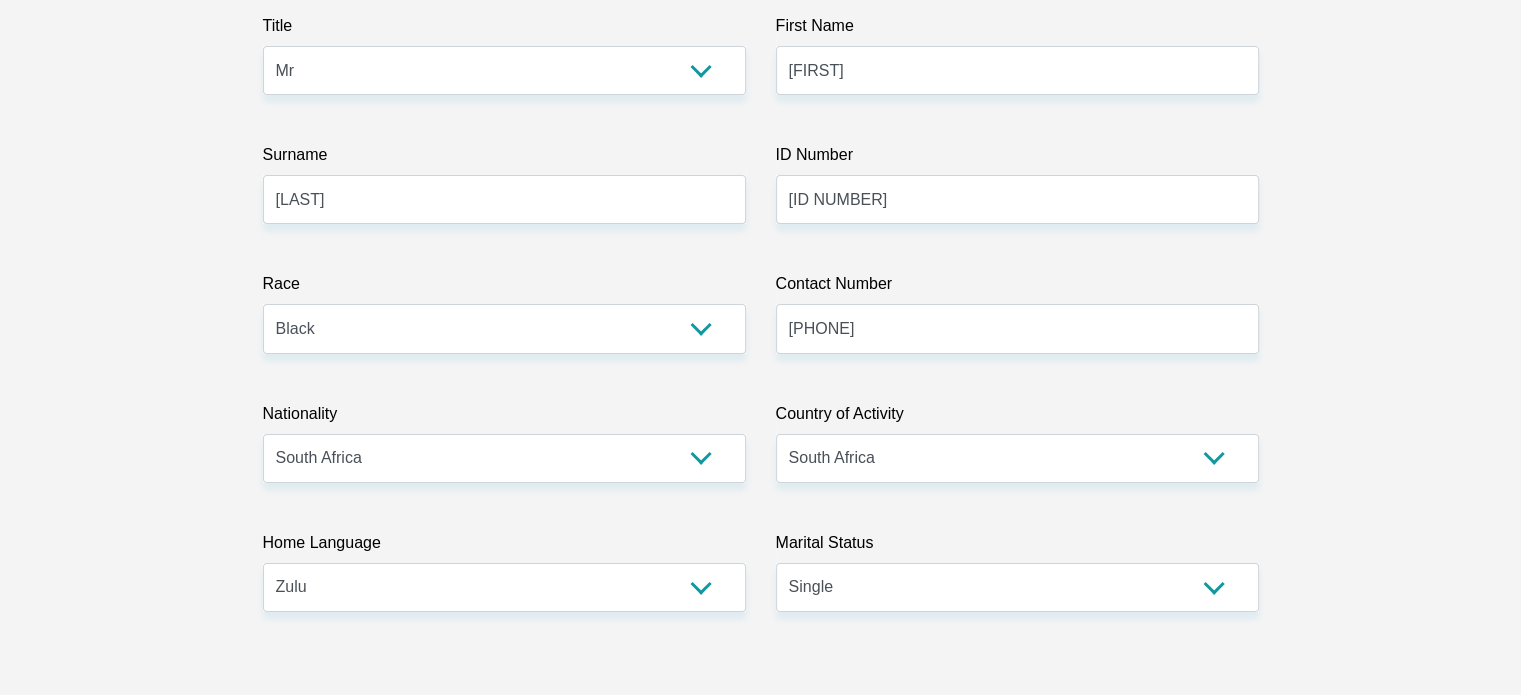 type on "[PHONE]" 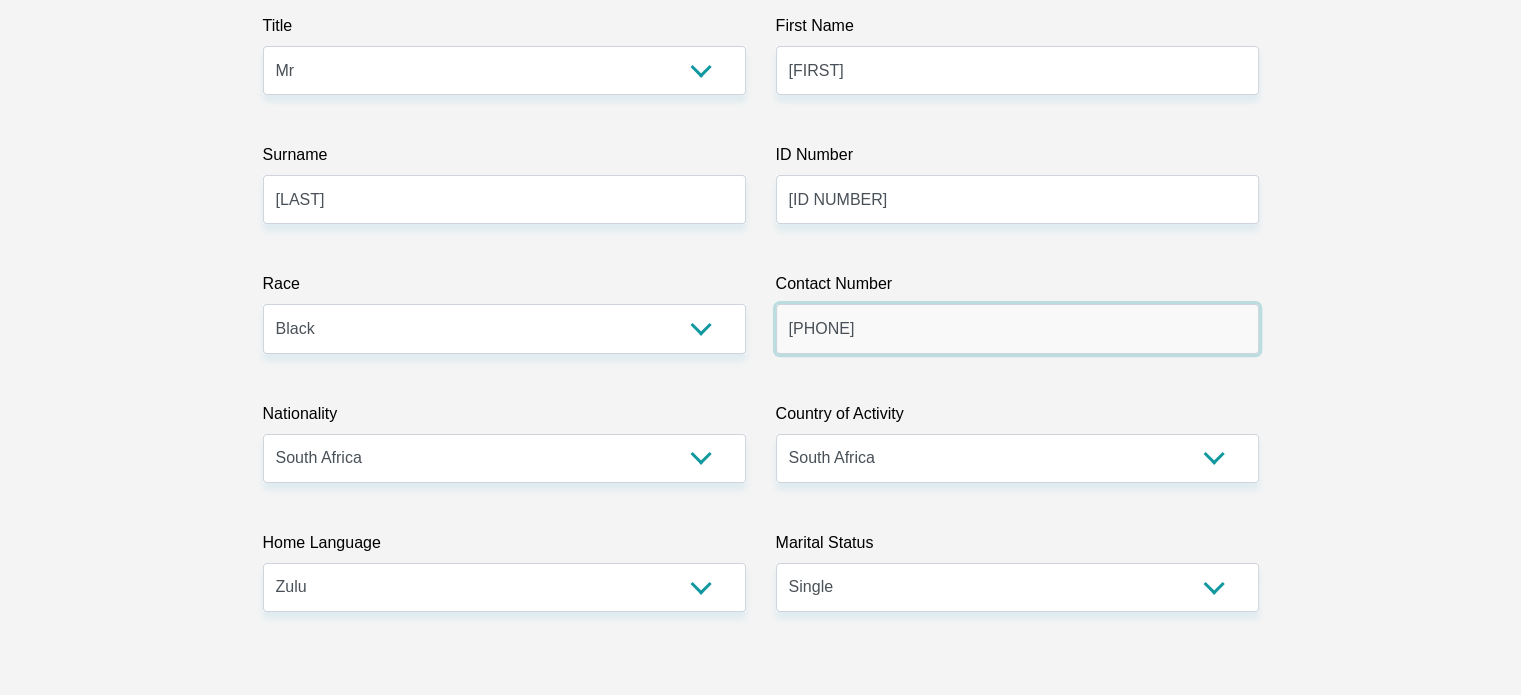 click on "[PHONE]" at bounding box center [1017, 328] 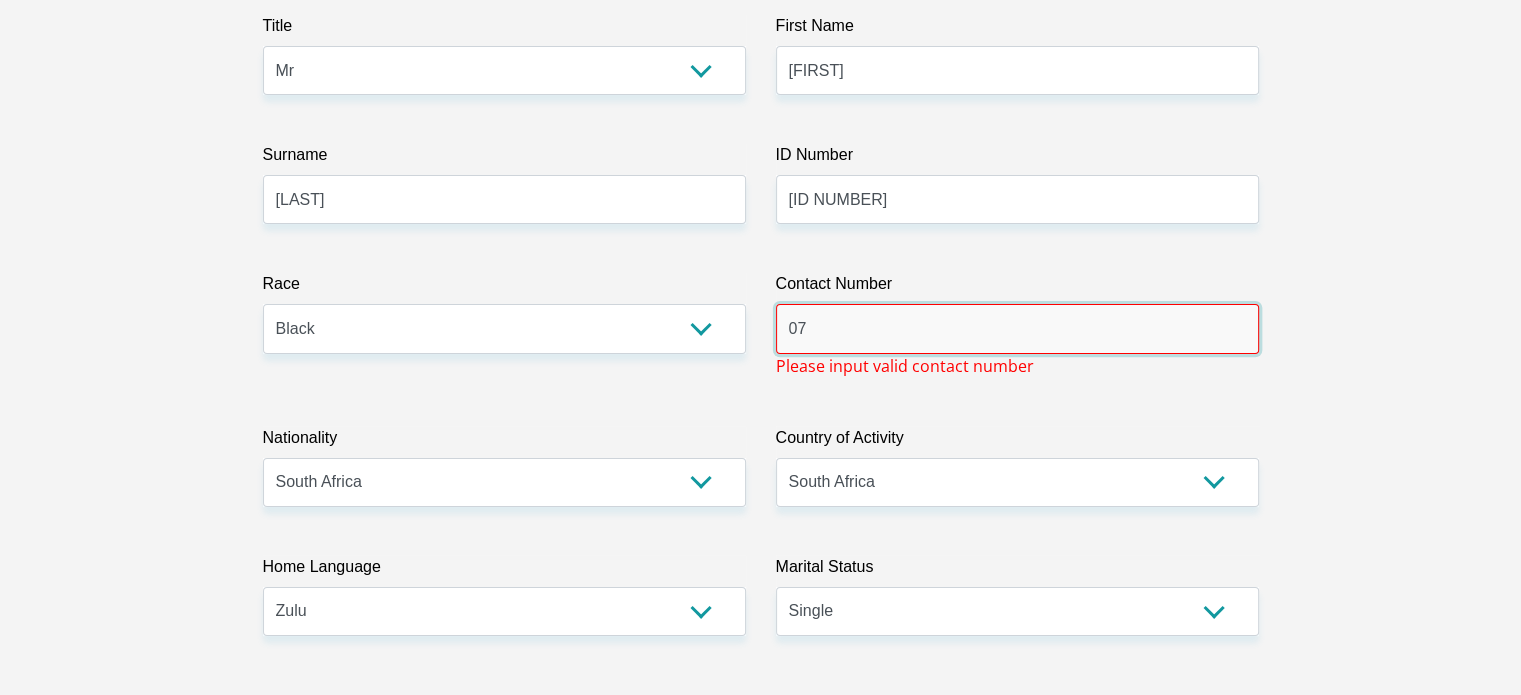 type on "0" 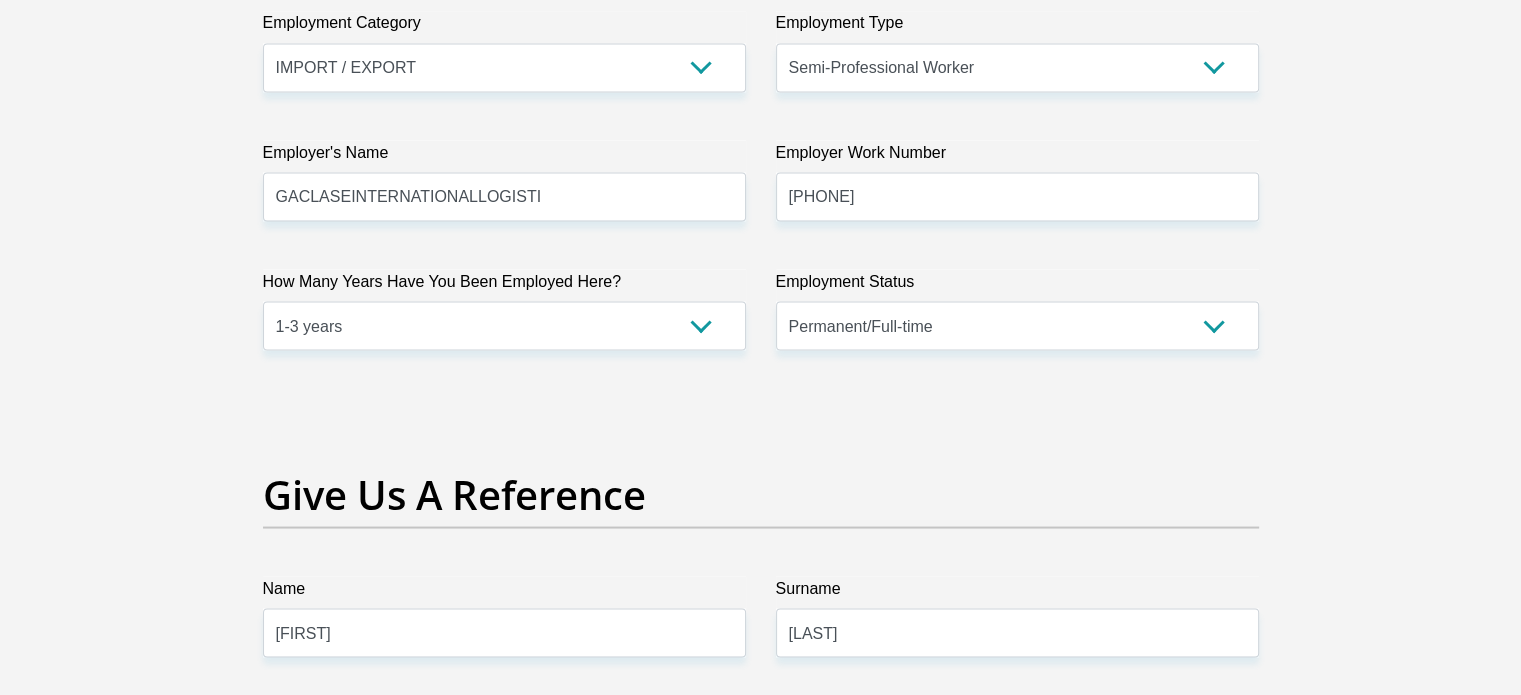 scroll, scrollTop: 4000, scrollLeft: 0, axis: vertical 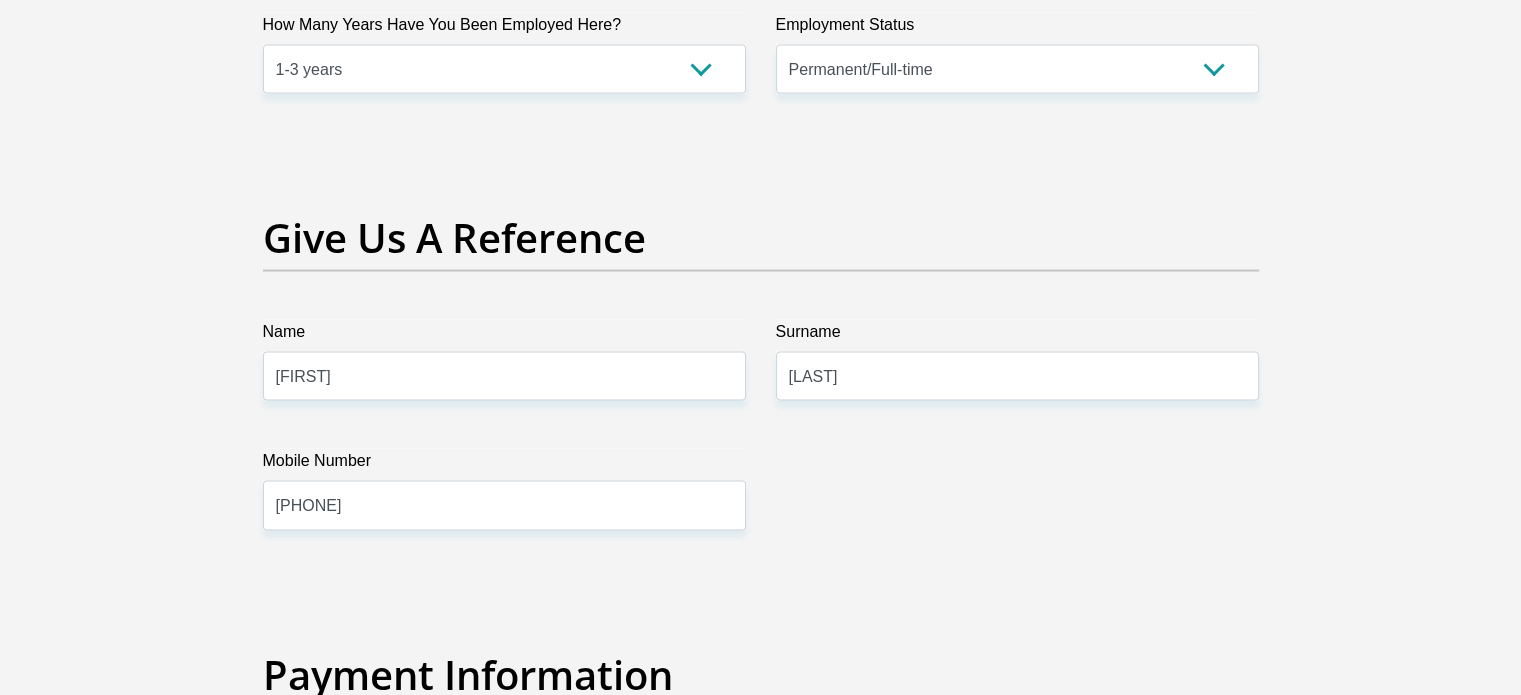 type on "[PHONE]" 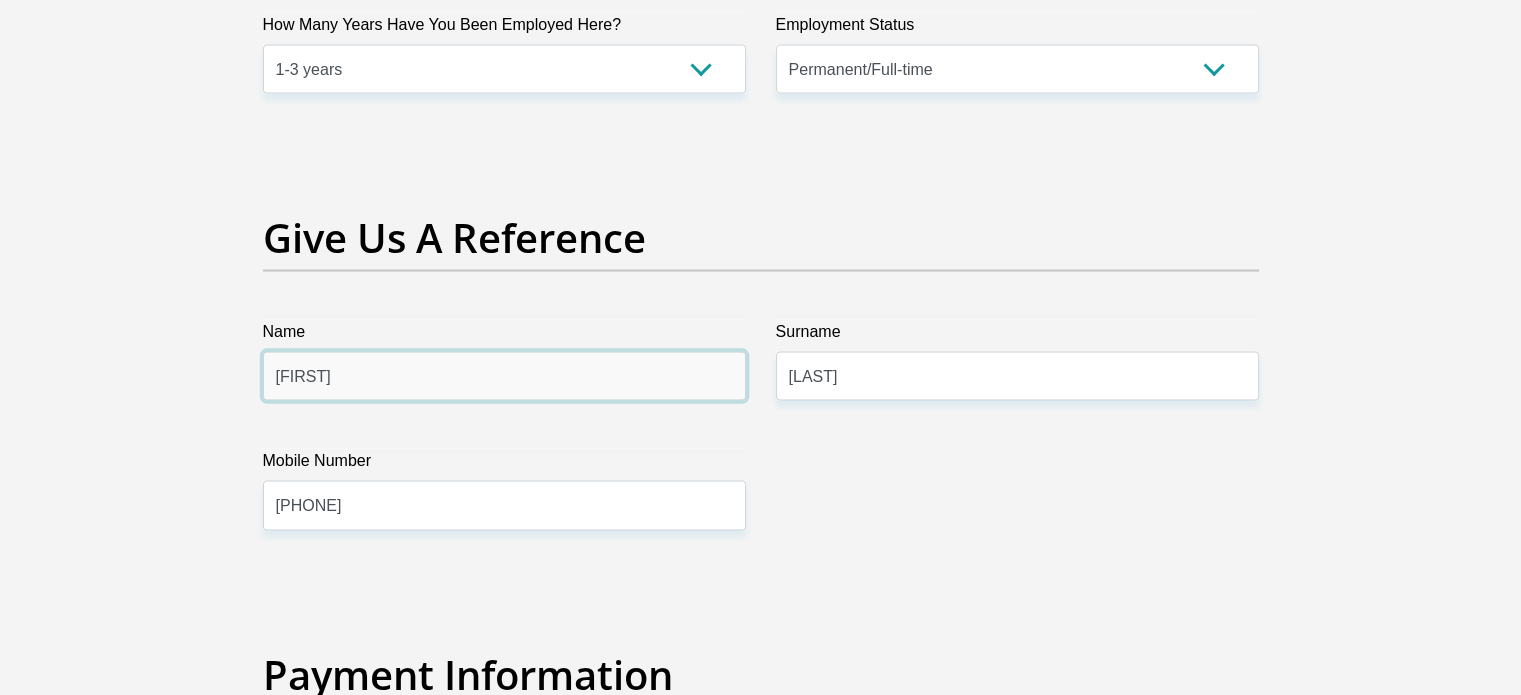 click on "[FIRST]" at bounding box center [504, 376] 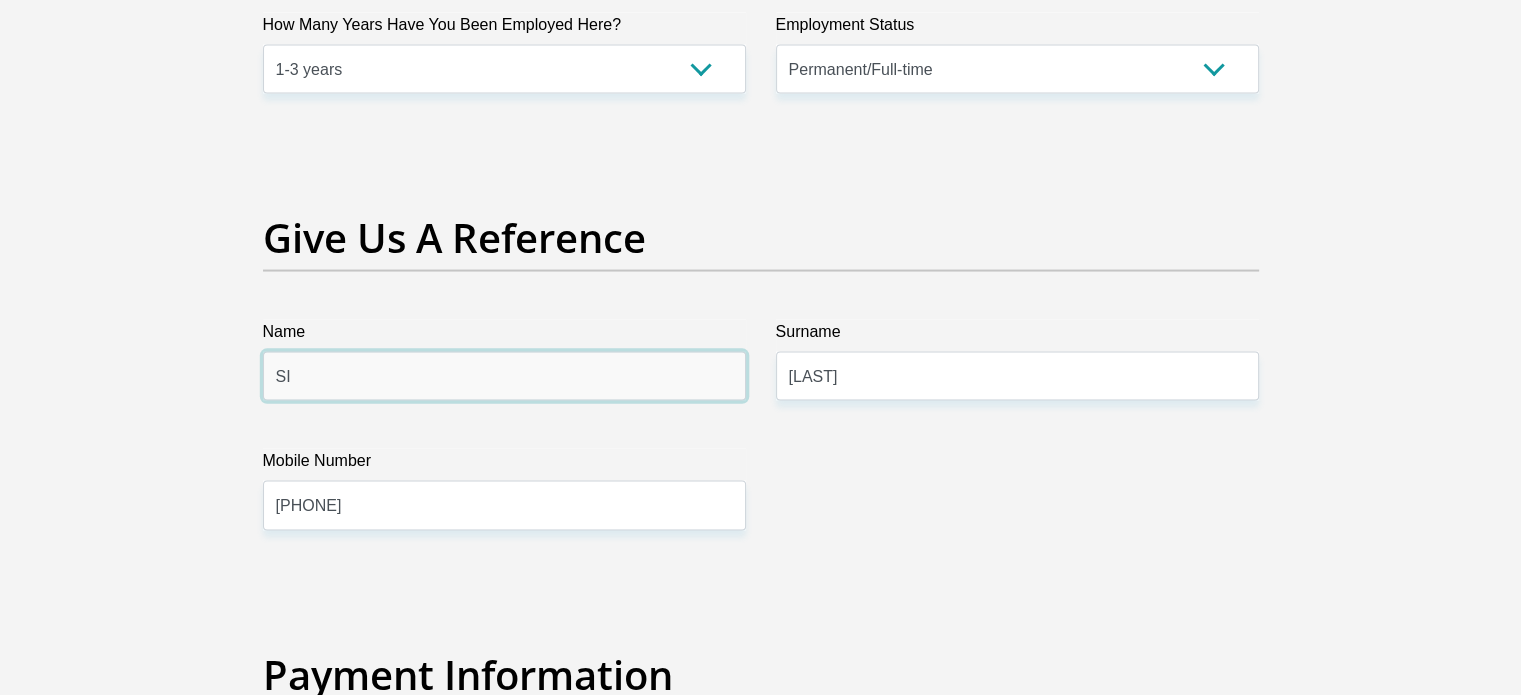 type on "S" 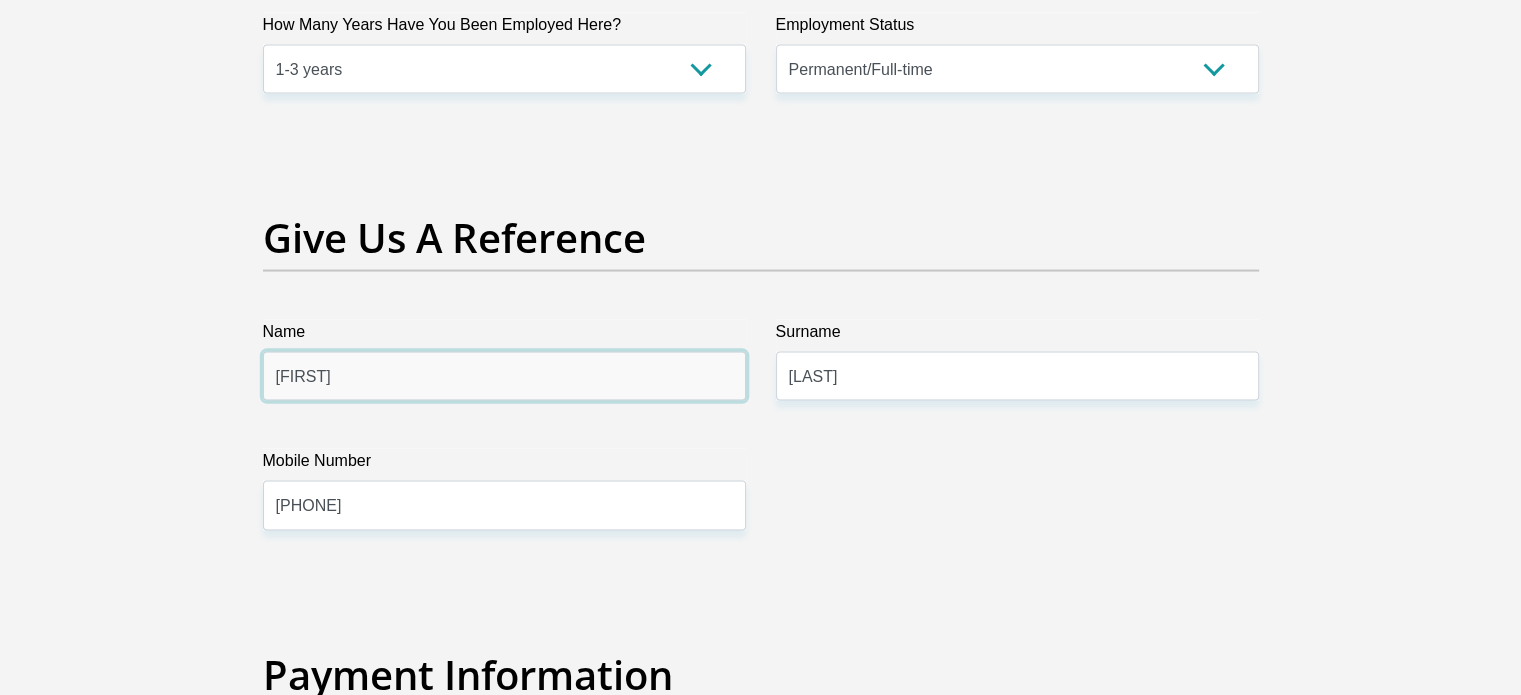 type on "[FIRST]" 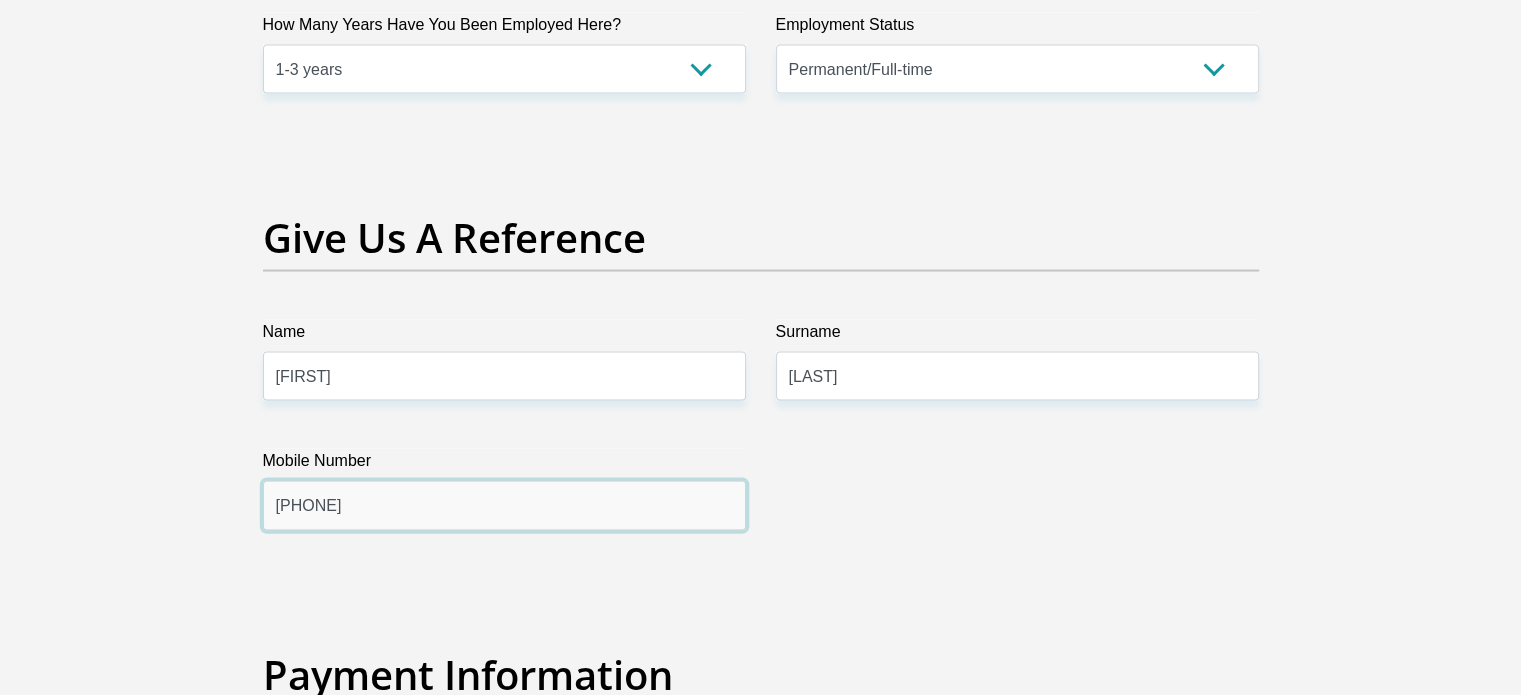 drag, startPoint x: 466, startPoint y: 525, endPoint x: 454, endPoint y: 519, distance: 13.416408 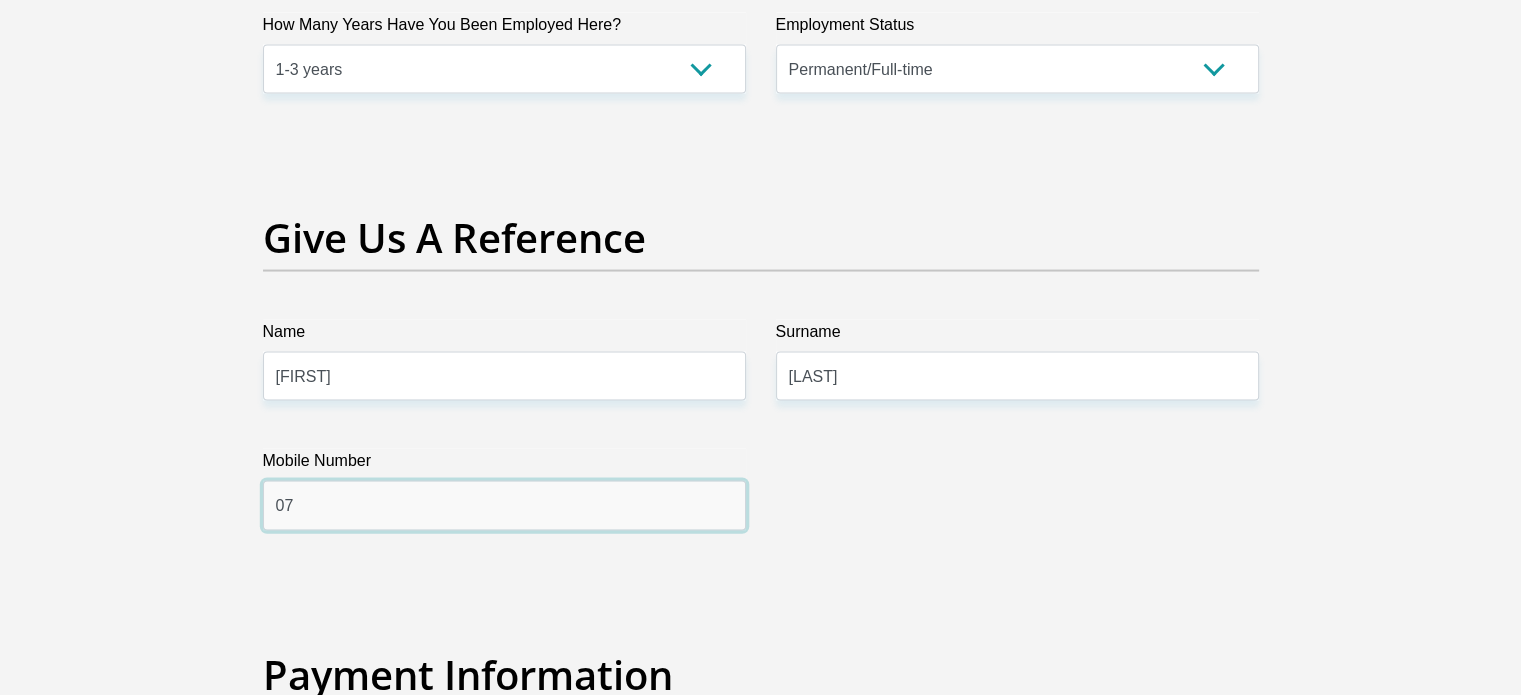type on "0" 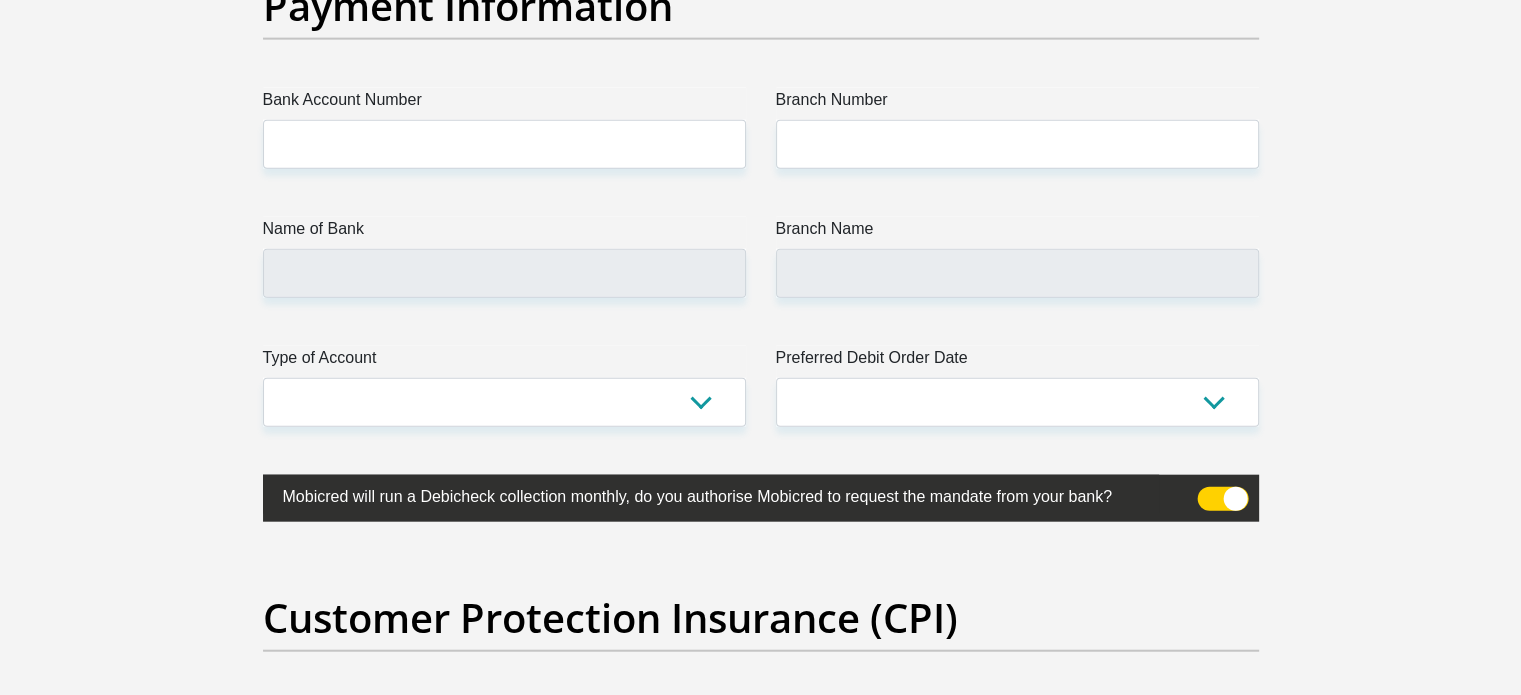 scroll, scrollTop: 4800, scrollLeft: 0, axis: vertical 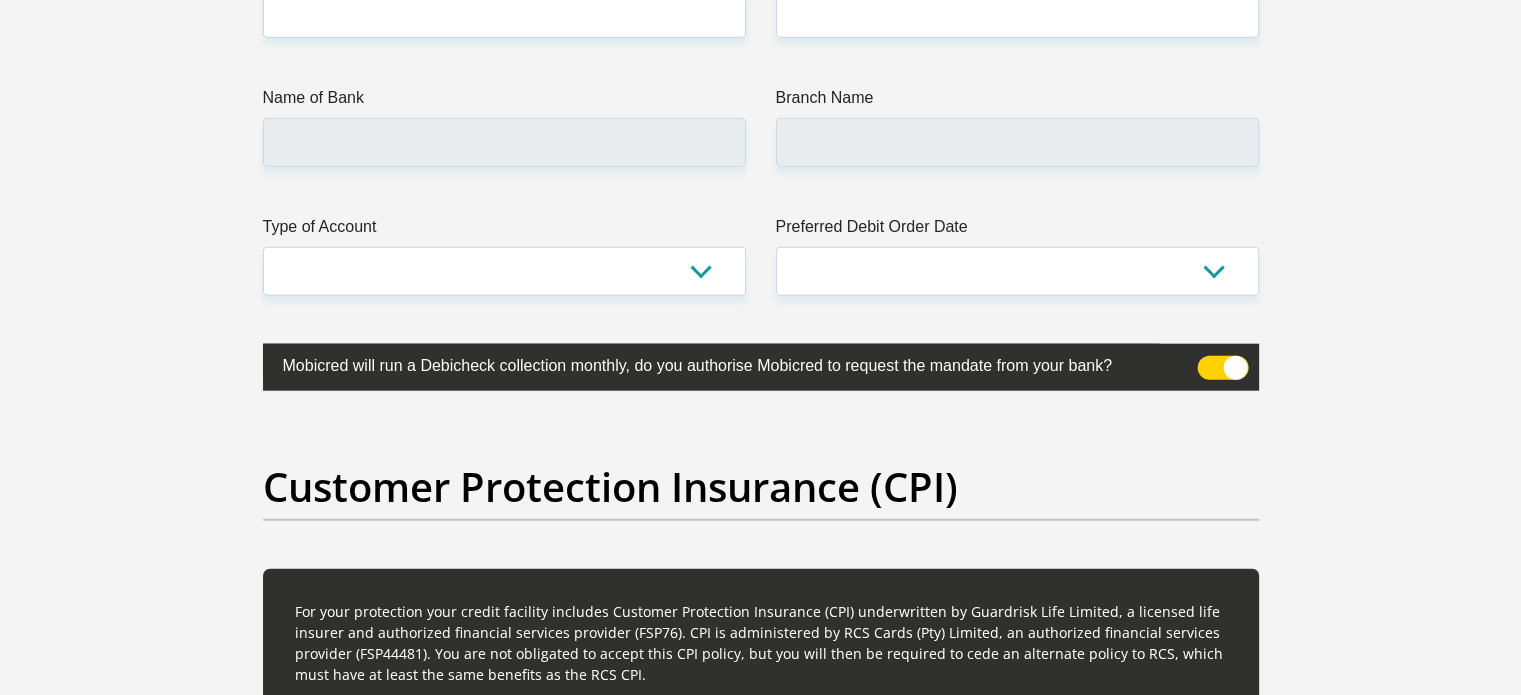 type on "[PHONE]" 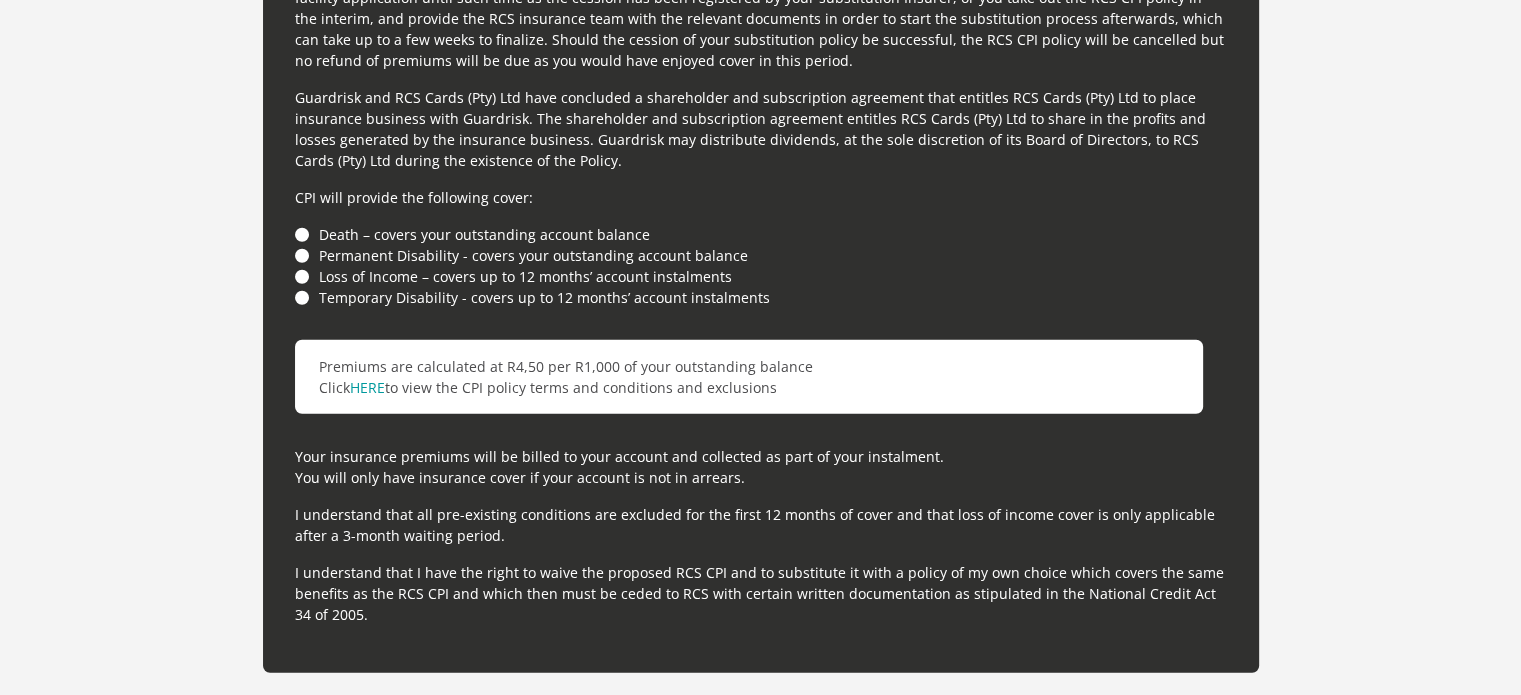 scroll, scrollTop: 5500, scrollLeft: 0, axis: vertical 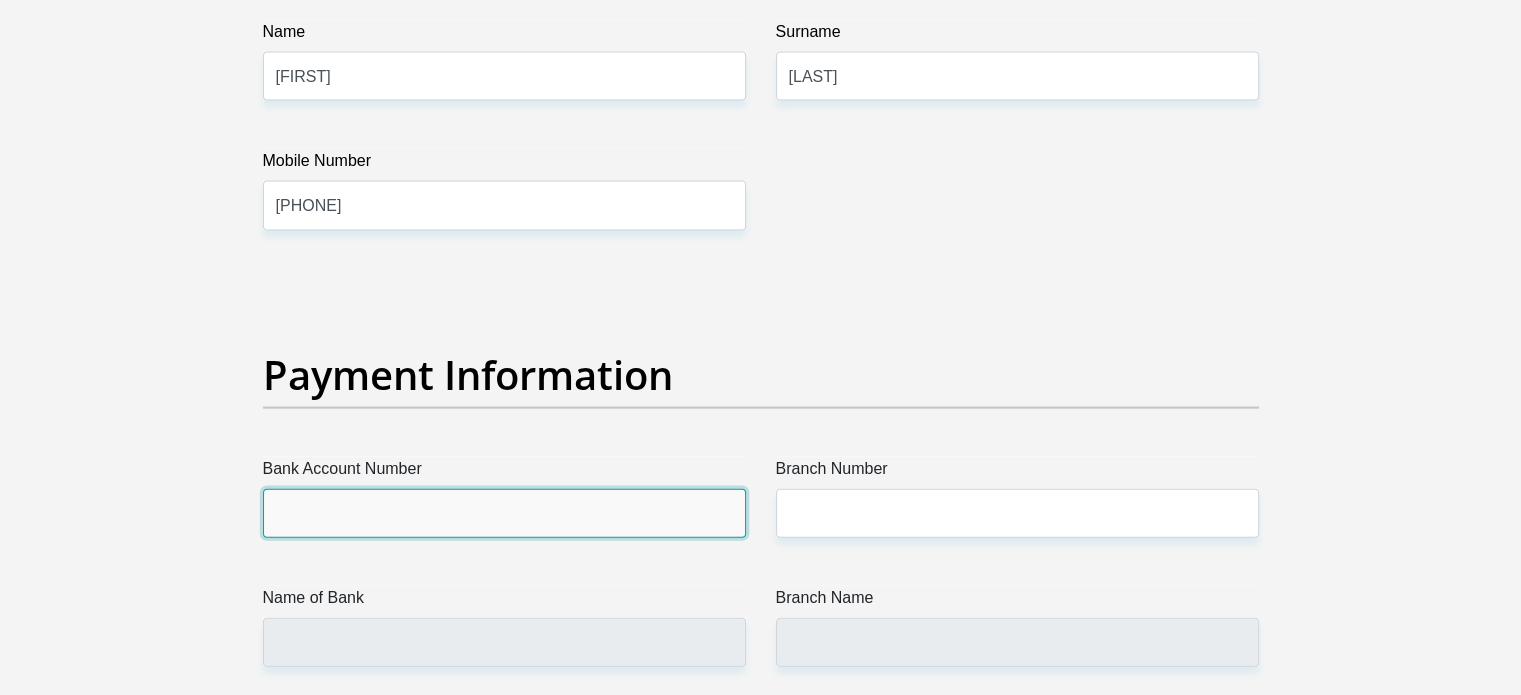 paste on "[NUMBER]" 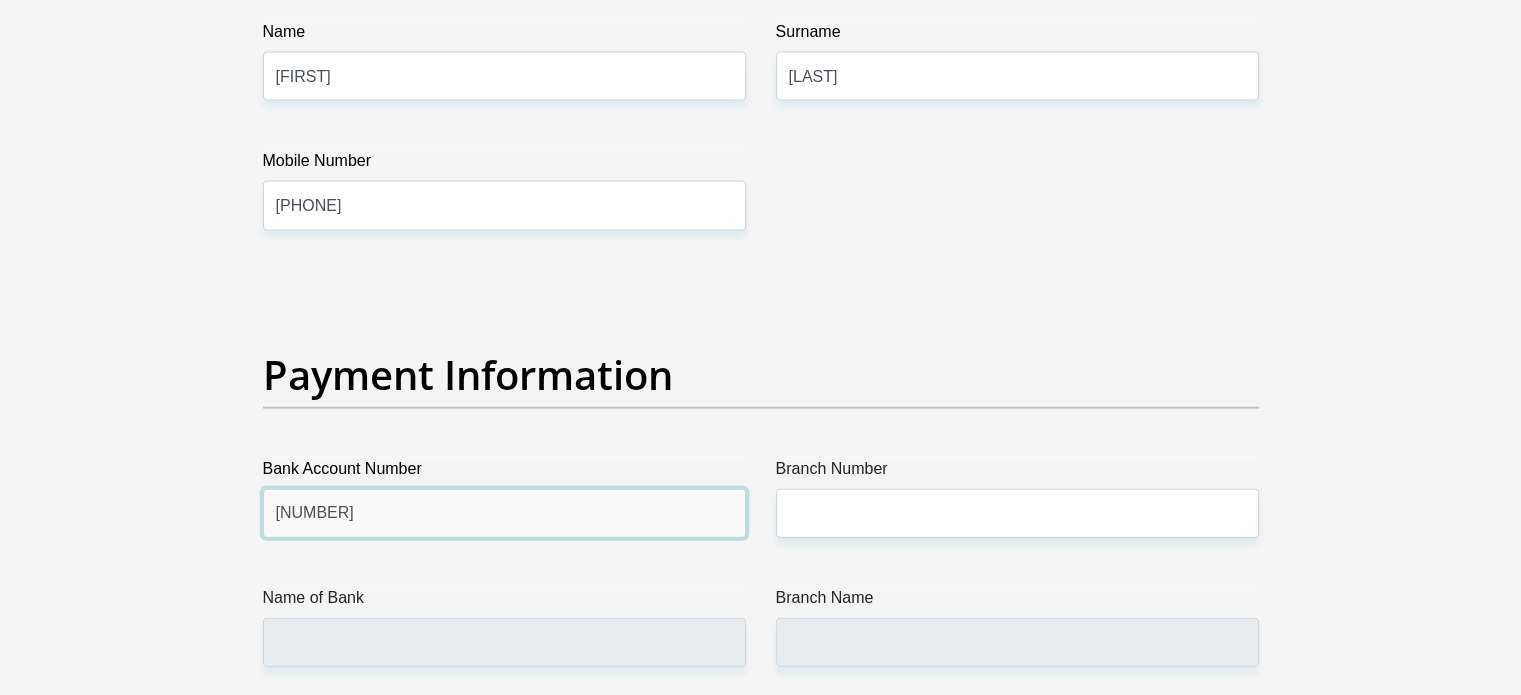type on "[NUMBER]" 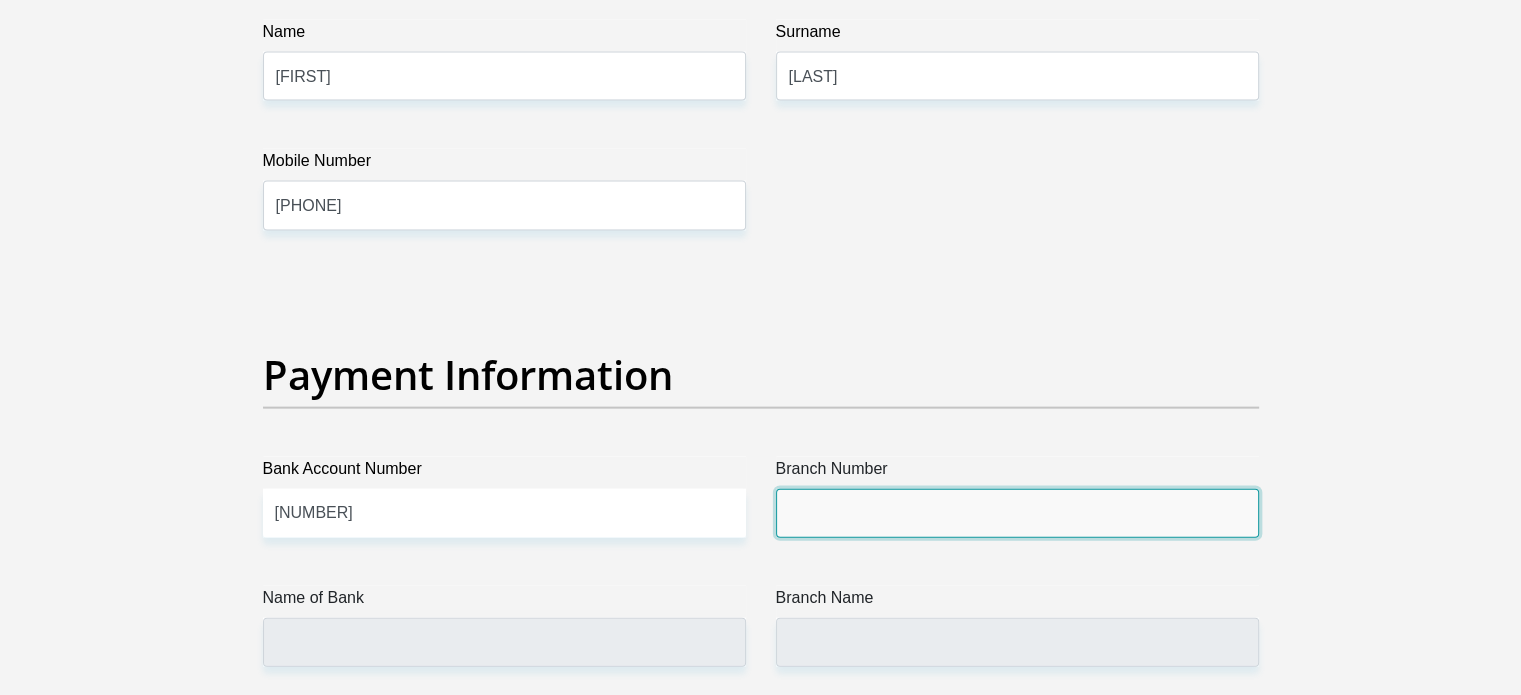 paste on "198765" 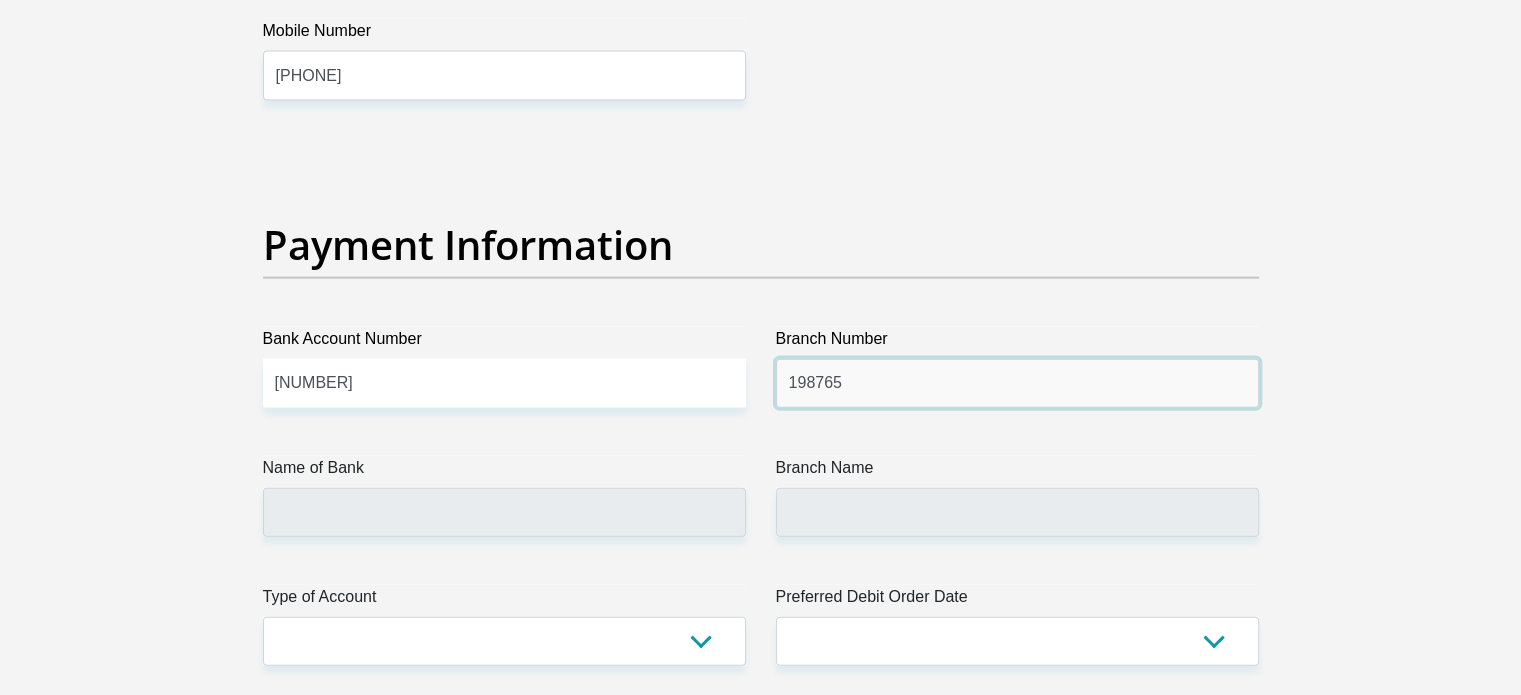 scroll, scrollTop: 4700, scrollLeft: 0, axis: vertical 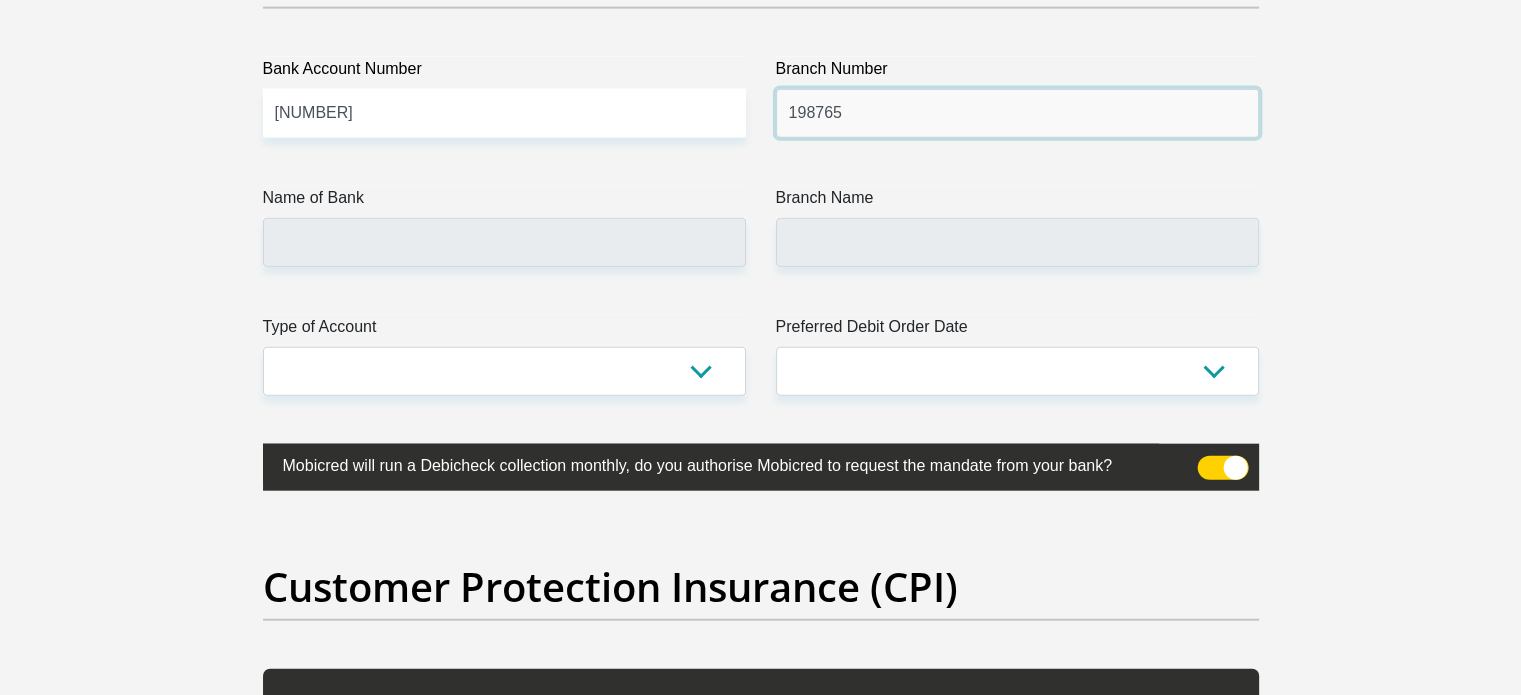 type on "198765" 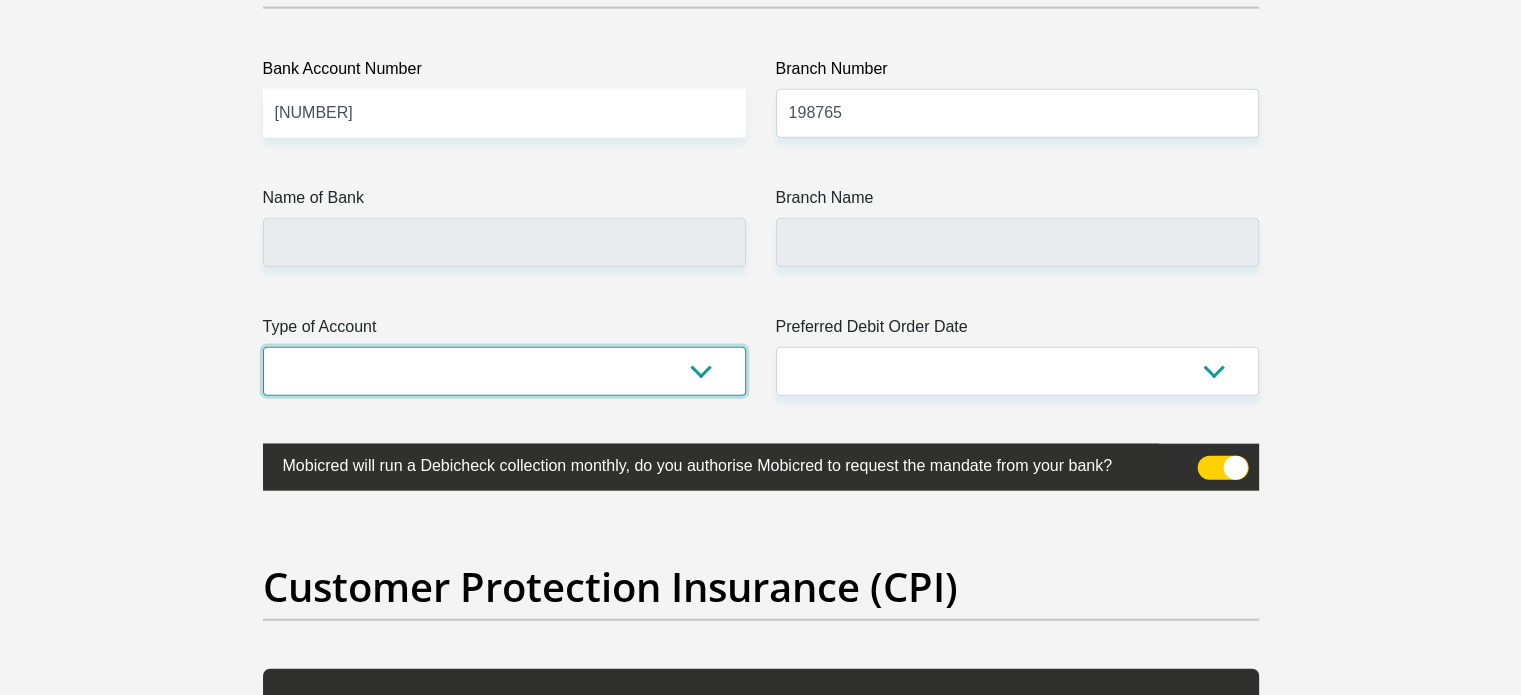 click on "Cheque
Savings" at bounding box center (504, 371) 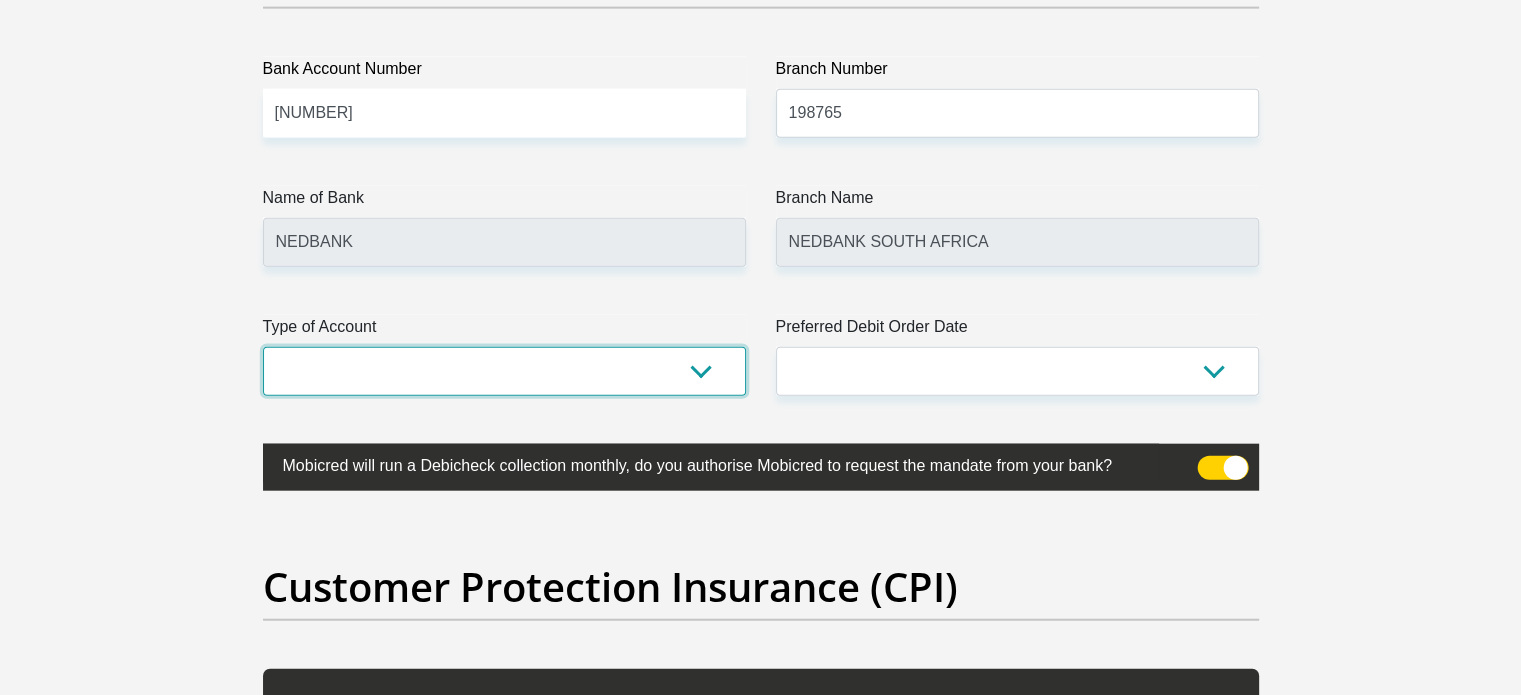 select on "CUR" 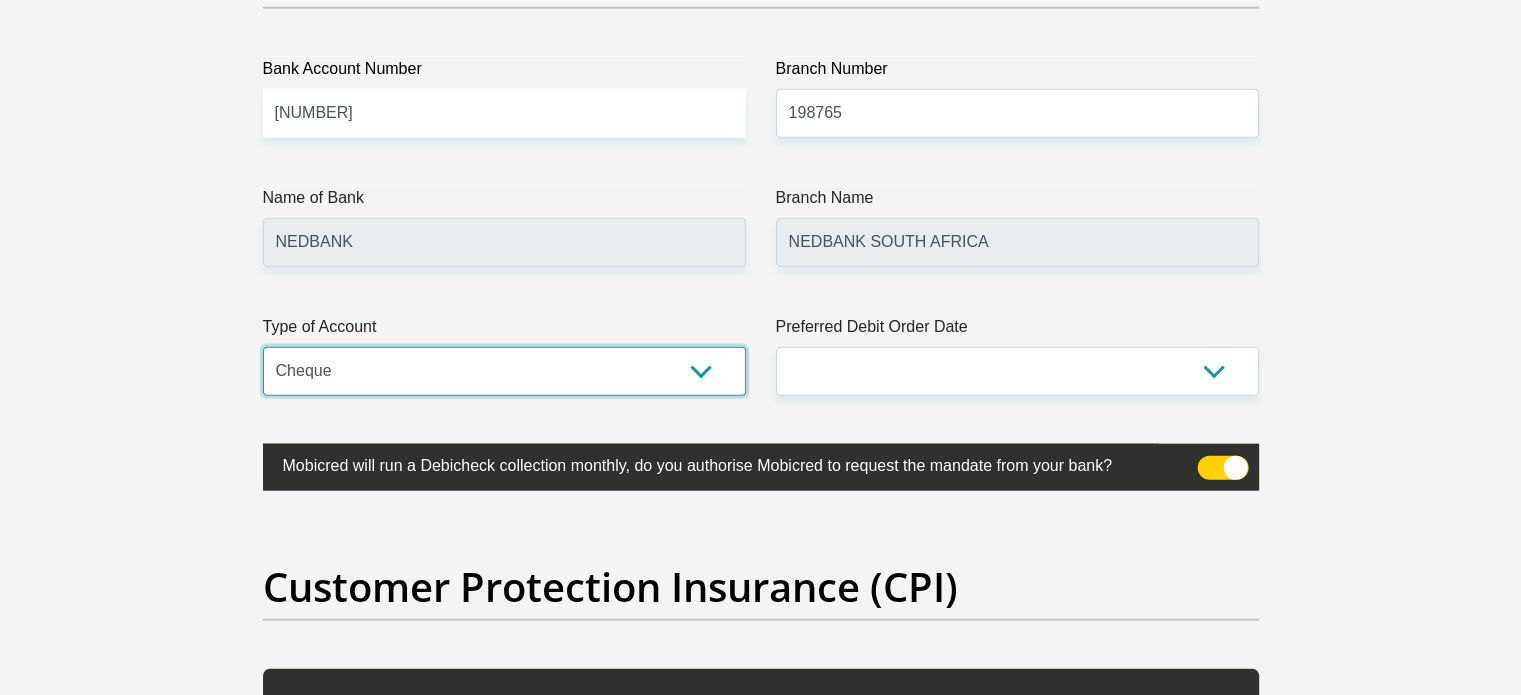 click on "Cheque
Savings" at bounding box center [504, 371] 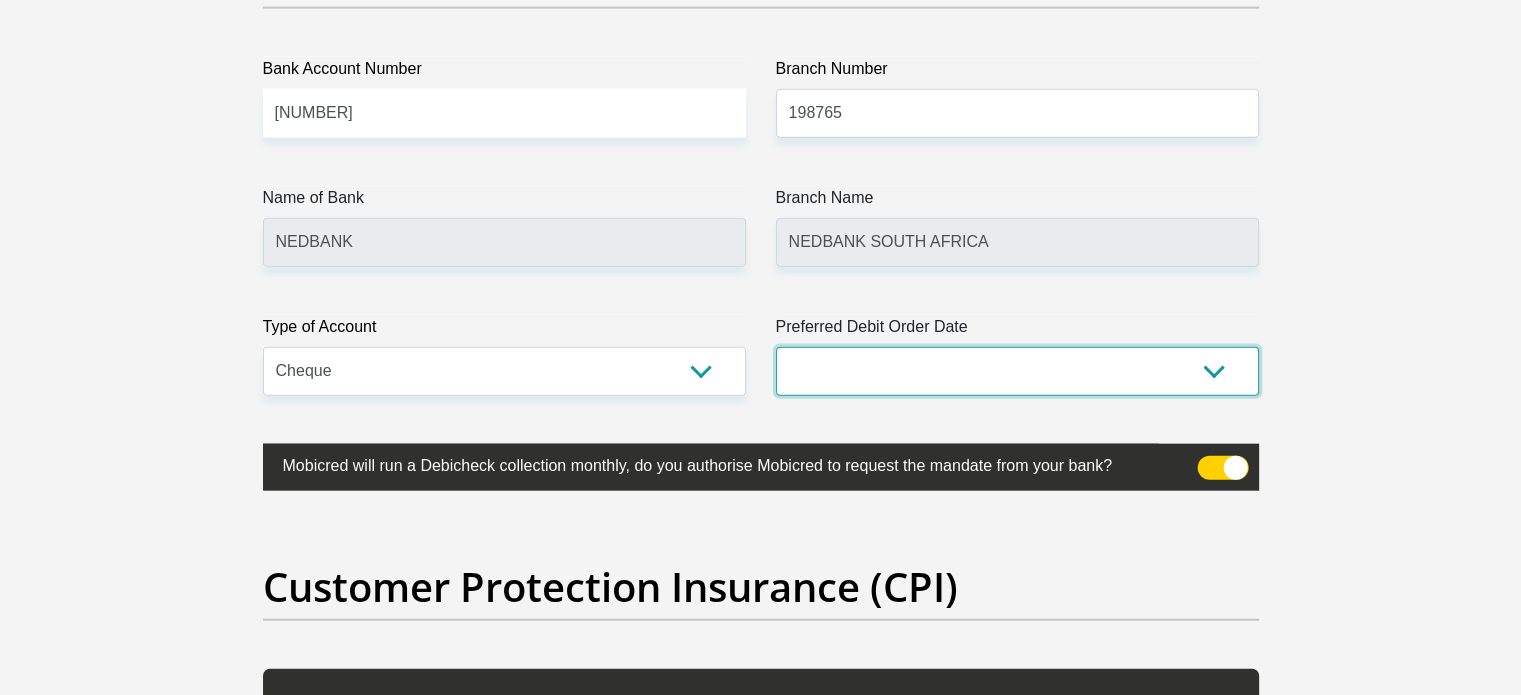 click on "1st
2nd
3rd
4th
5th
7th
18th
19th
20th
21st
22nd
23rd
24th
25th
26th
27th
28th
29th
30th" at bounding box center (1017, 371) 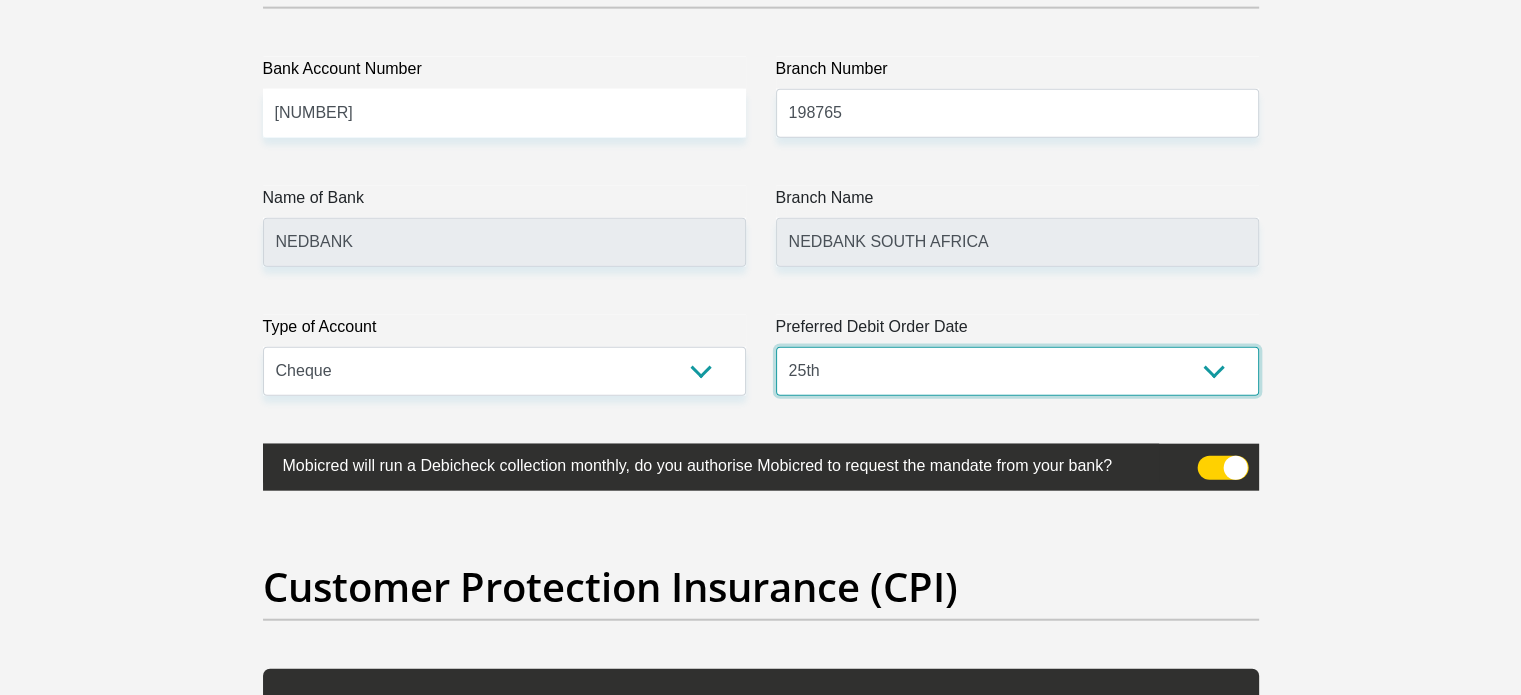 click on "1st
2nd
3rd
4th
5th
7th
18th
19th
20th
21st
22nd
23rd
24th
25th
26th
27th
28th
29th
30th" at bounding box center (1017, 371) 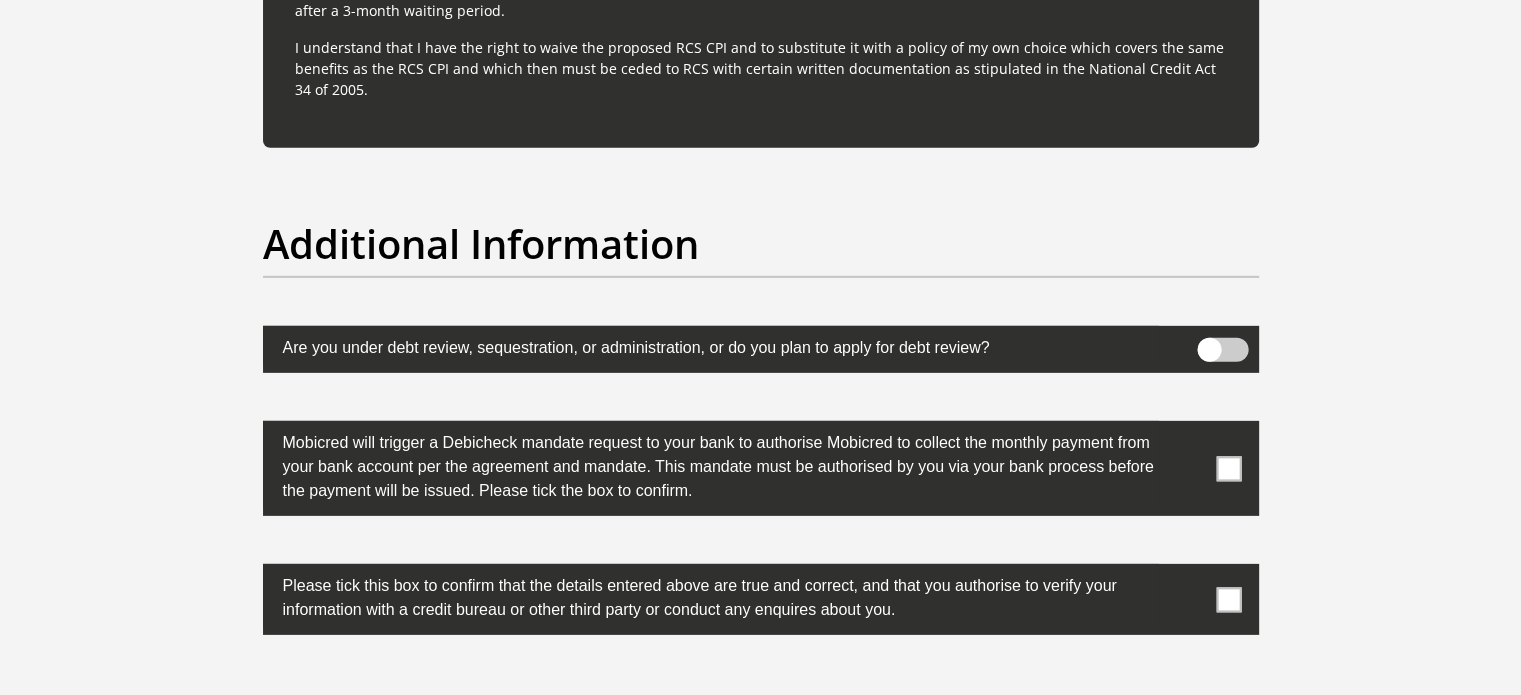 scroll, scrollTop: 6300, scrollLeft: 0, axis: vertical 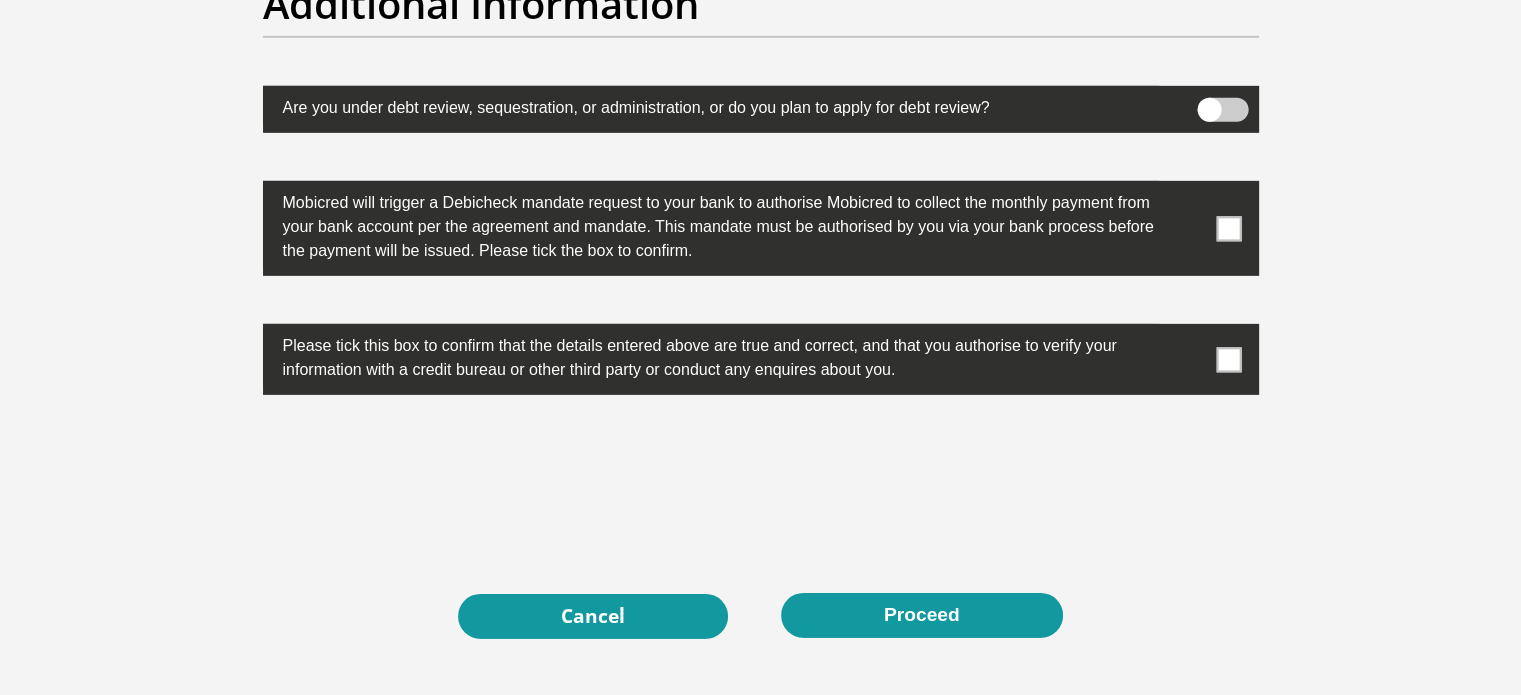 click at bounding box center [1228, 228] 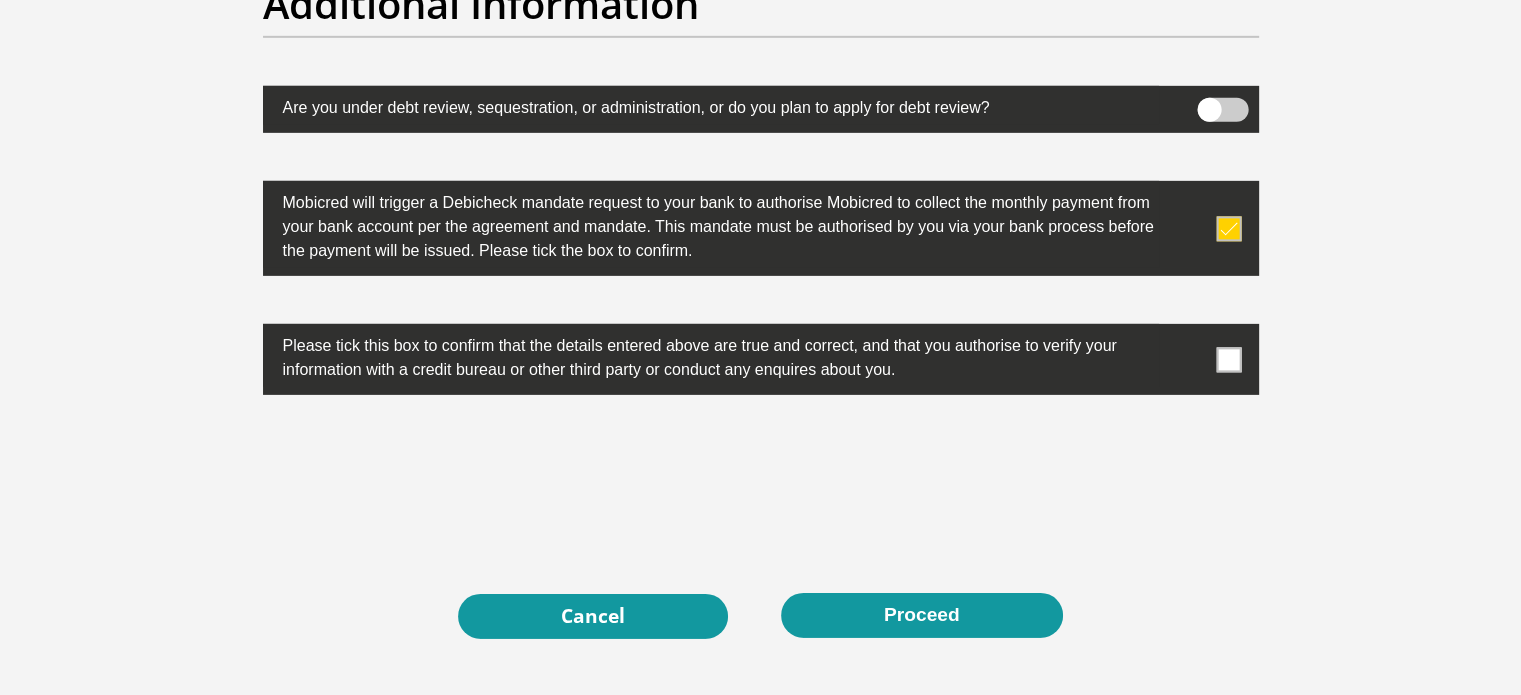 click at bounding box center [761, 359] 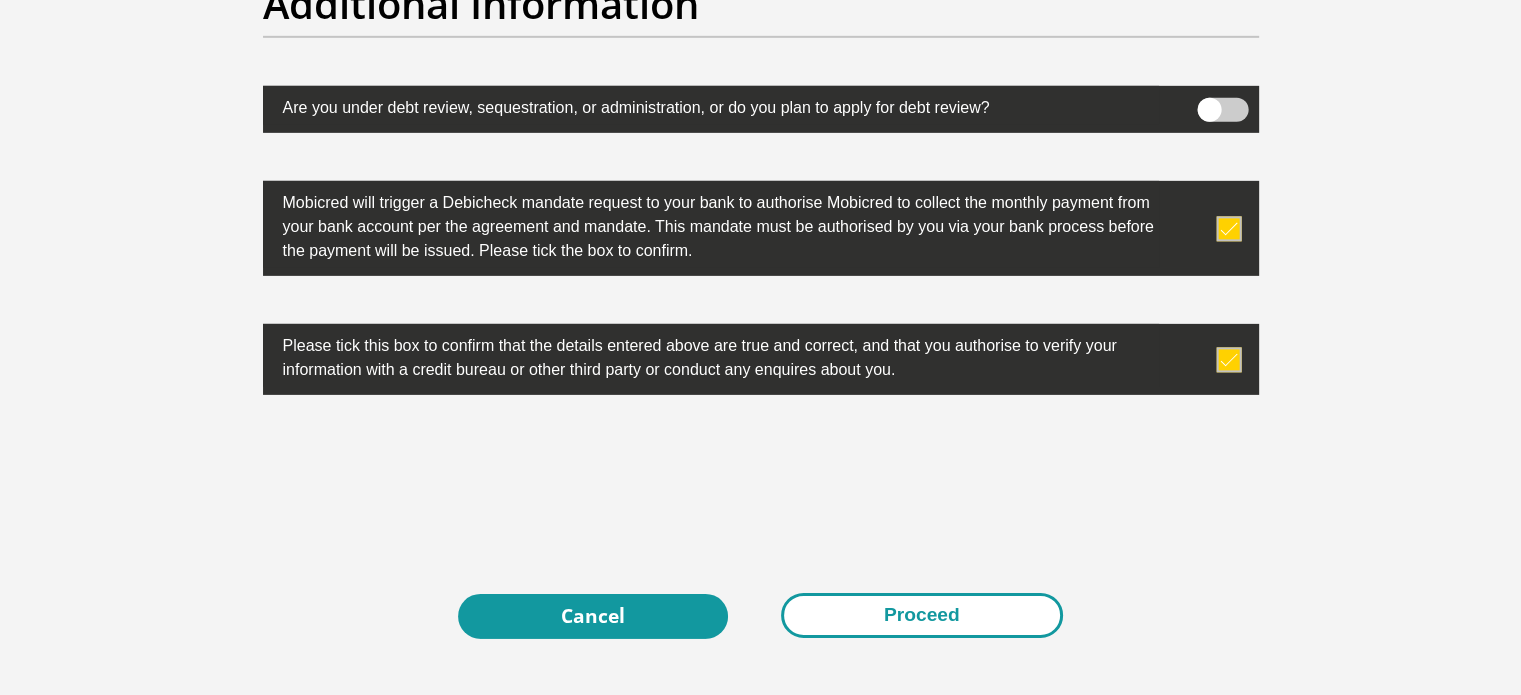 click on "Proceed" at bounding box center (922, 615) 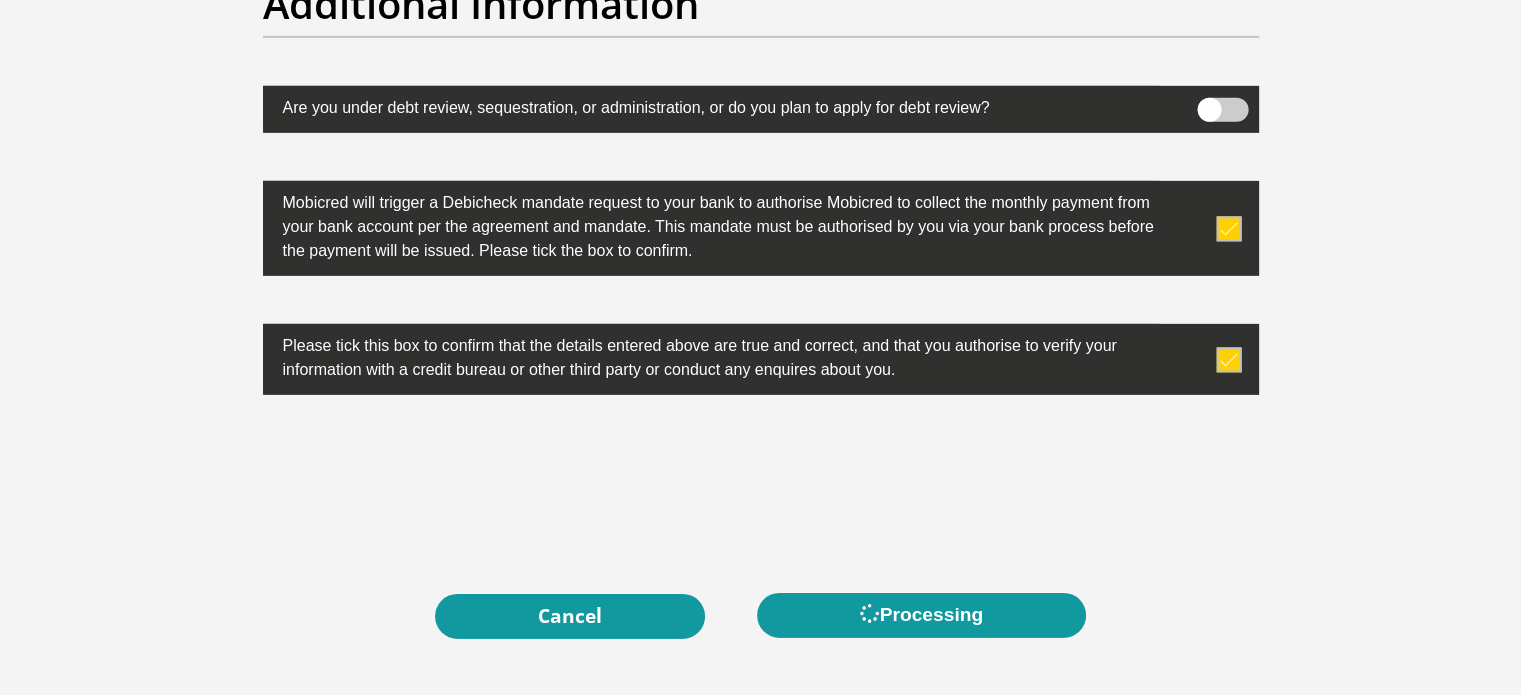 scroll, scrollTop: 0, scrollLeft: 0, axis: both 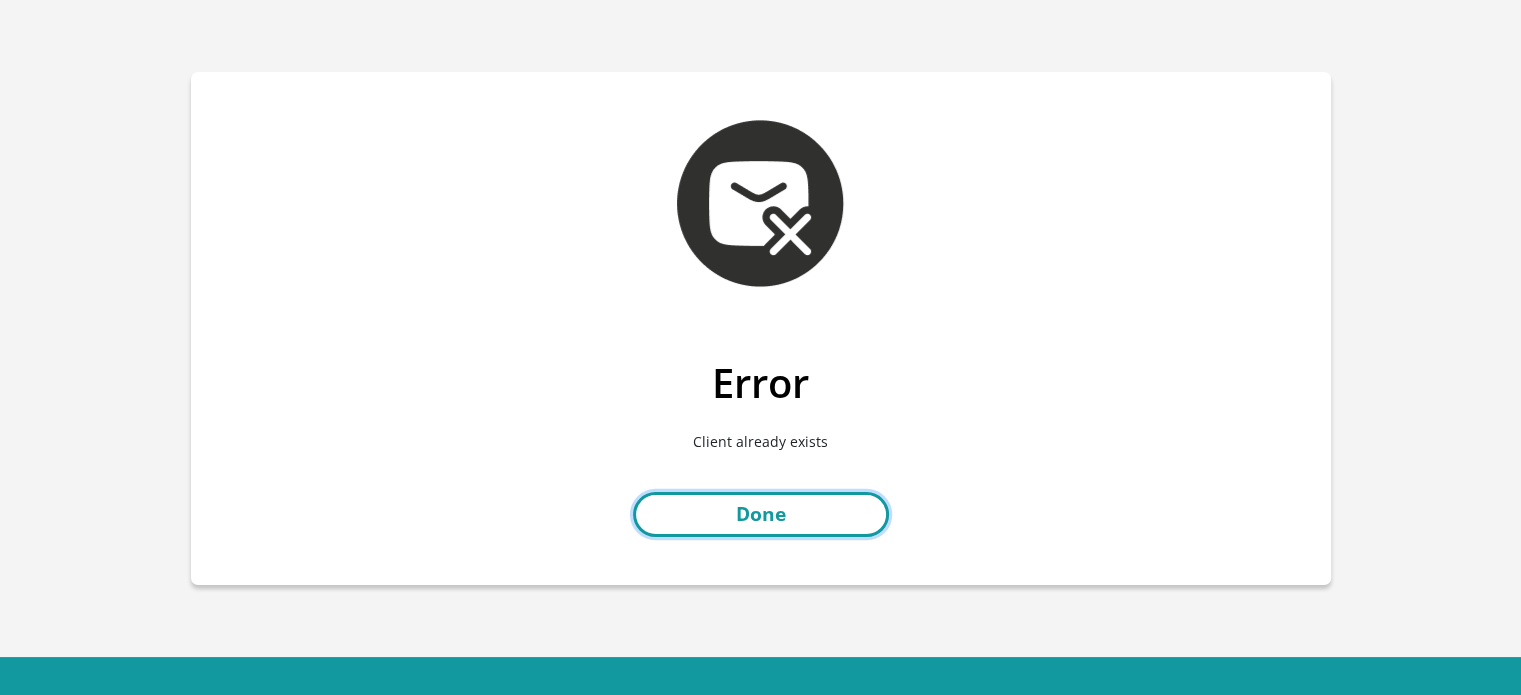 click on "Done" at bounding box center [761, 514] 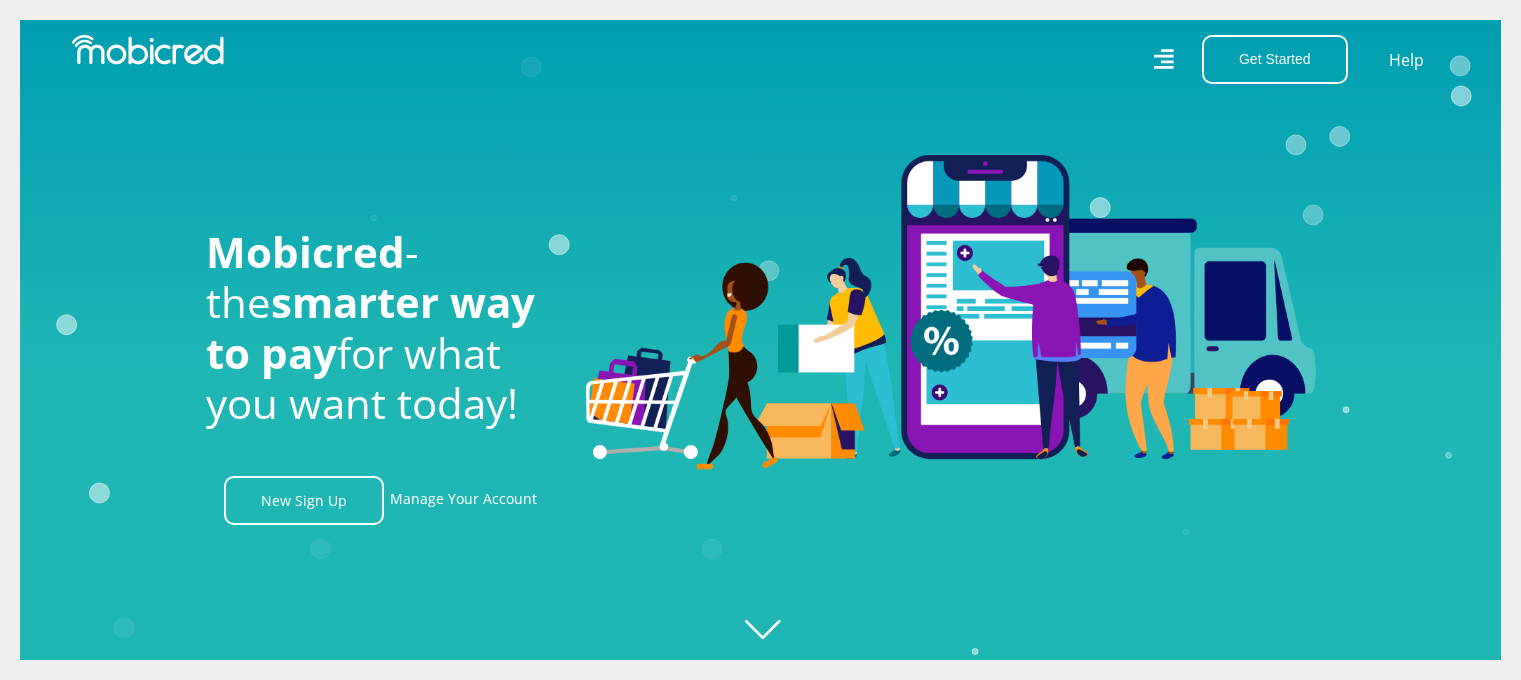 scroll, scrollTop: 0, scrollLeft: 0, axis: both 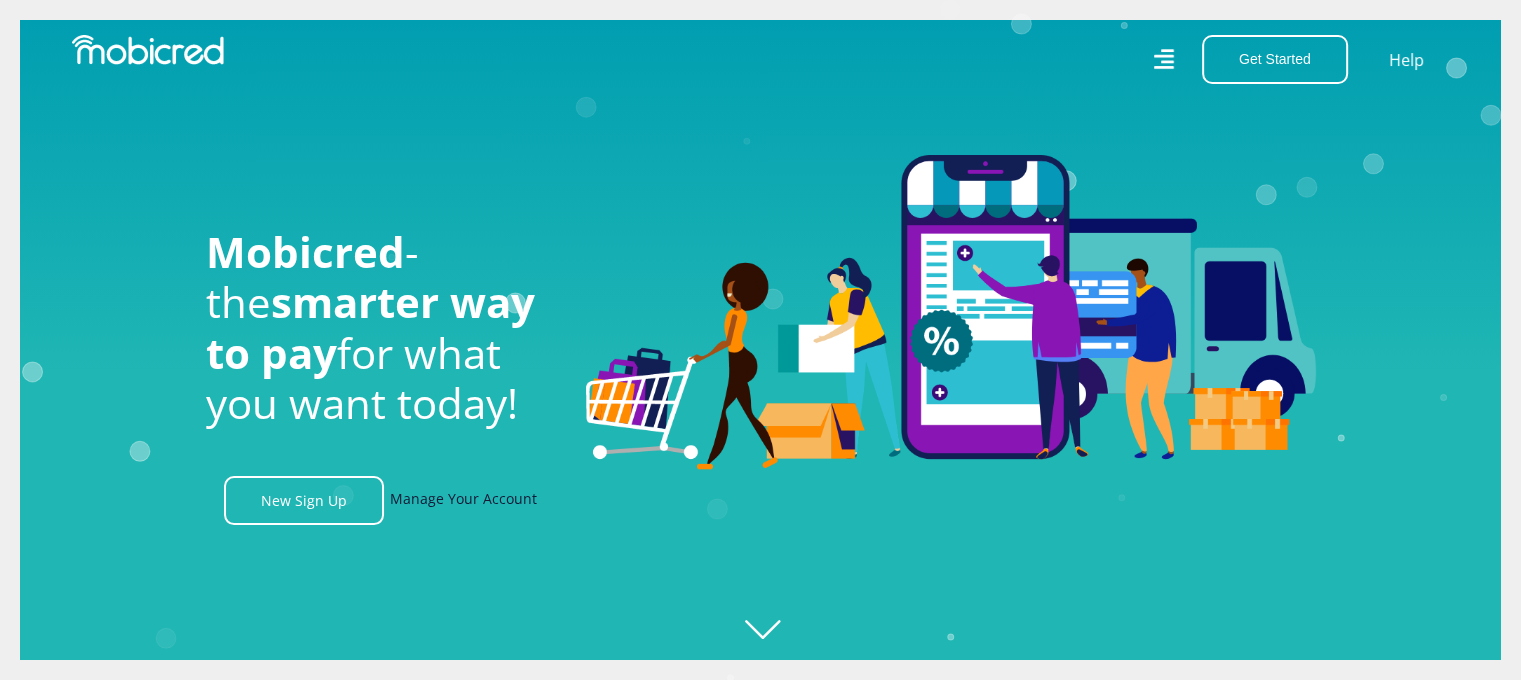 click on "Manage Your Account" at bounding box center (463, 500) 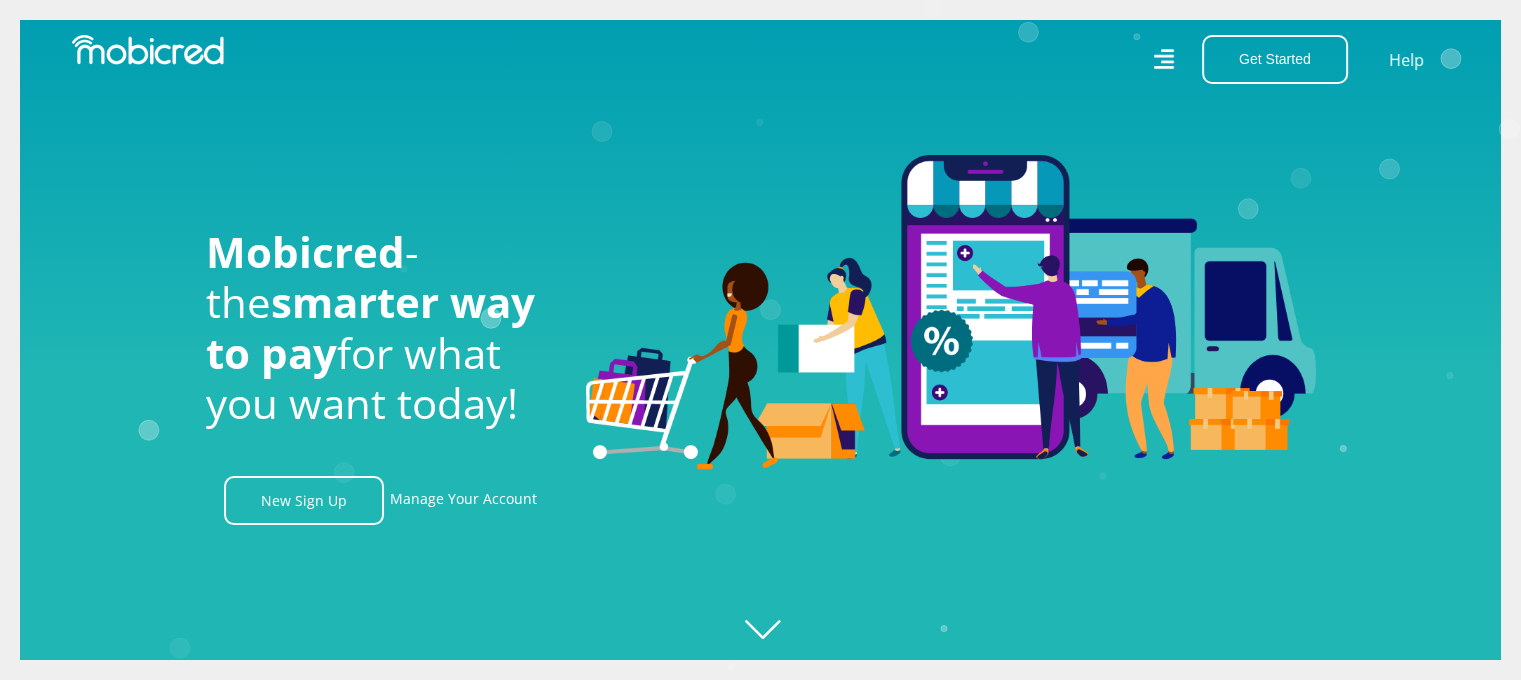 scroll, scrollTop: 24, scrollLeft: 0, axis: vertical 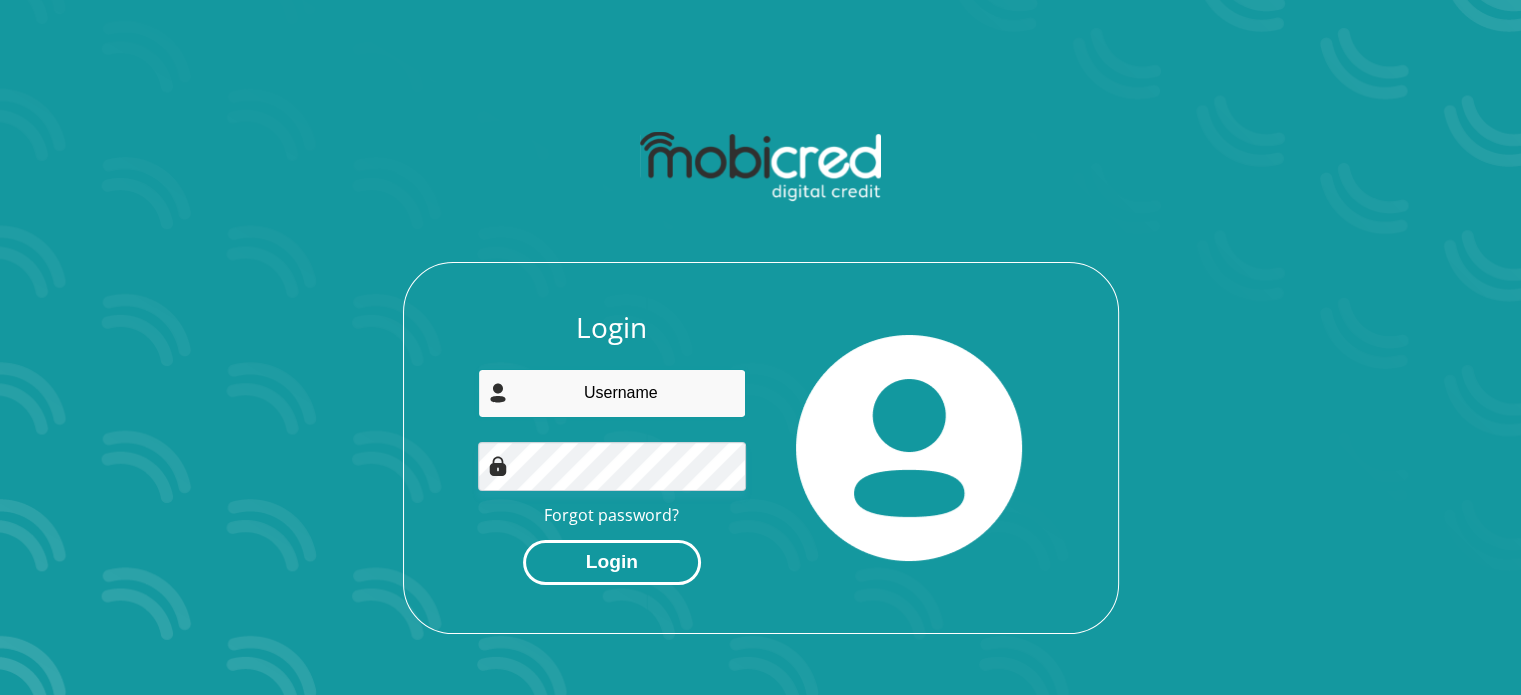 type on "[EMAIL]" 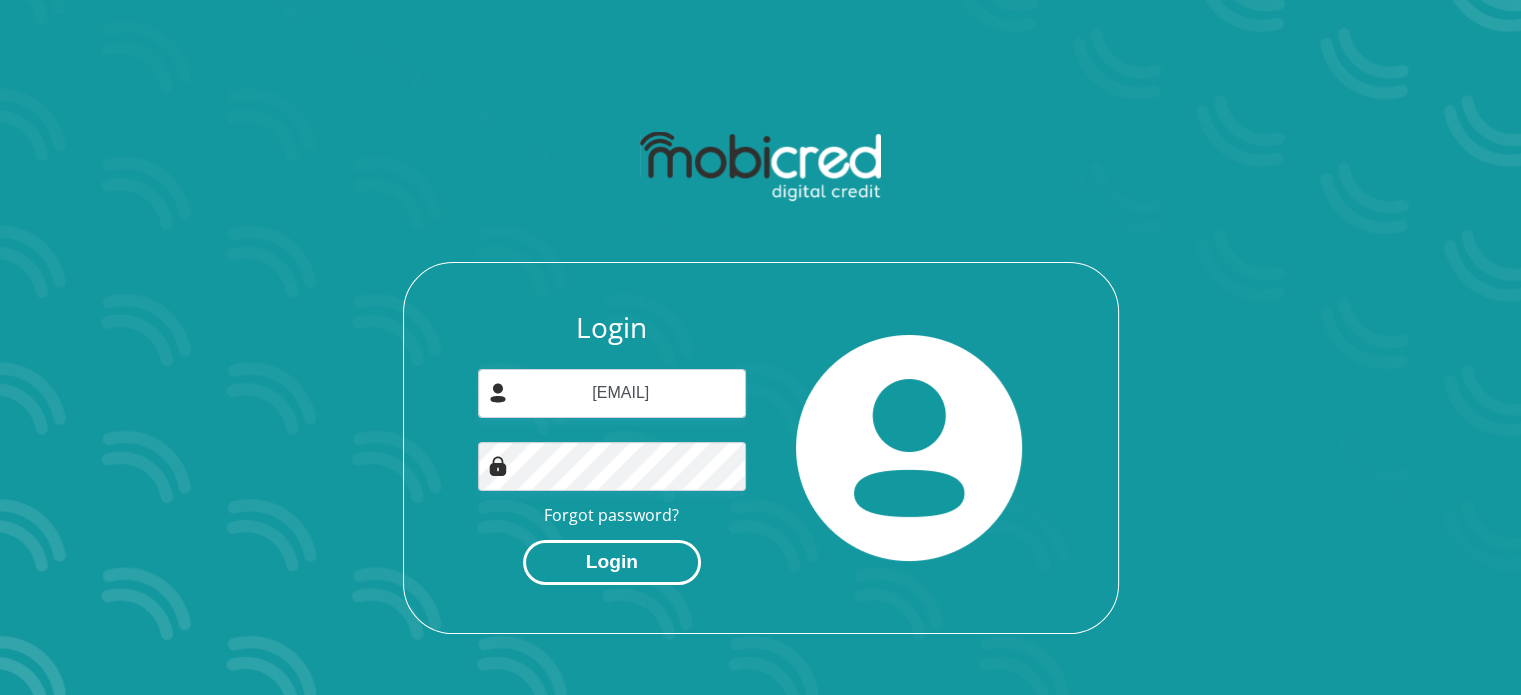 click on "Login" at bounding box center (612, 562) 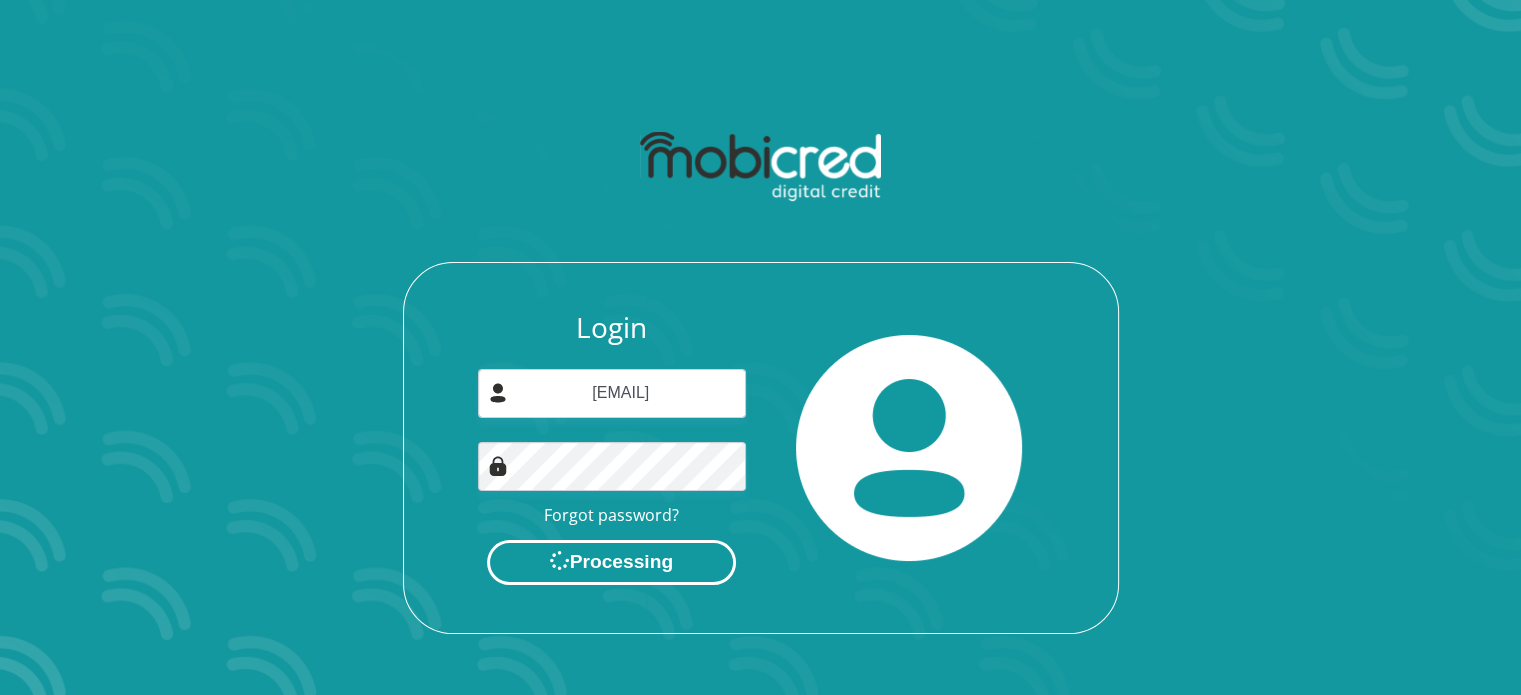 scroll, scrollTop: 0, scrollLeft: 0, axis: both 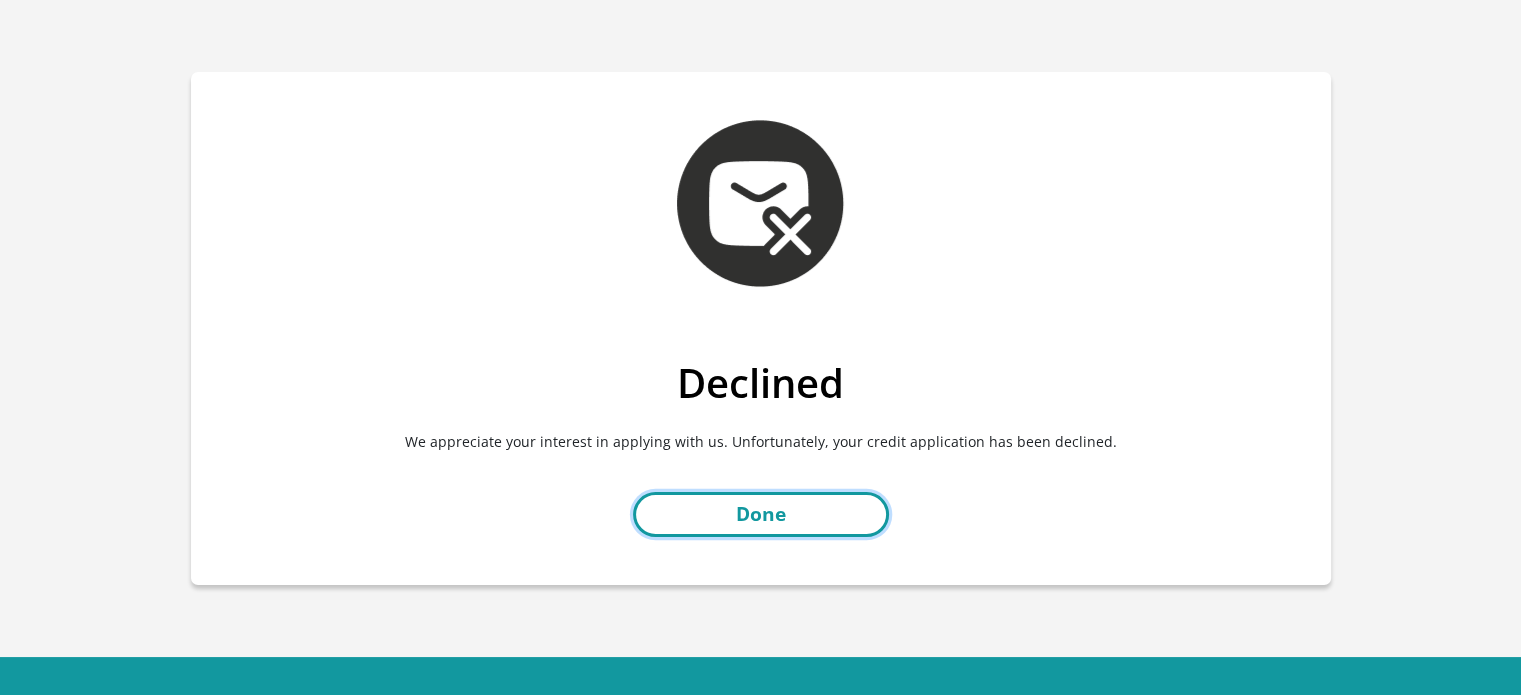 click on "Done" at bounding box center (761, 514) 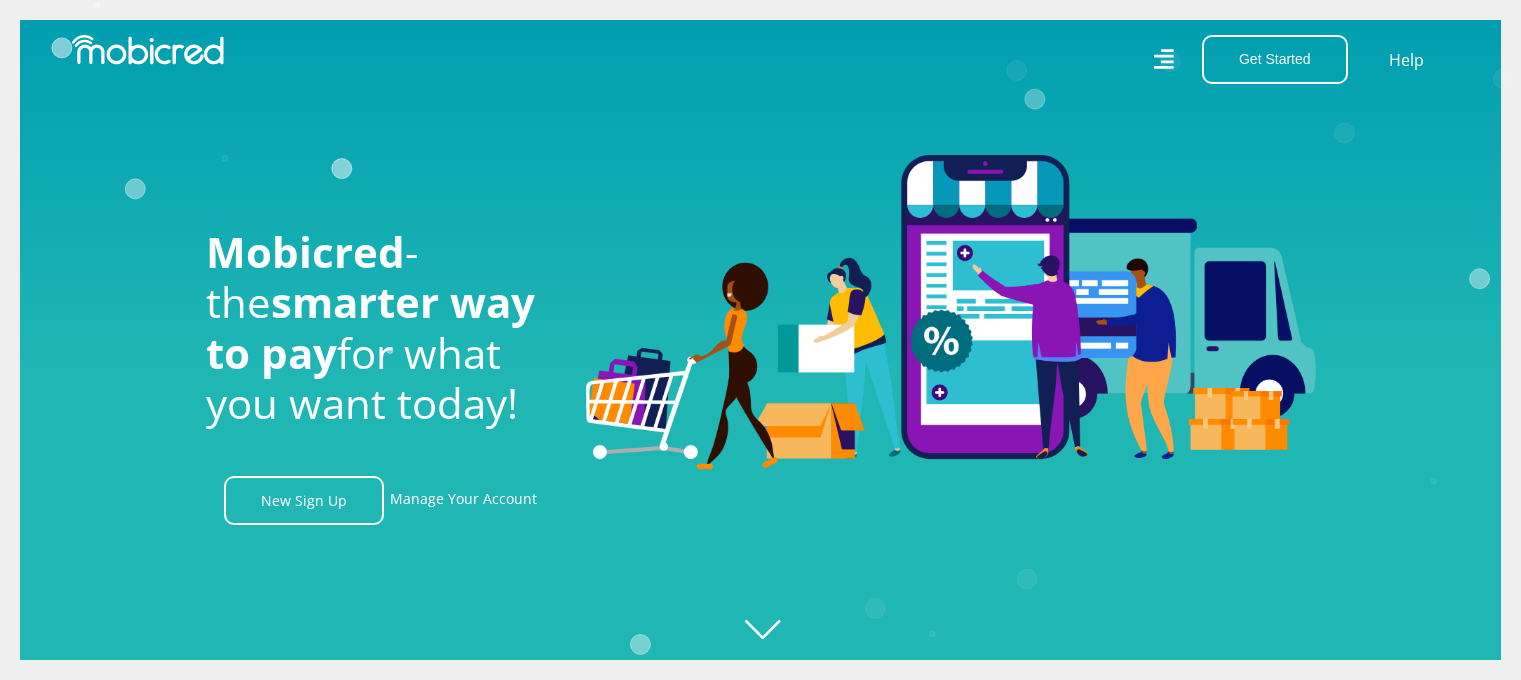scroll, scrollTop: 0, scrollLeft: 0, axis: both 